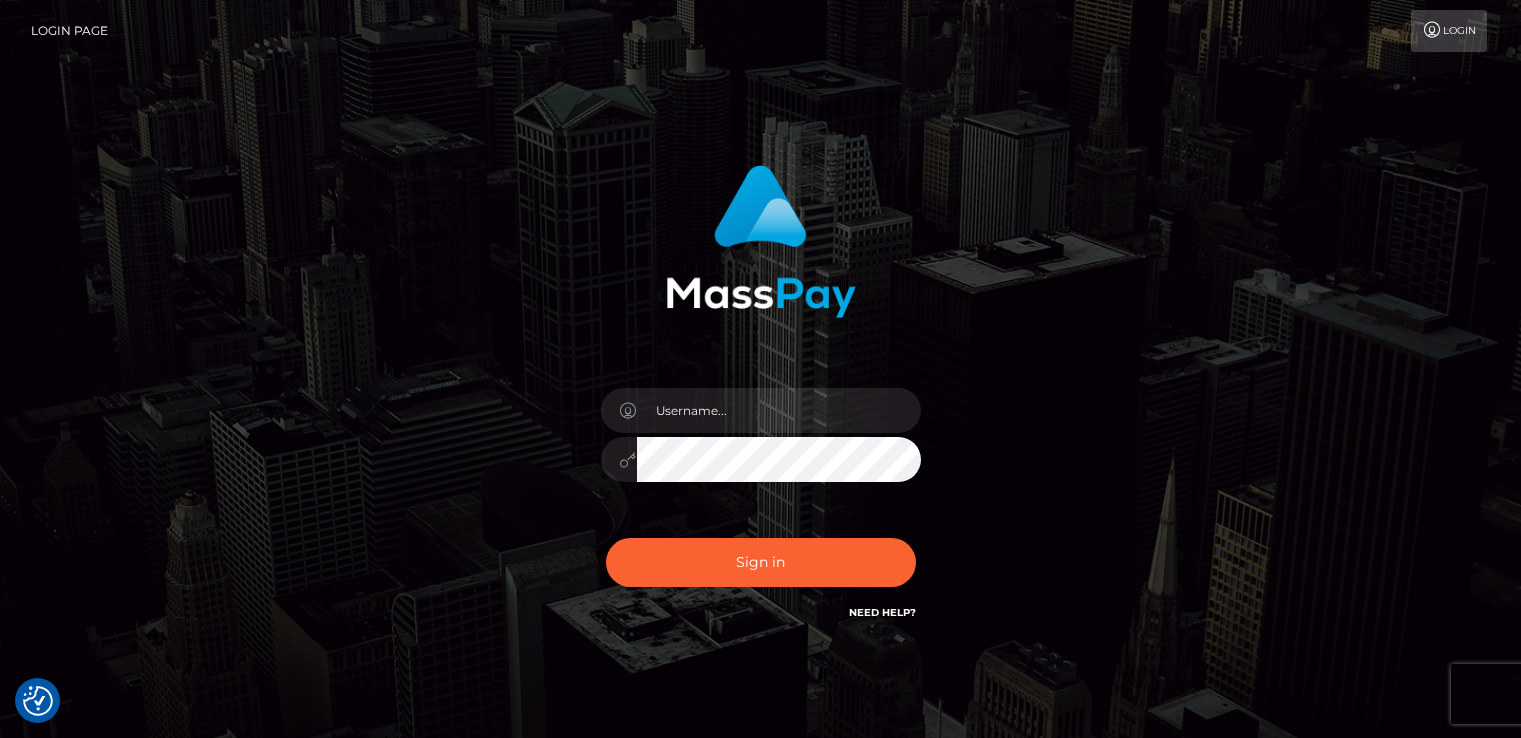 scroll, scrollTop: 0, scrollLeft: 0, axis: both 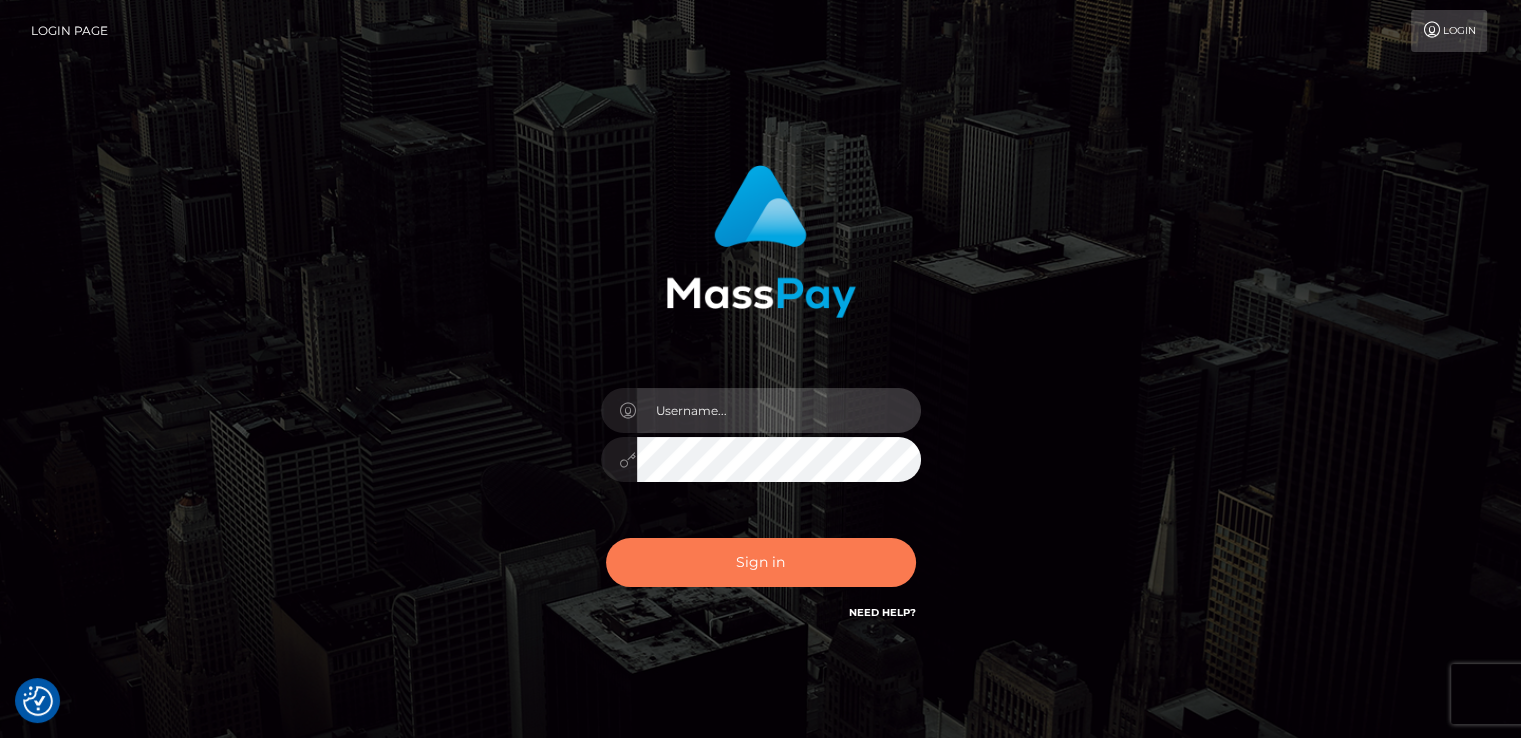 type on "catalinad" 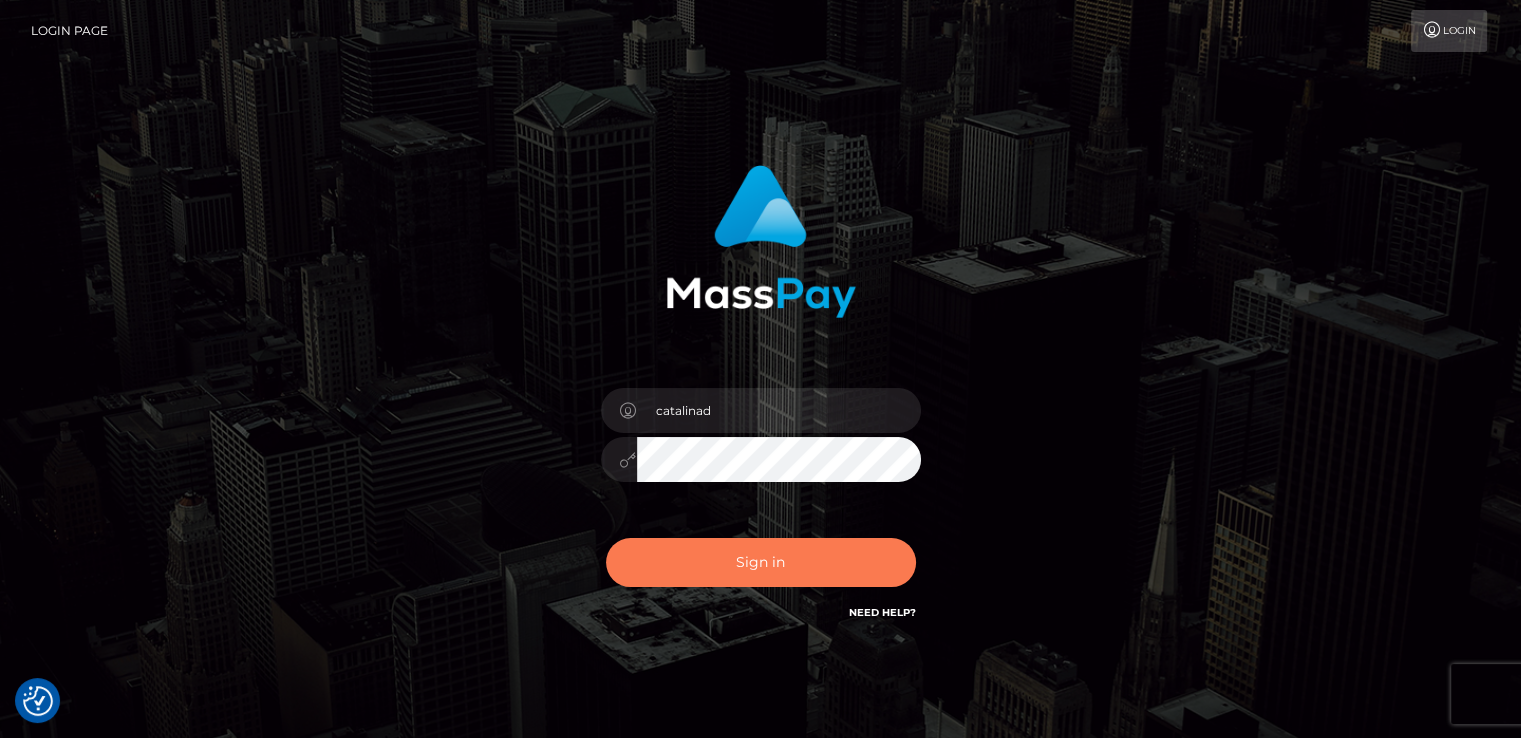 click on "Sign in" at bounding box center (761, 562) 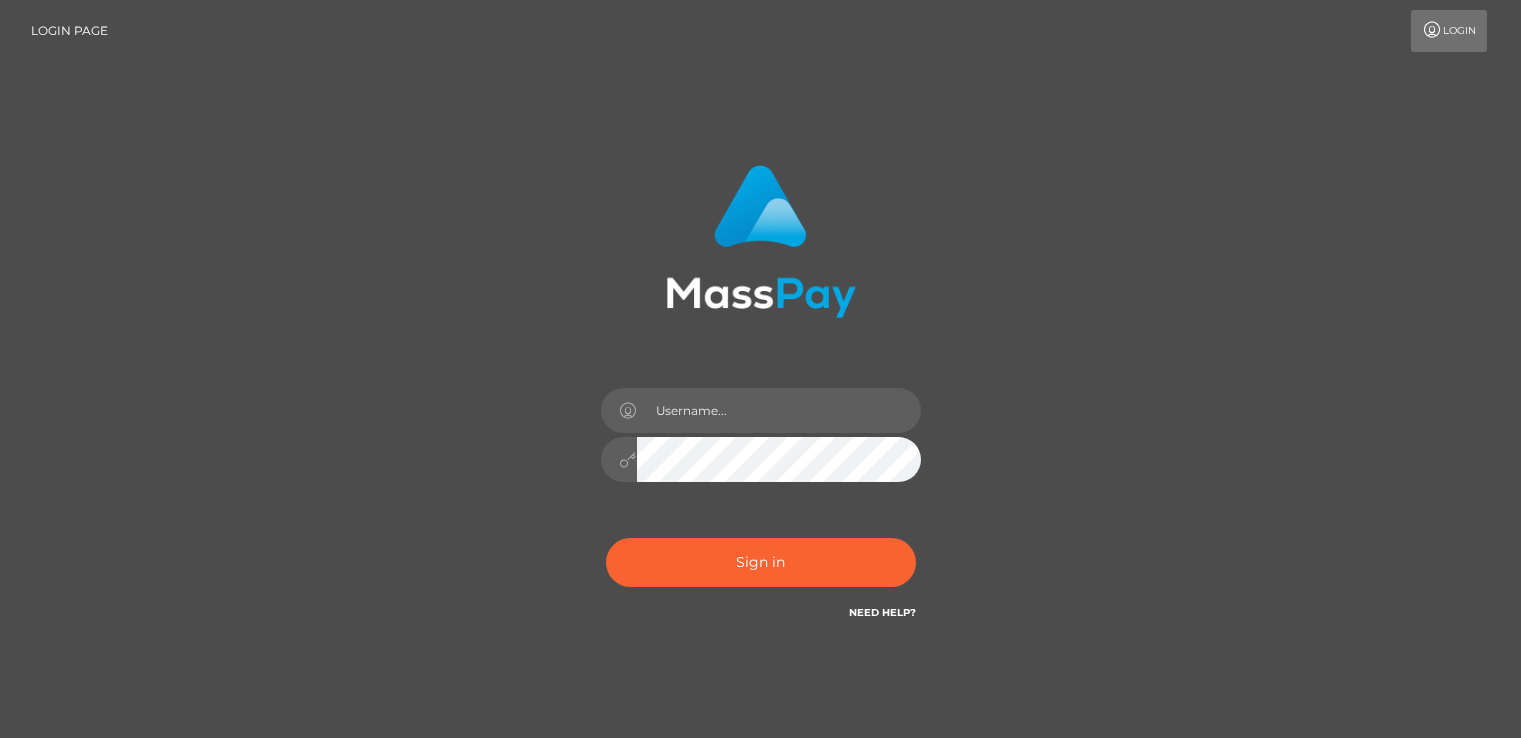 scroll, scrollTop: 0, scrollLeft: 0, axis: both 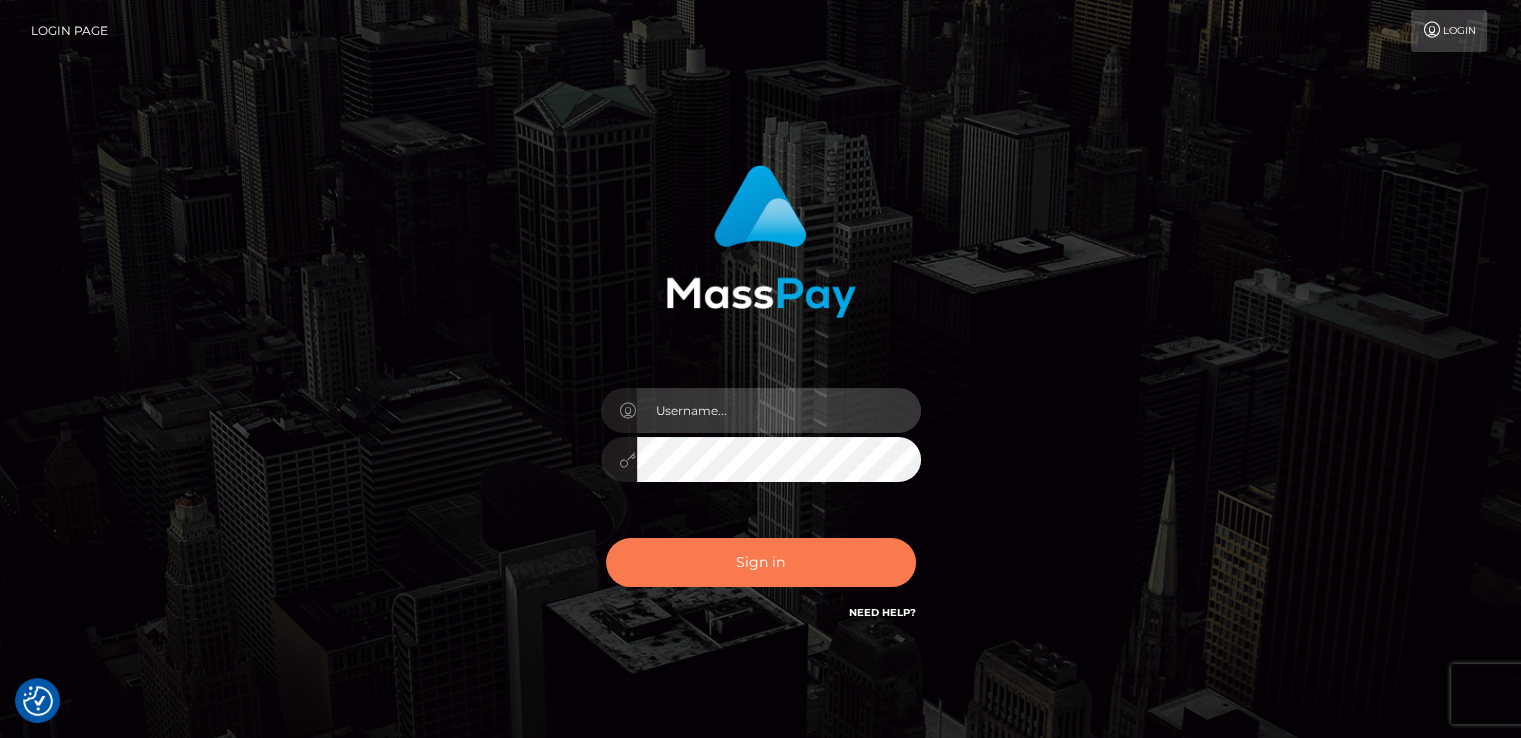 type on "catalinad" 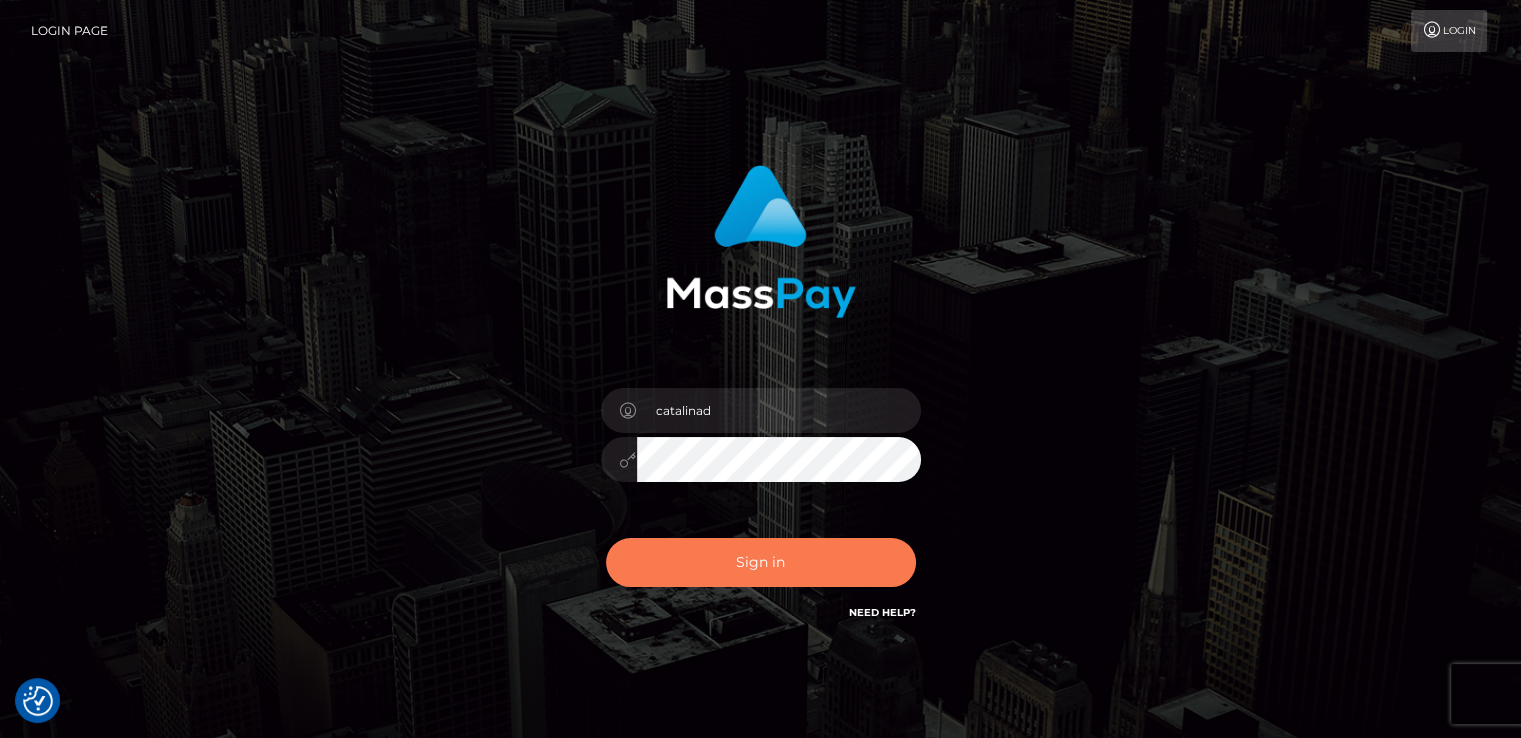 click on "Sign in" at bounding box center (761, 562) 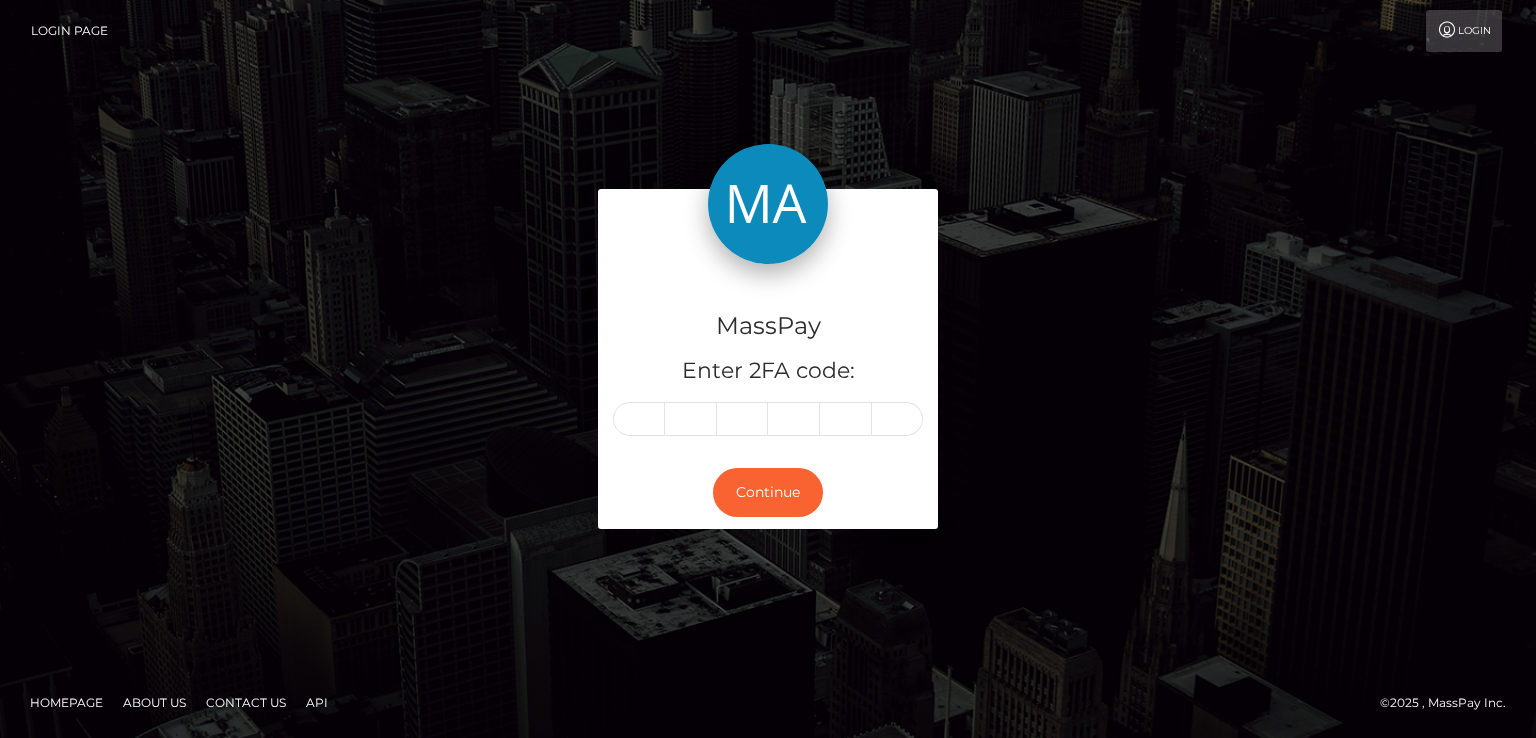 scroll, scrollTop: 0, scrollLeft: 0, axis: both 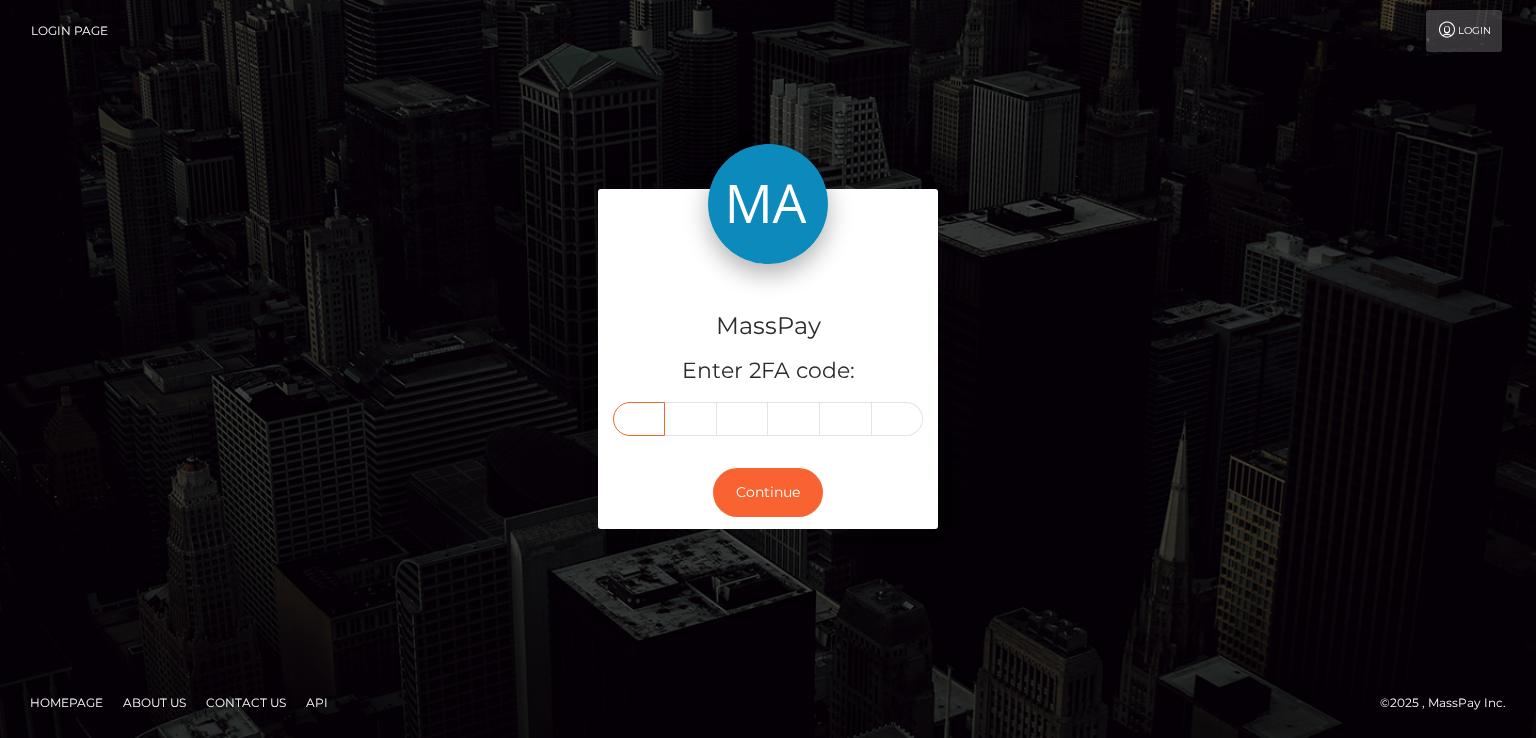 click at bounding box center (639, 419) 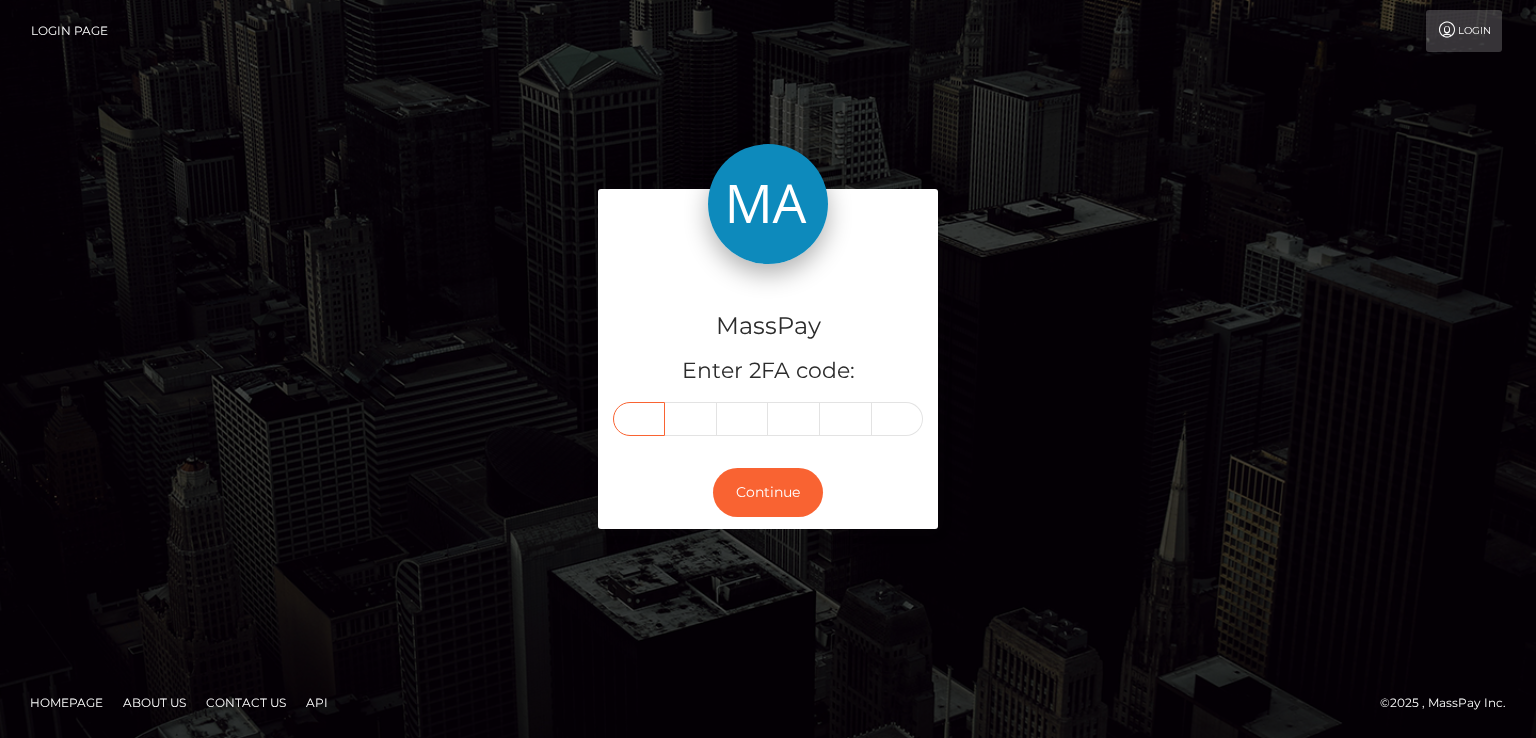 type on "1" 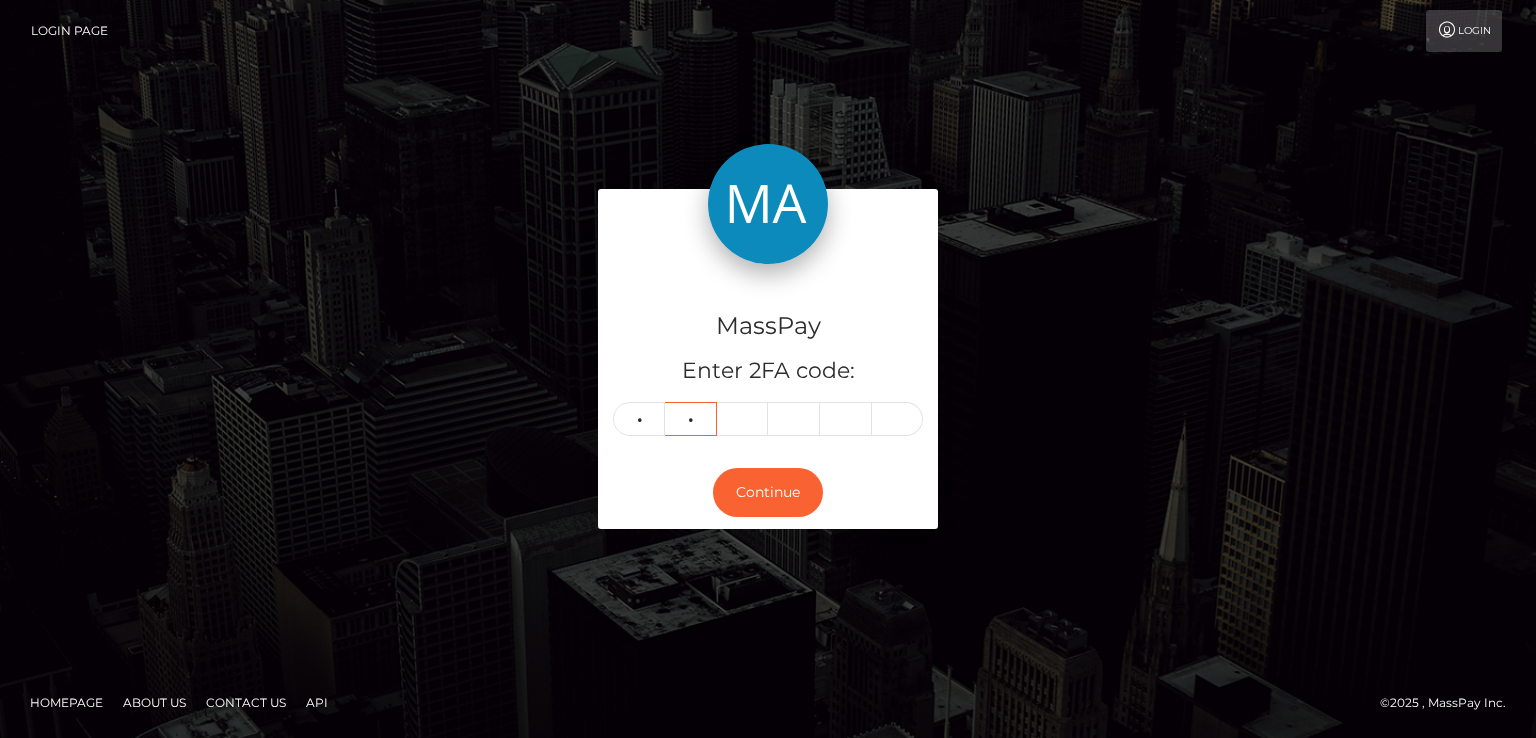 type on "9" 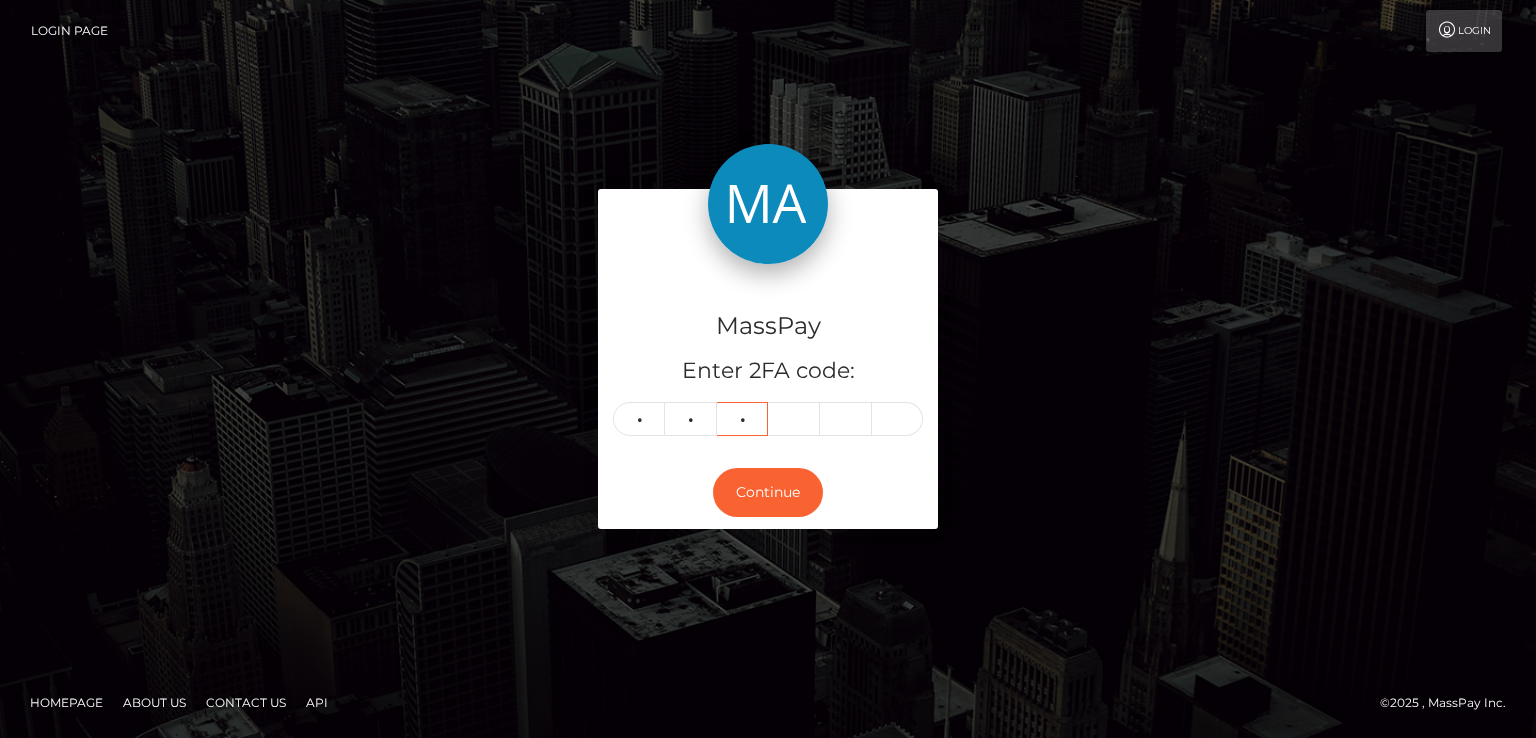 type on "9" 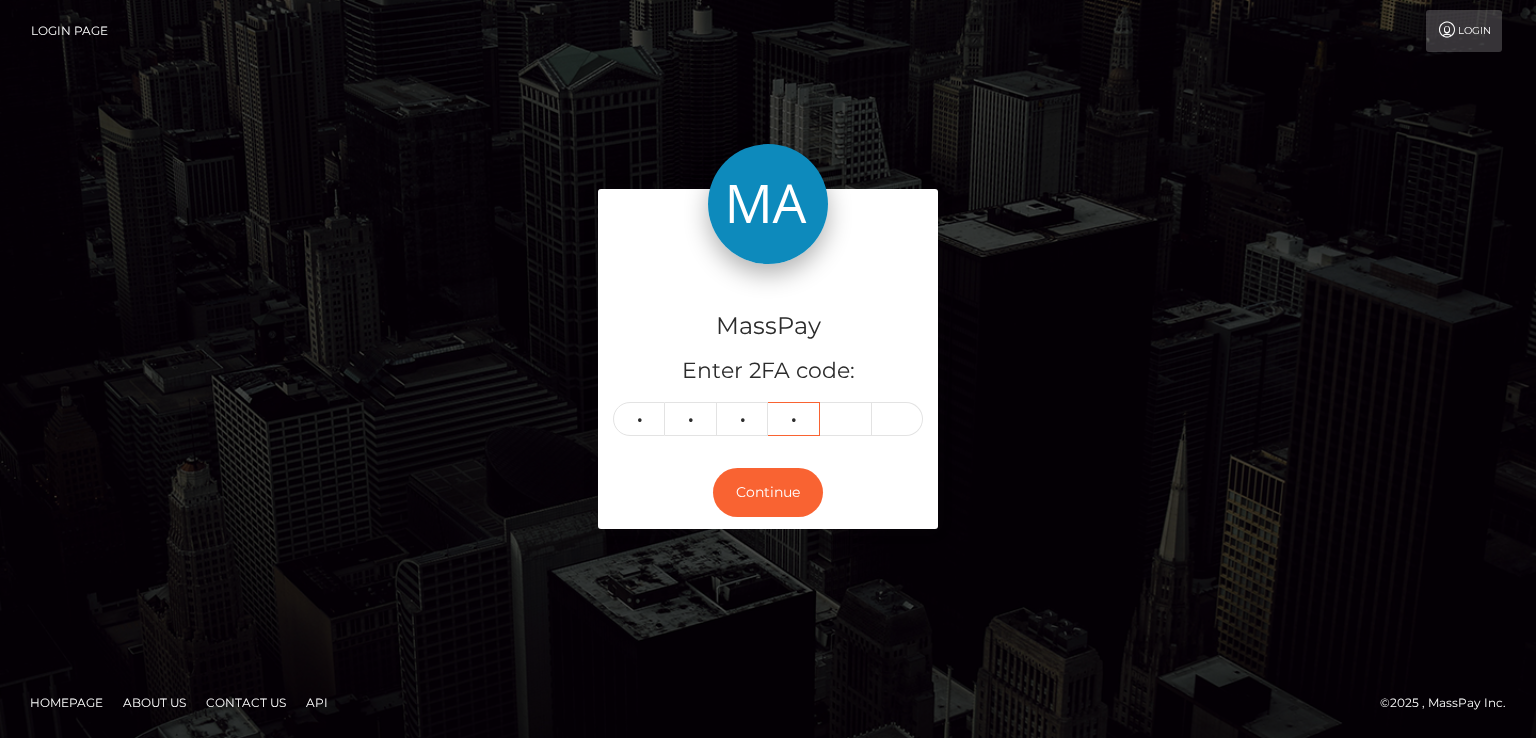 type on "8" 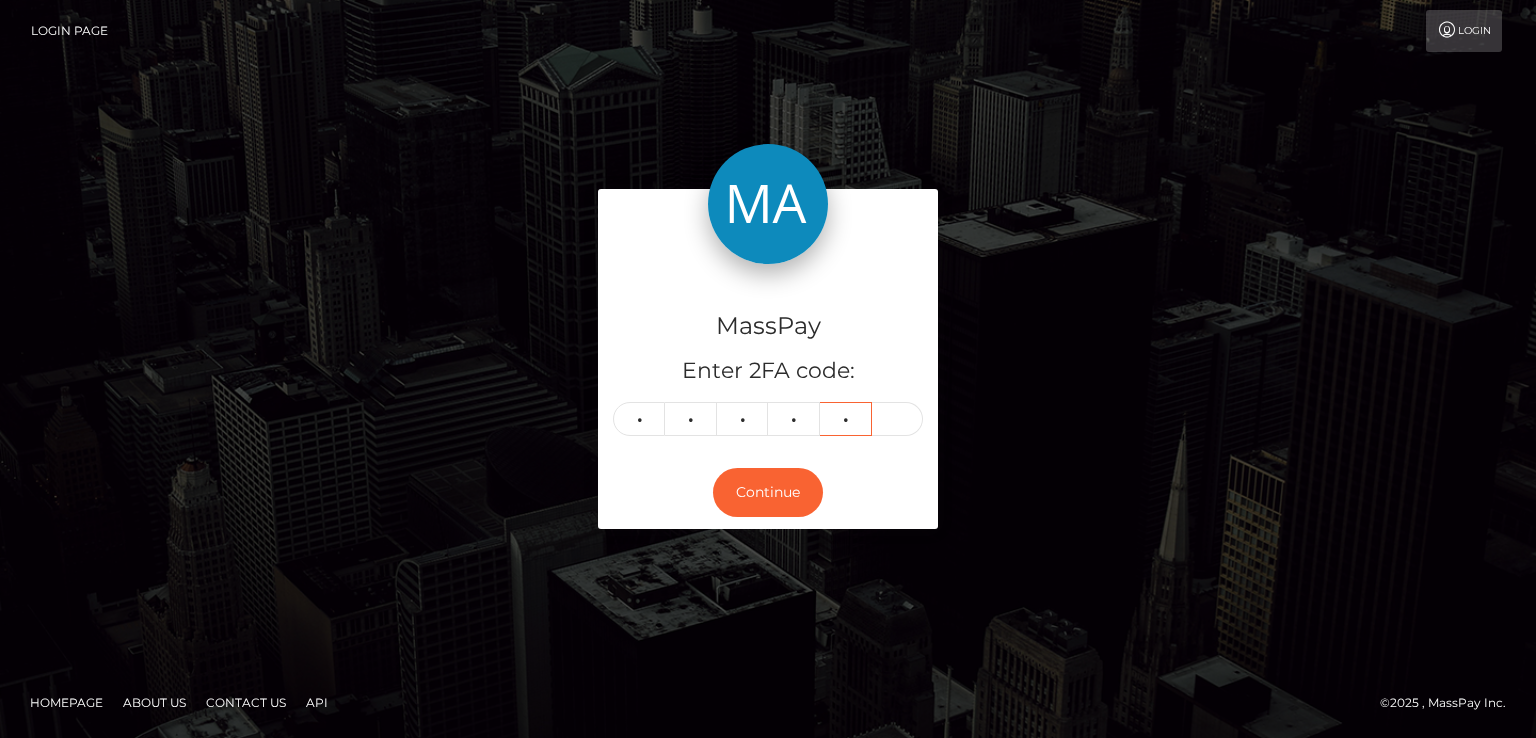 type on "7" 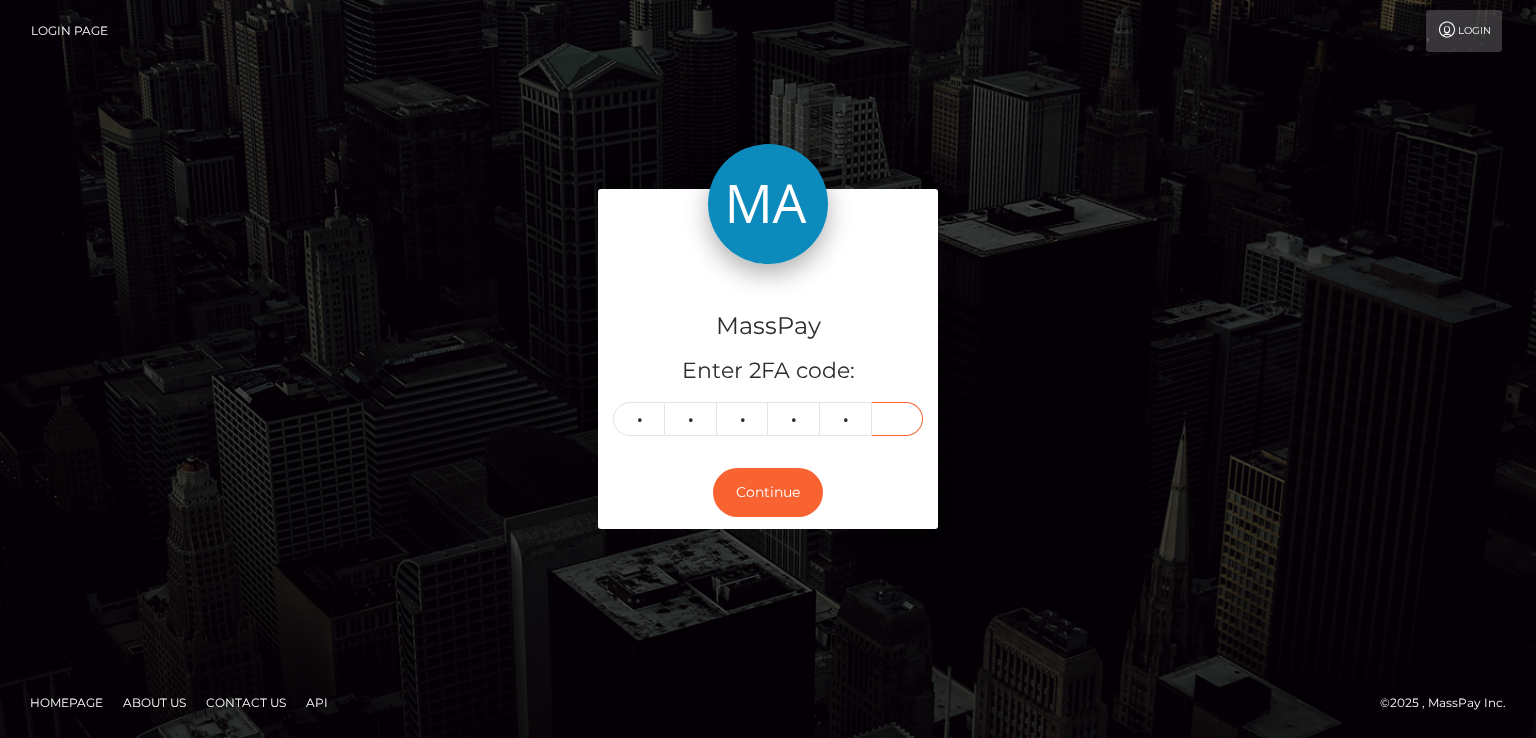 type on "0" 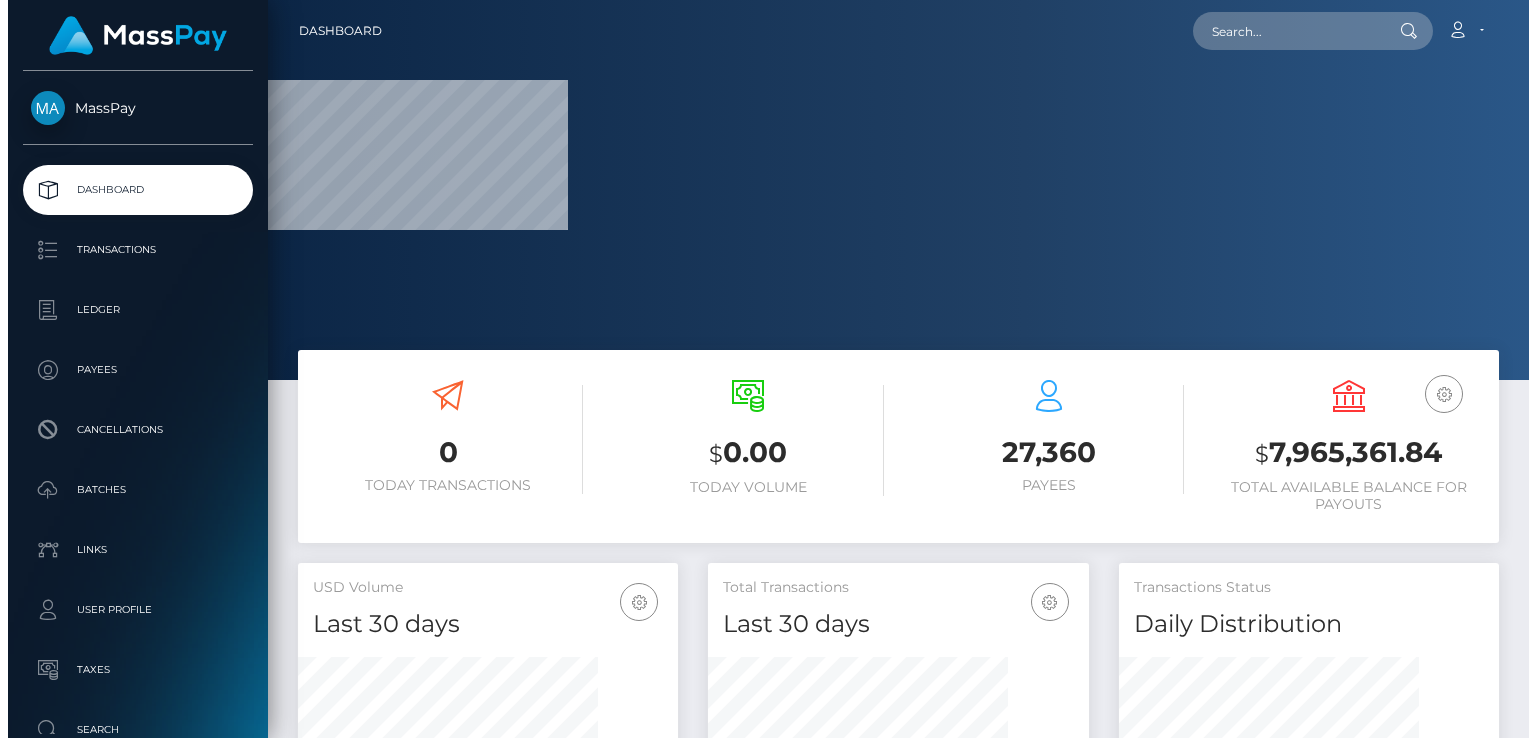 scroll, scrollTop: 0, scrollLeft: 0, axis: both 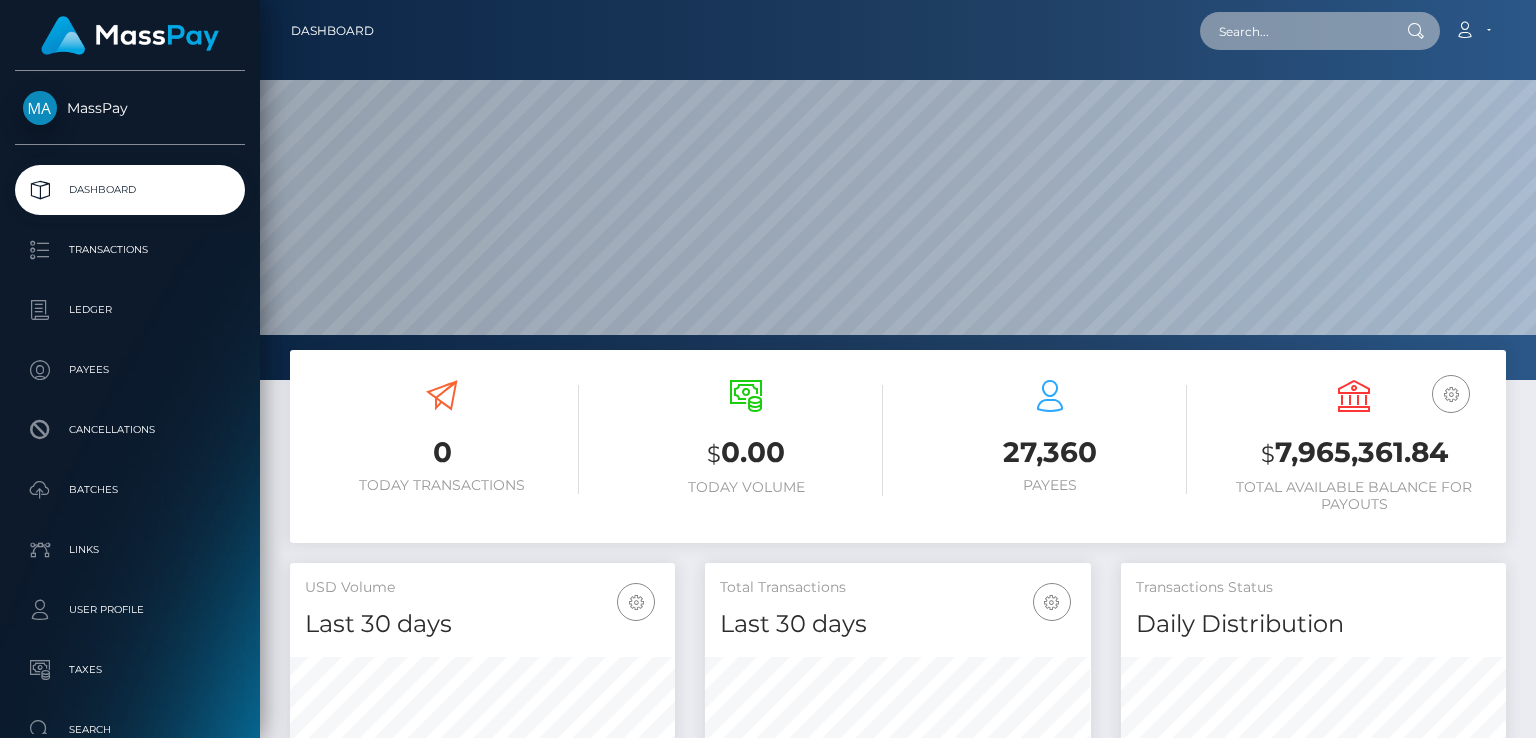 paste on "MSP38cd67d4b7caa1b" 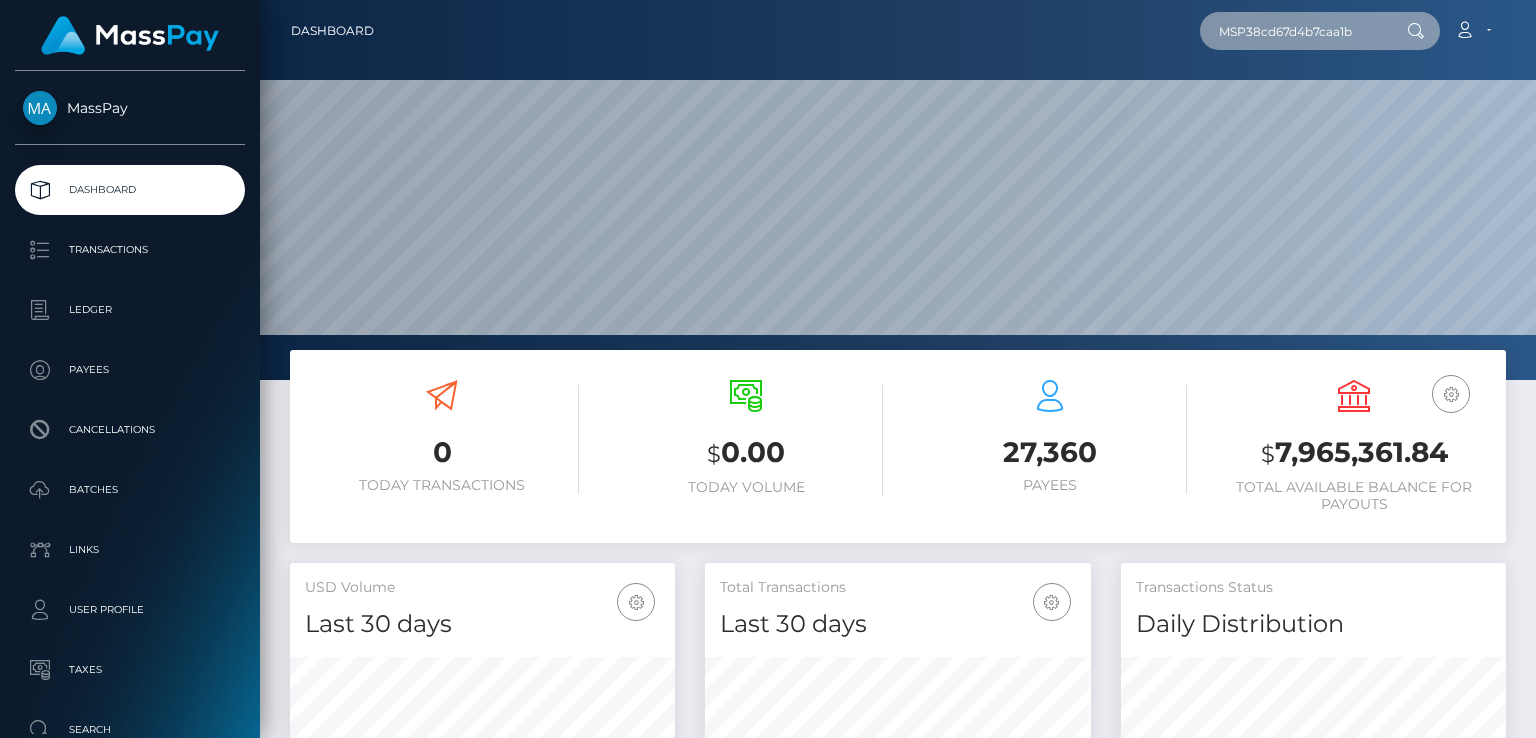 type on "MSP38cd67d4b7caa1b" 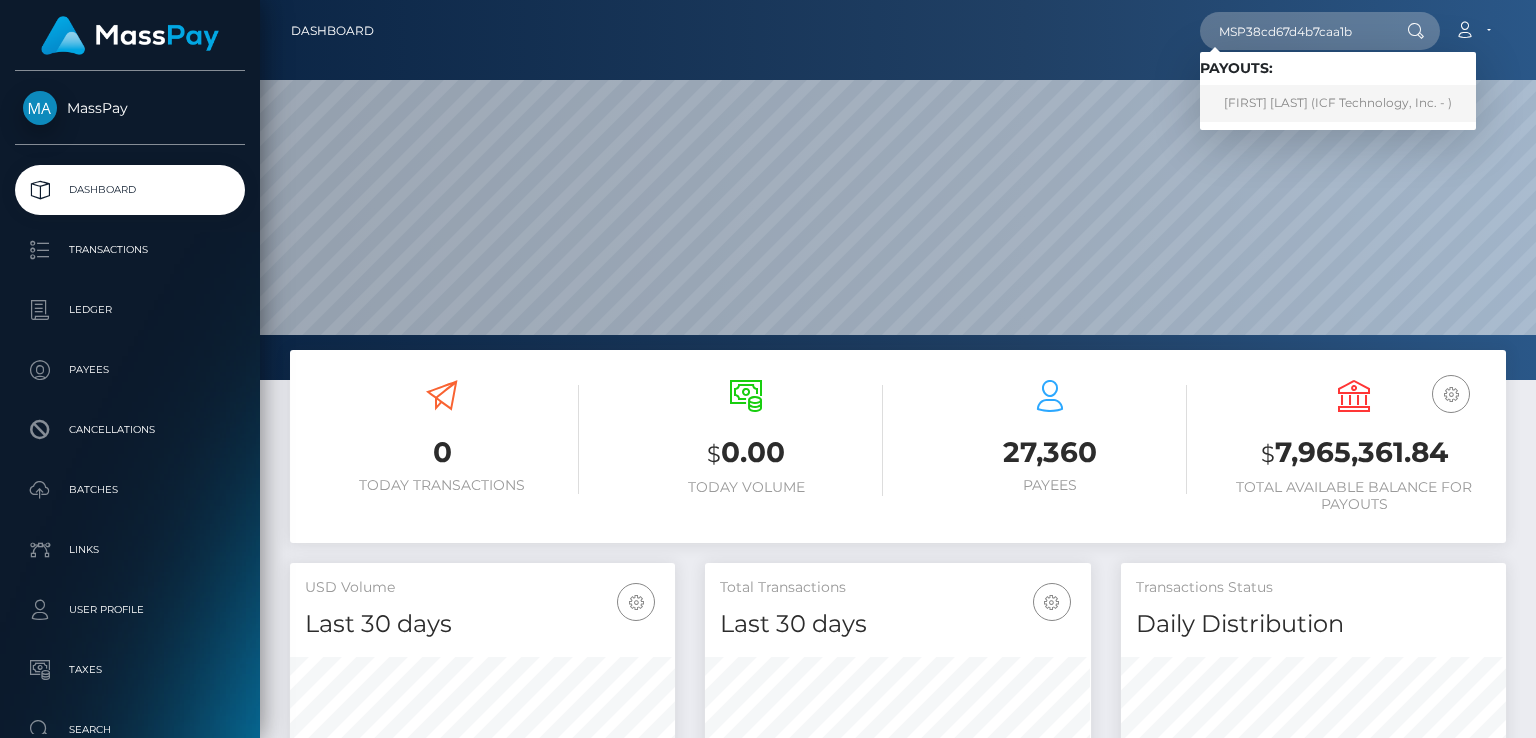 click on "POOJA  DUTTA (ICF Technology, Inc. - )" at bounding box center (1338, 103) 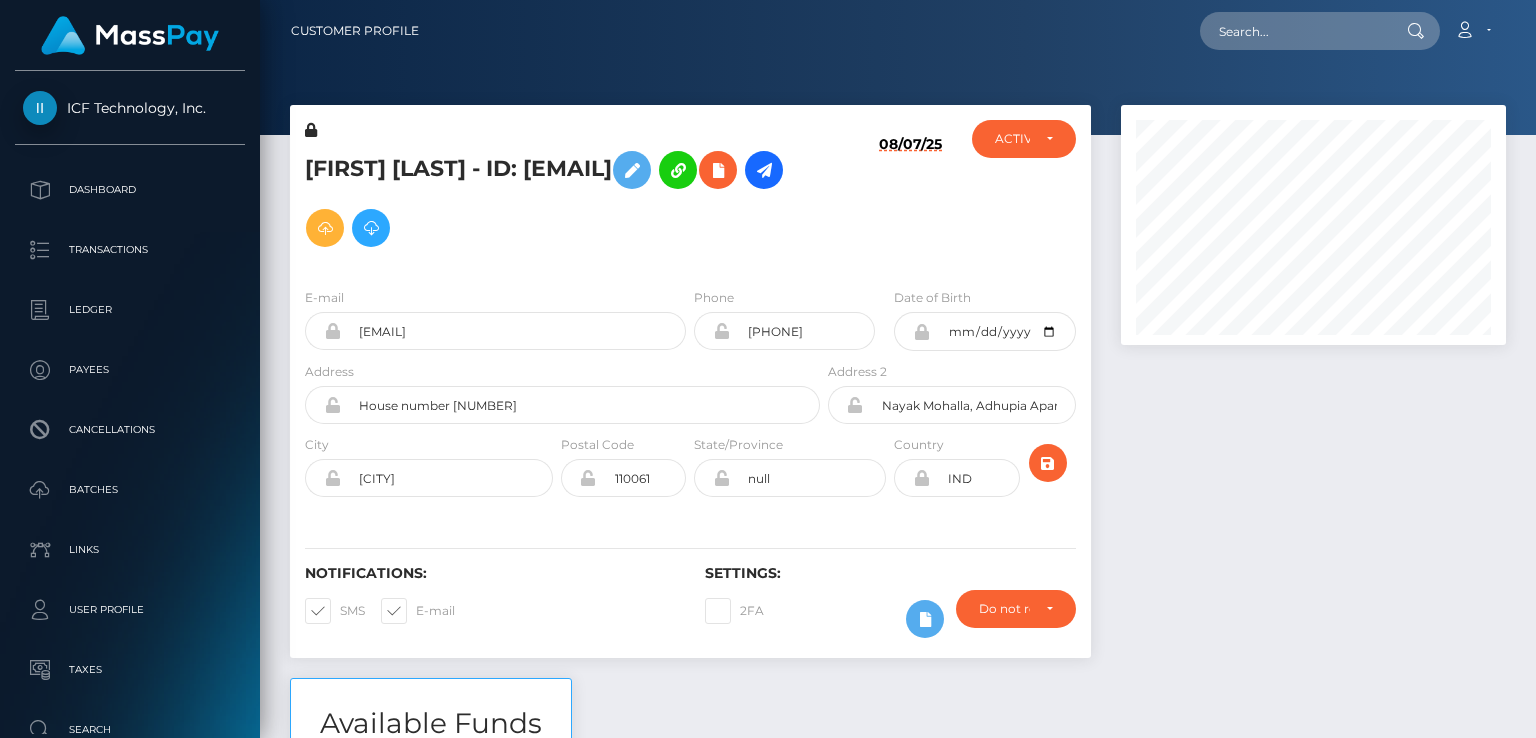 scroll, scrollTop: 0, scrollLeft: 0, axis: both 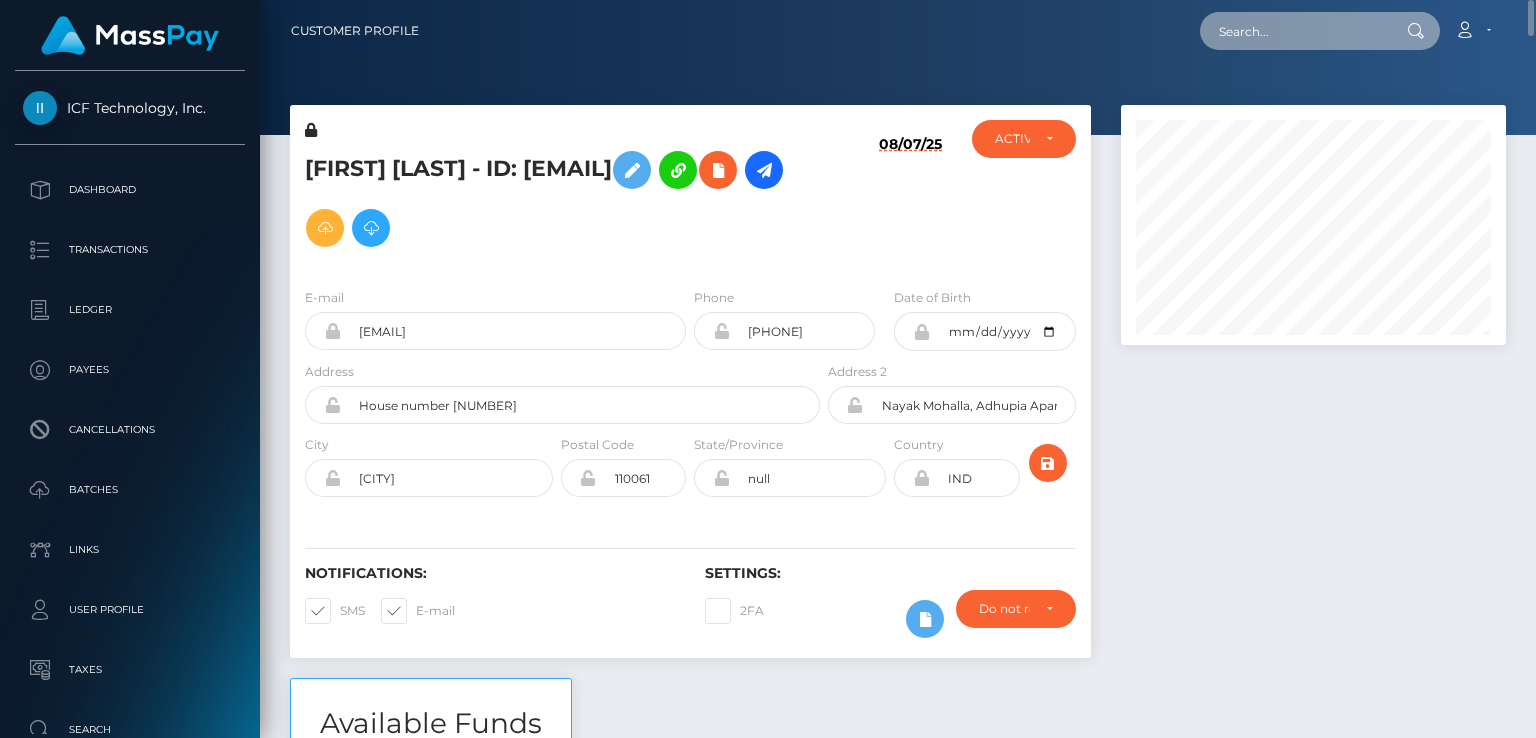 paste on "MSPAB02A5E2A8C5BC6" 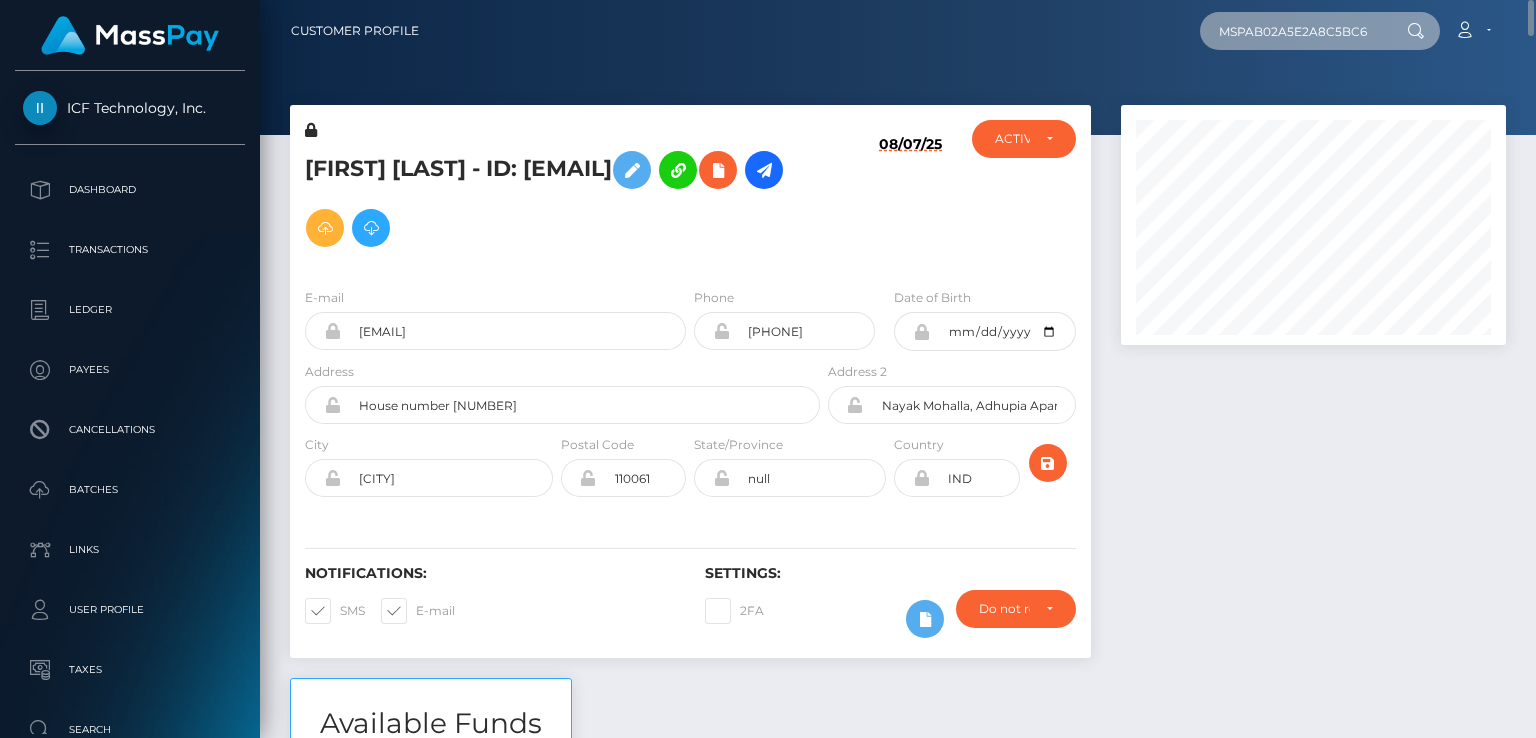 scroll, scrollTop: 0, scrollLeft: 0, axis: both 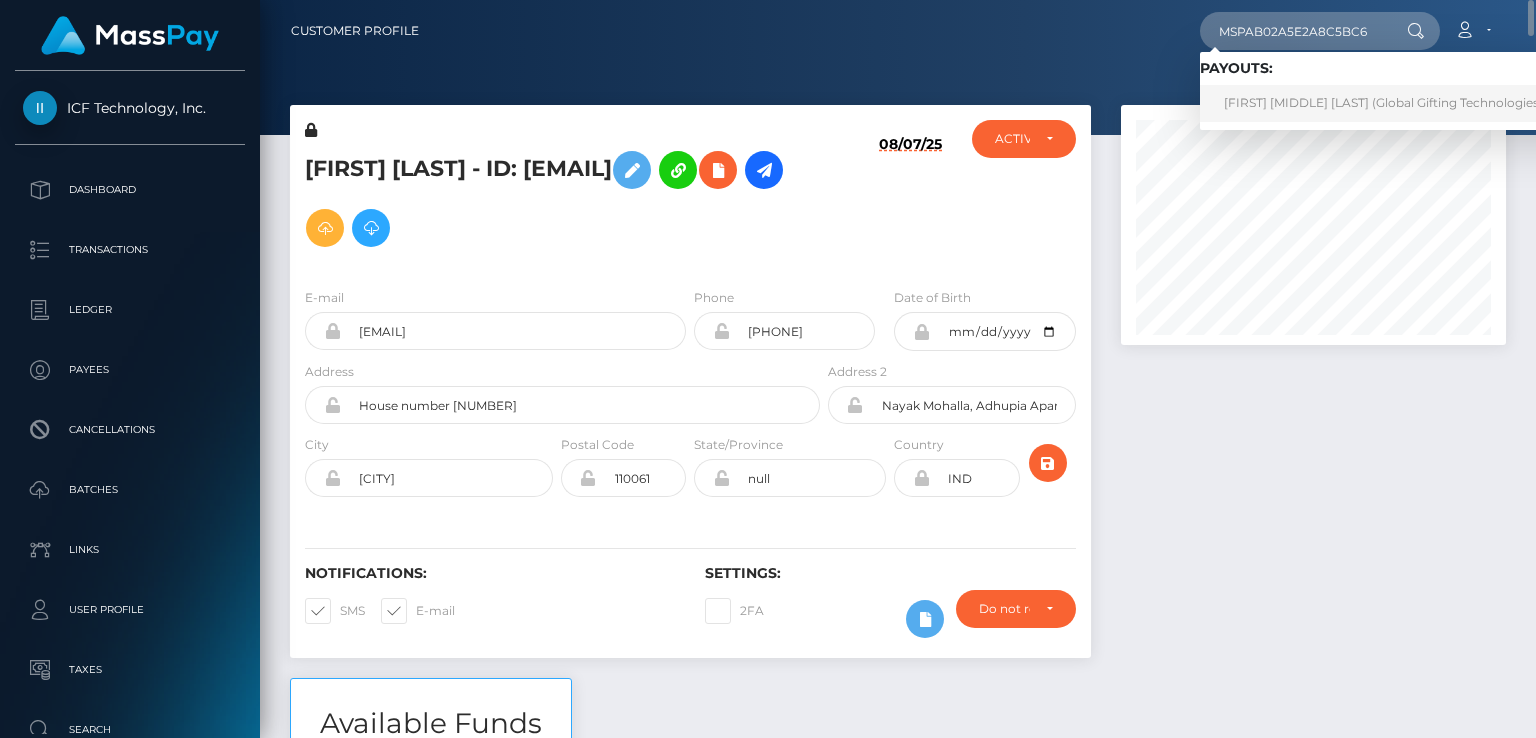 click on "[FIRST] [MIDDLE] [LAST] (Global Gifting Technologies Inc - Throne)" at bounding box center [1421, 103] 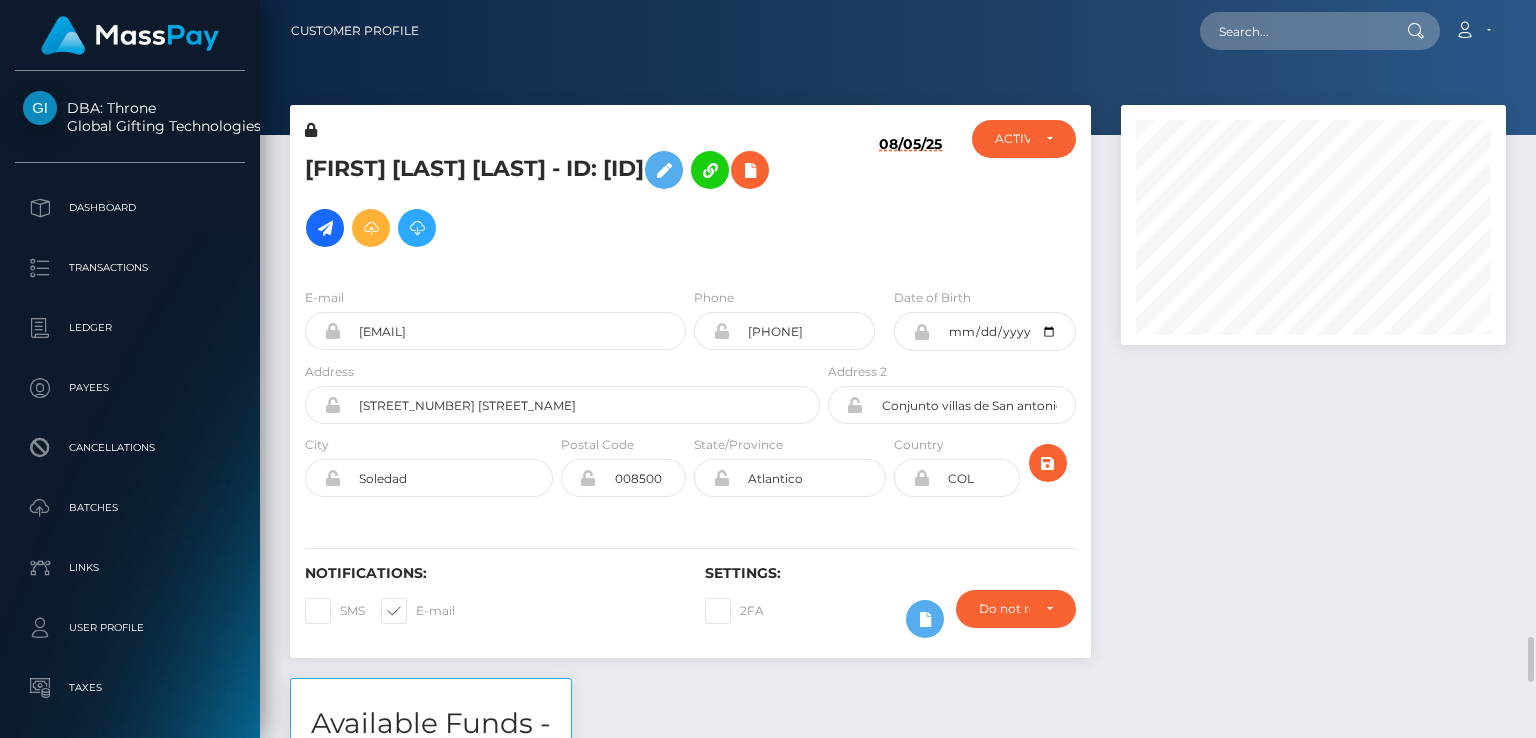 scroll, scrollTop: 0, scrollLeft: 0, axis: both 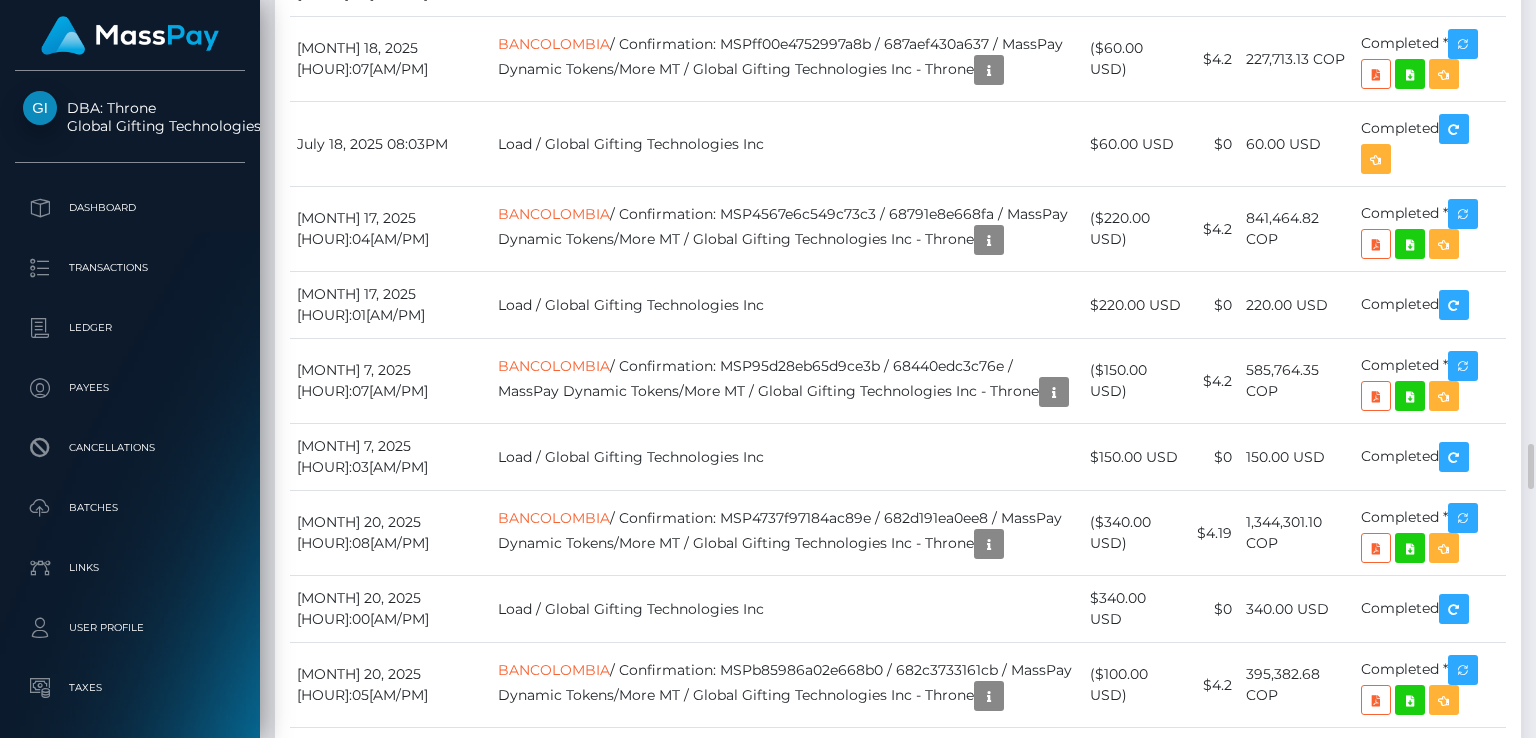 click on "Transactions History" at bounding box center (898, -1400) 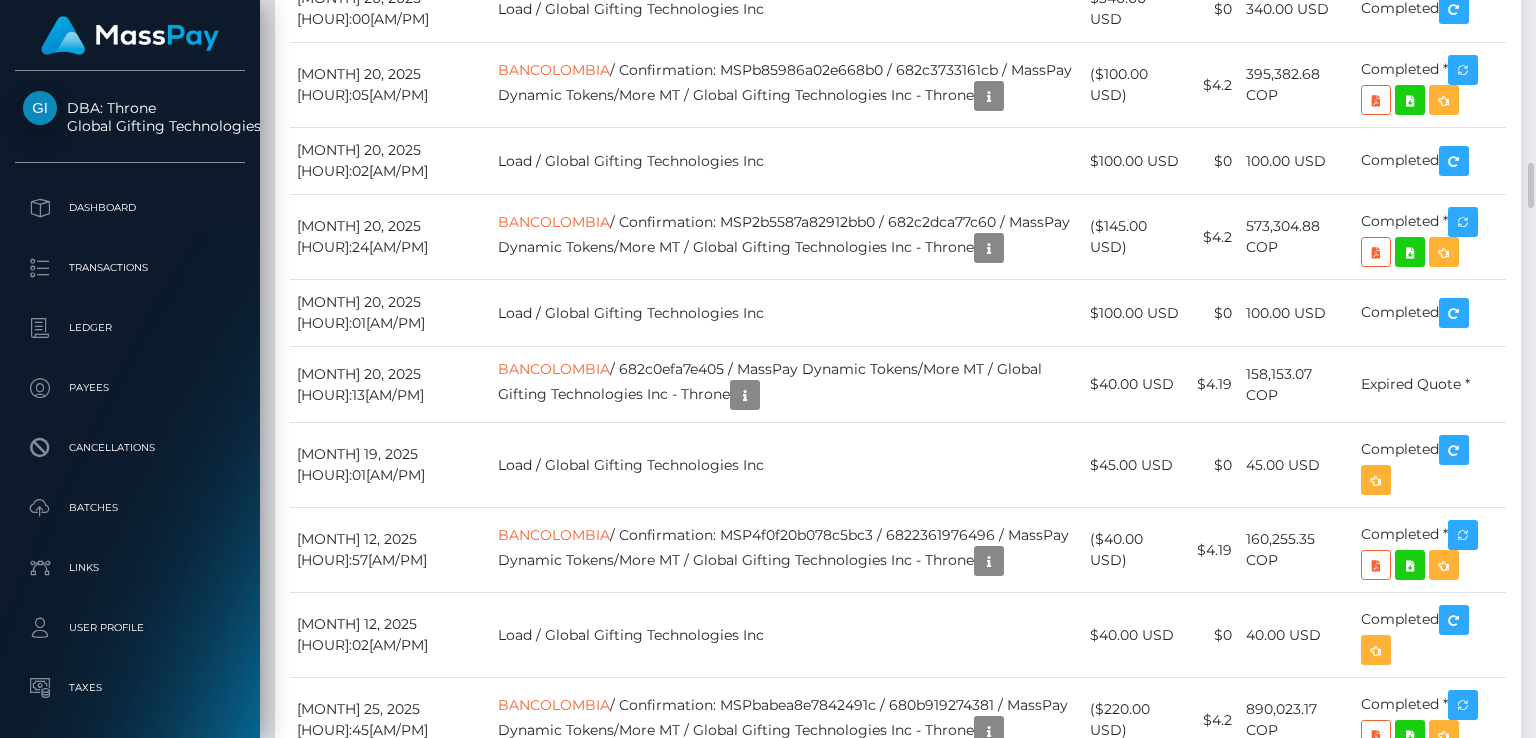 scroll, scrollTop: 7500, scrollLeft: 0, axis: vertical 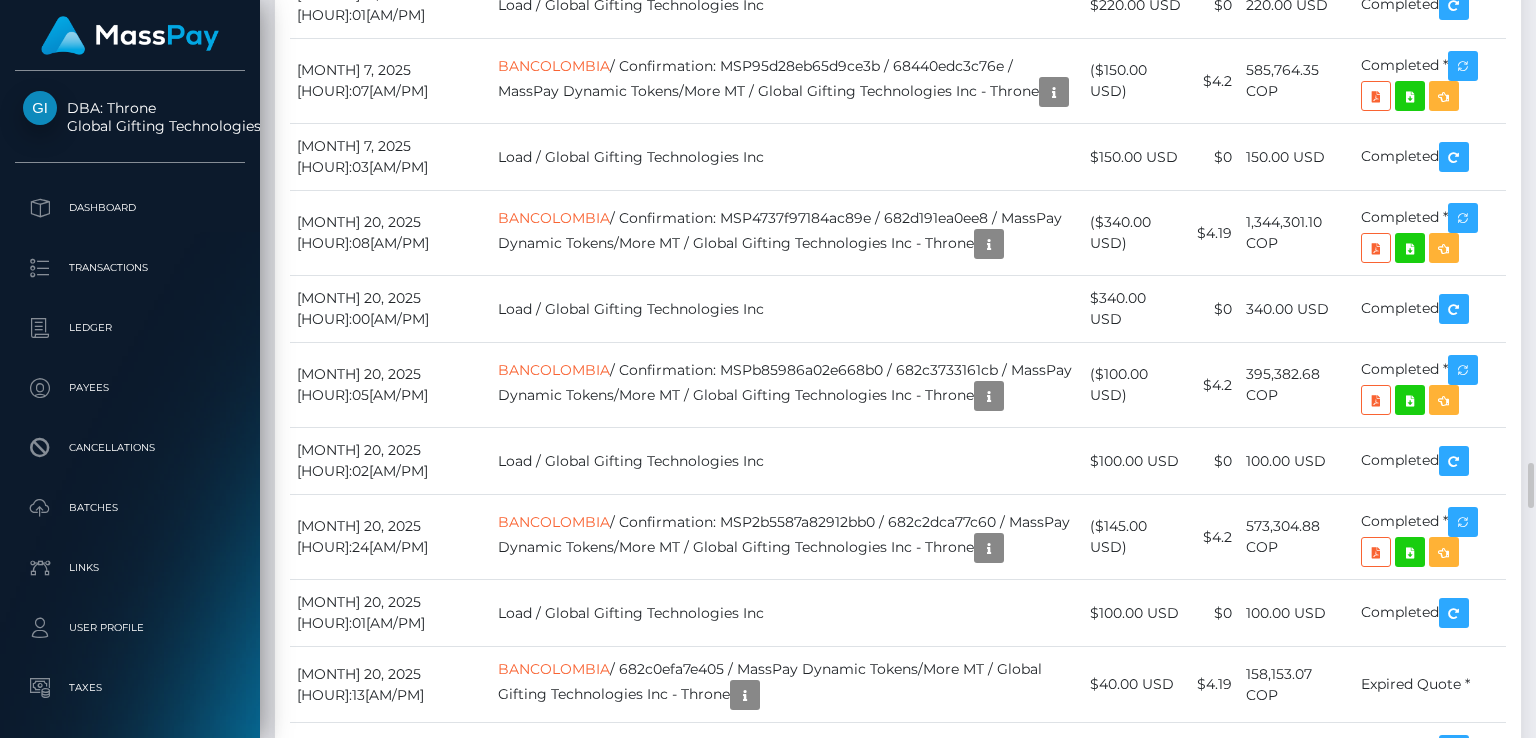 click on "Banca Digital Nequi  / Confirmation: MSPb304a43328cb615 / 6891cab4a268c  / MassPay Dynamic Tokens/More MT / Global Gifting Technologies Inc - Throne" at bounding box center (787, -1452) 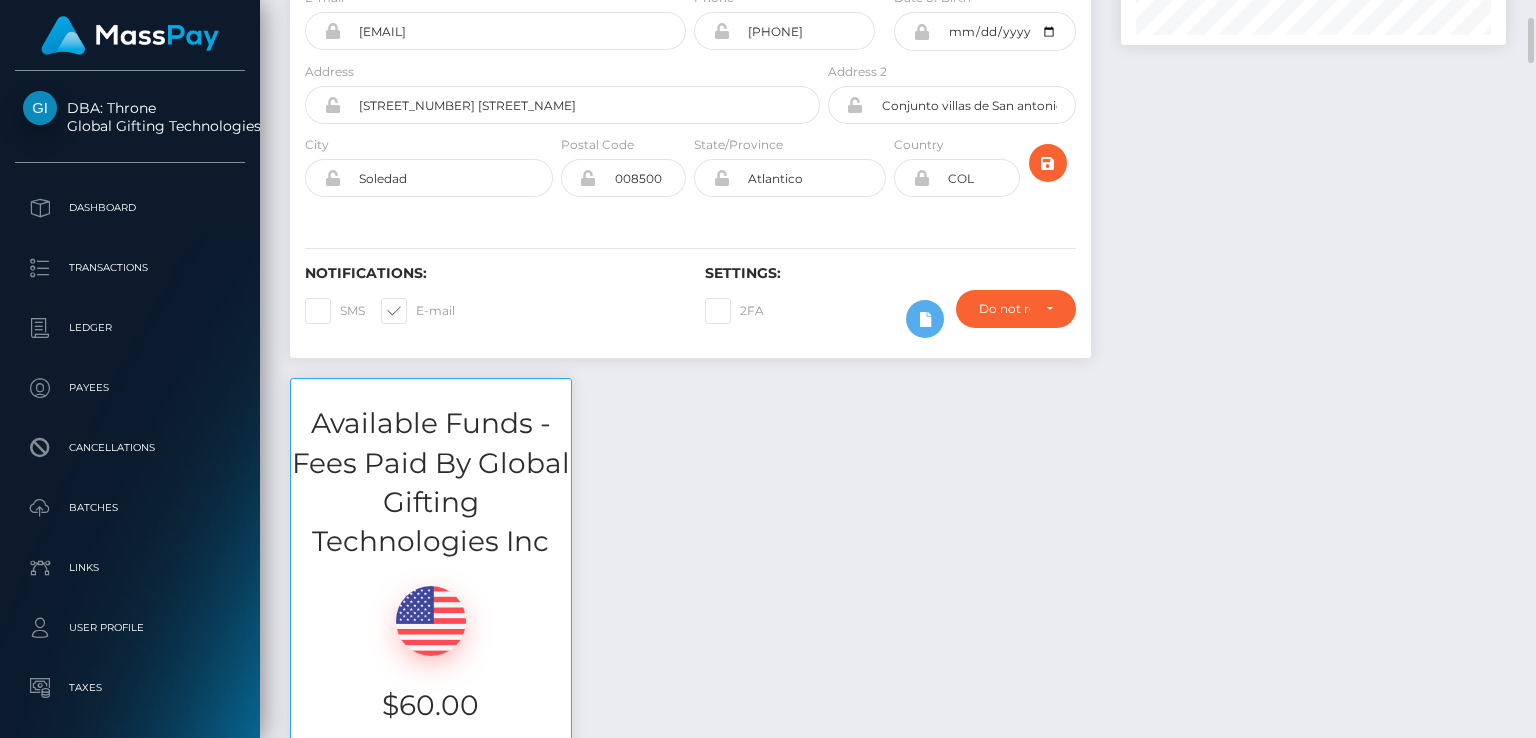 scroll, scrollTop: 0, scrollLeft: 0, axis: both 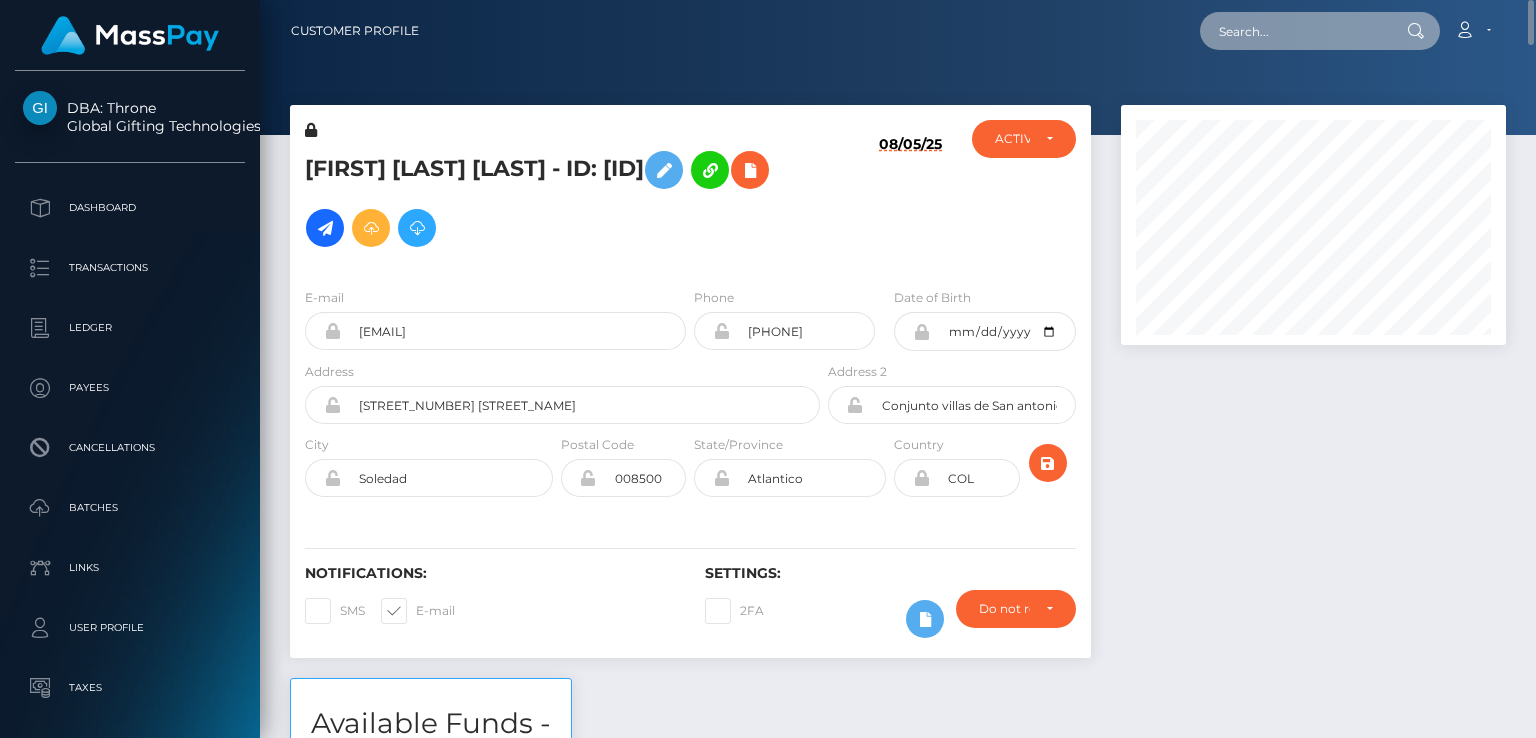 paste on "MSP0105c039255dff8" 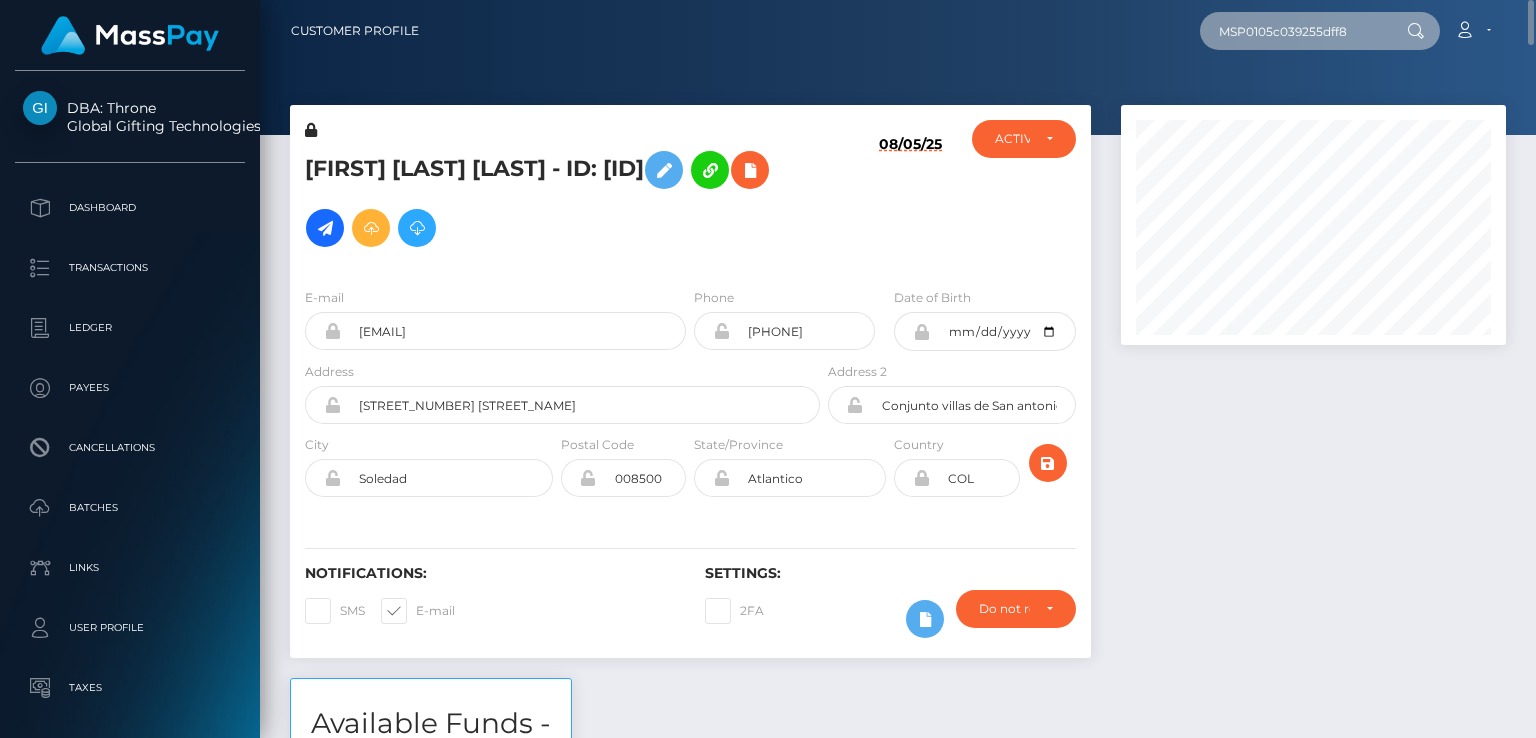 type on "MSP0105c039255dff8" 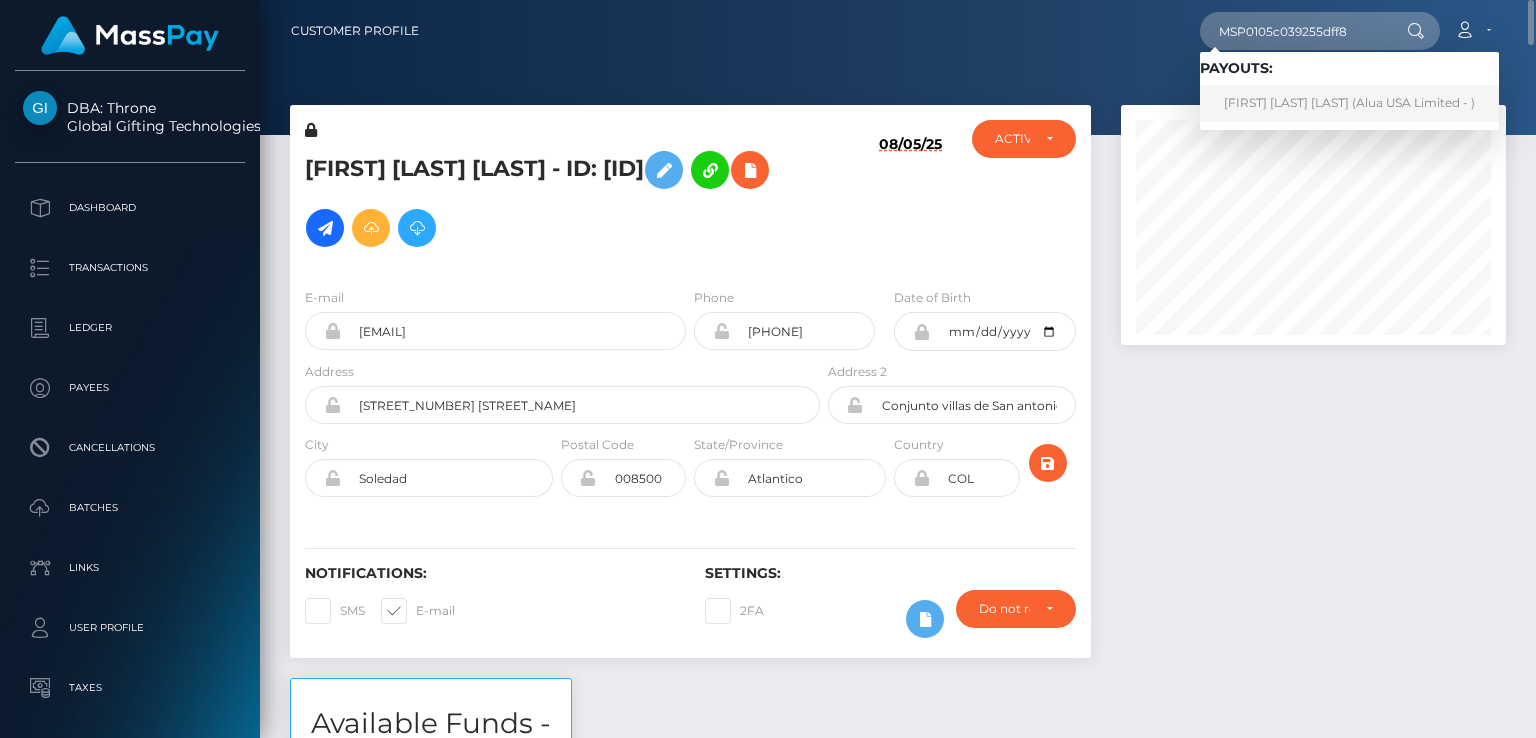 click on "Renz Maverick Tumulak Gonzales (Alua USA Limited - )" at bounding box center [1349, 103] 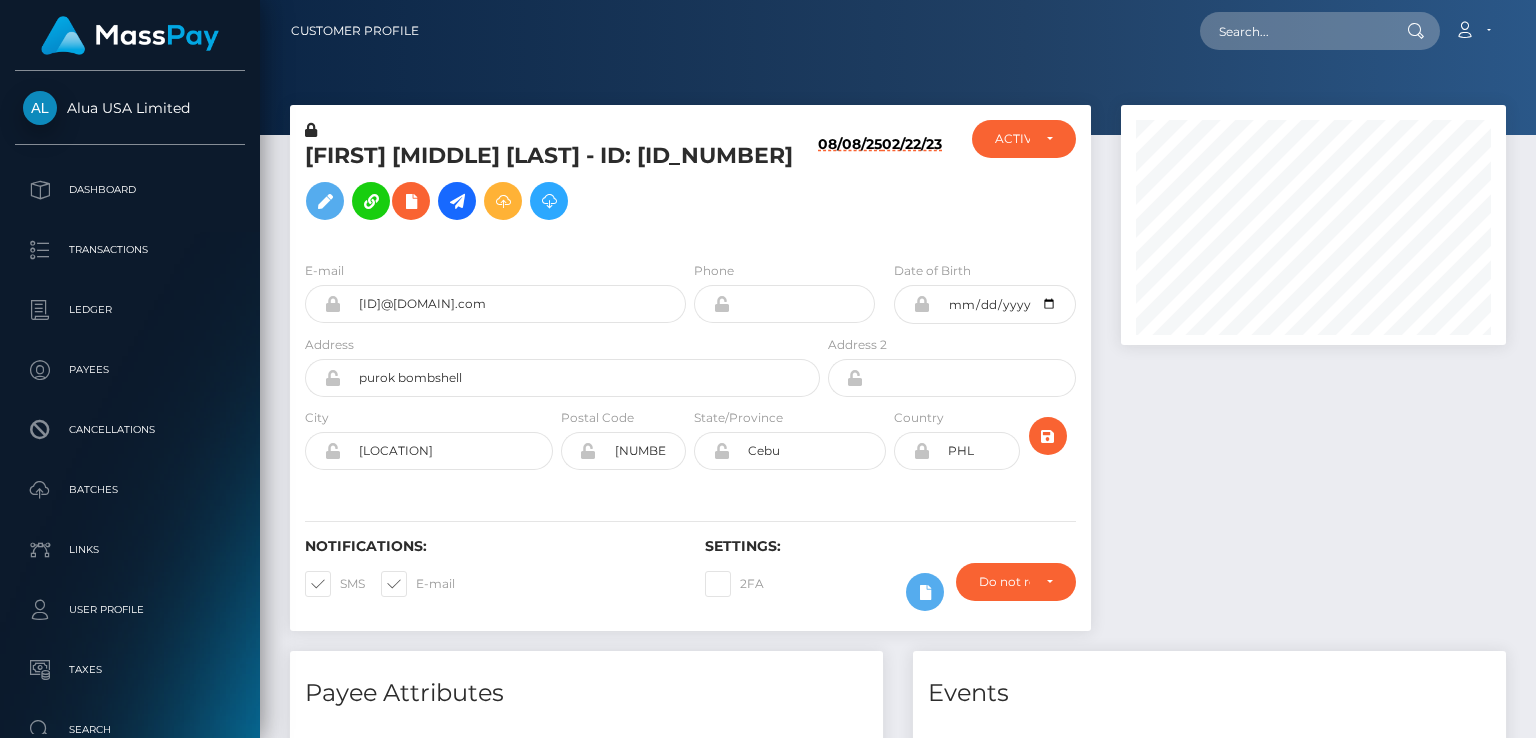 scroll, scrollTop: 0, scrollLeft: 0, axis: both 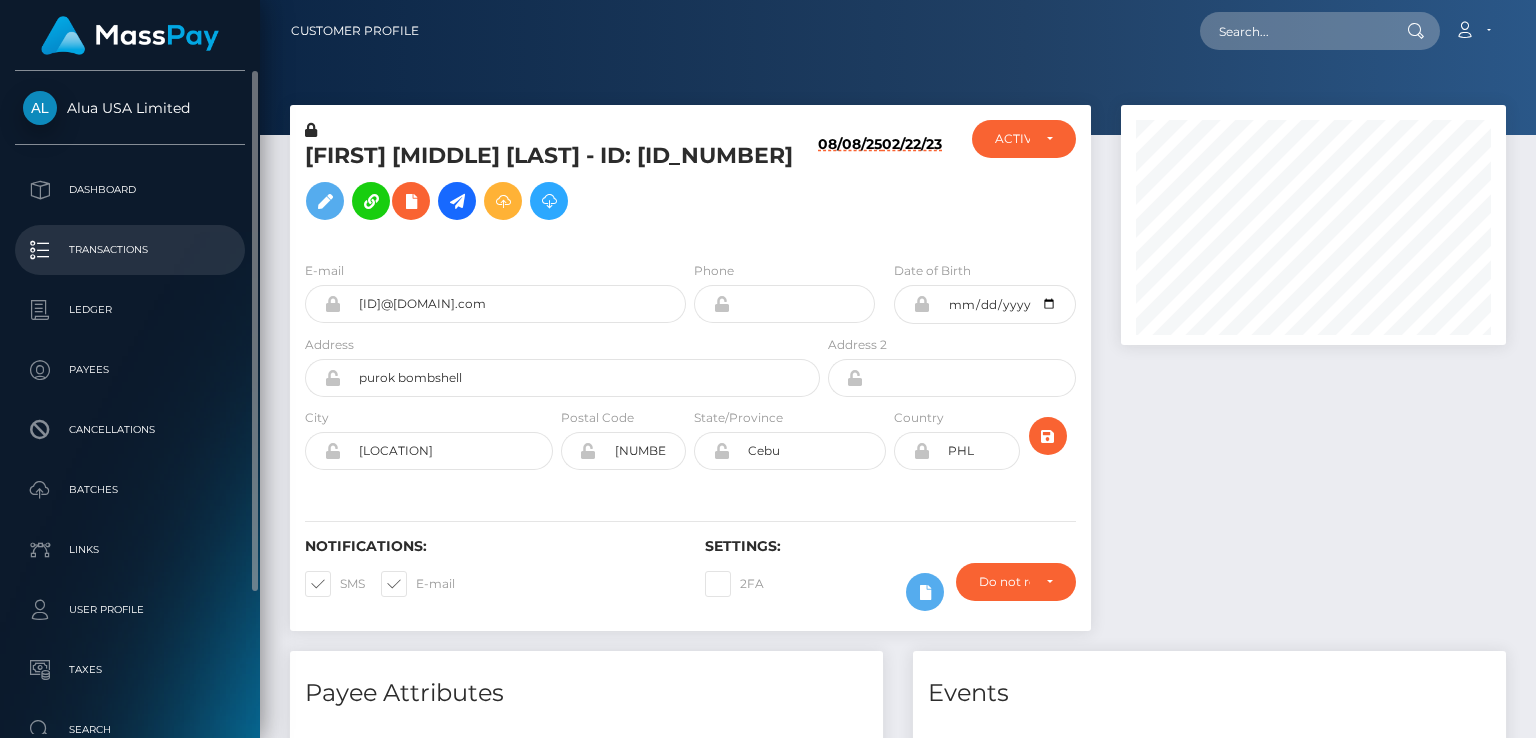 click at bounding box center (1313, 378) 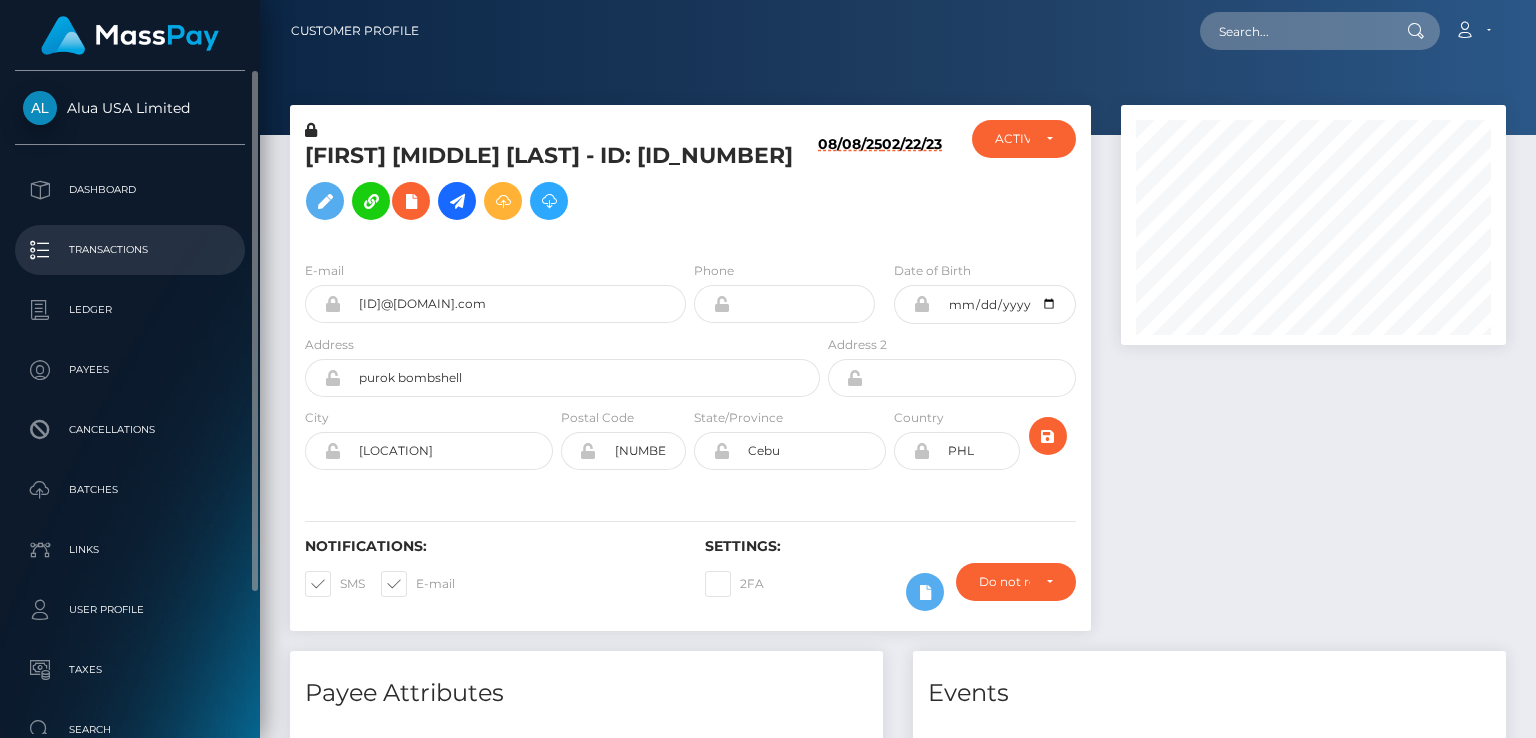 scroll, scrollTop: 2100, scrollLeft: 0, axis: vertical 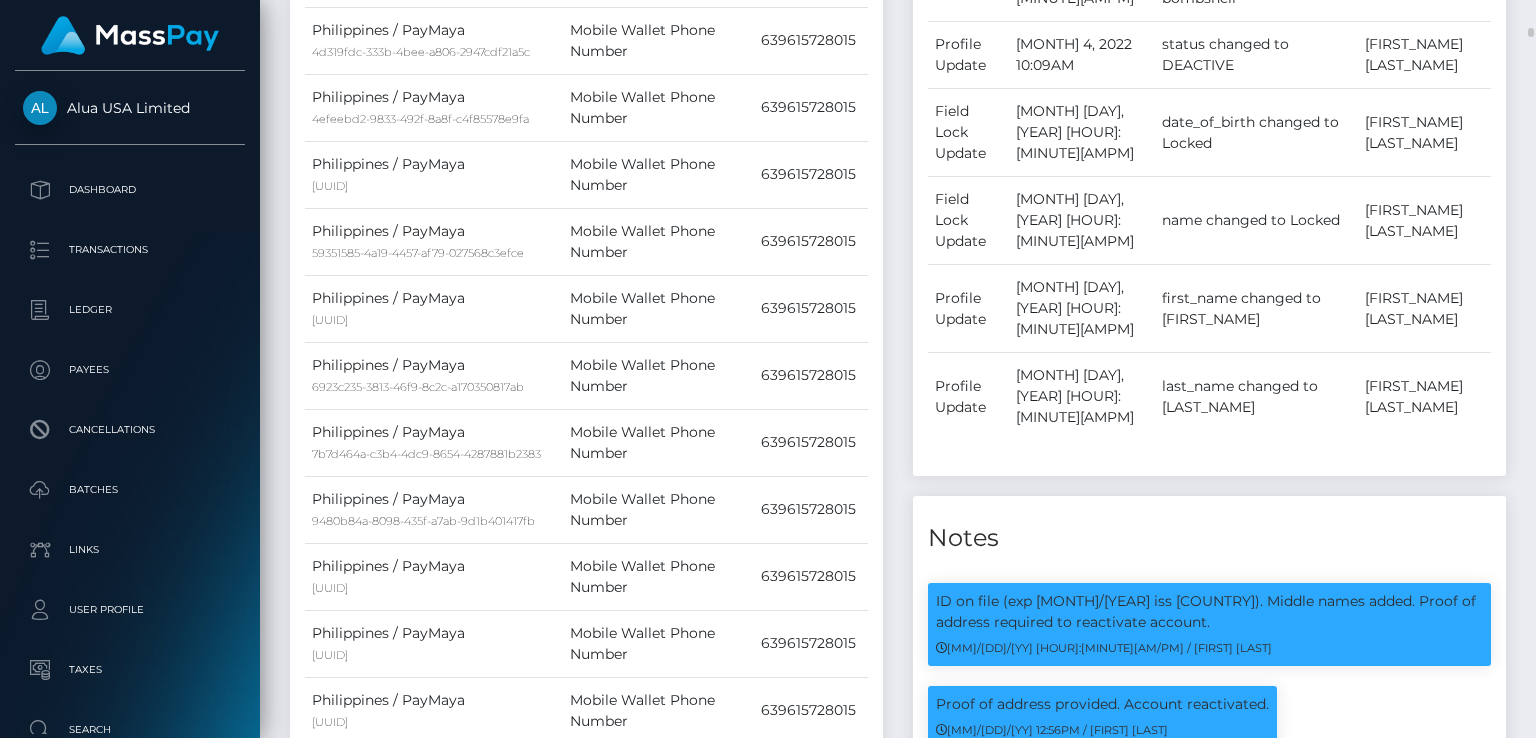 click on "Events
Type
Time
Event
Changed By" at bounding box center (1209, -124) 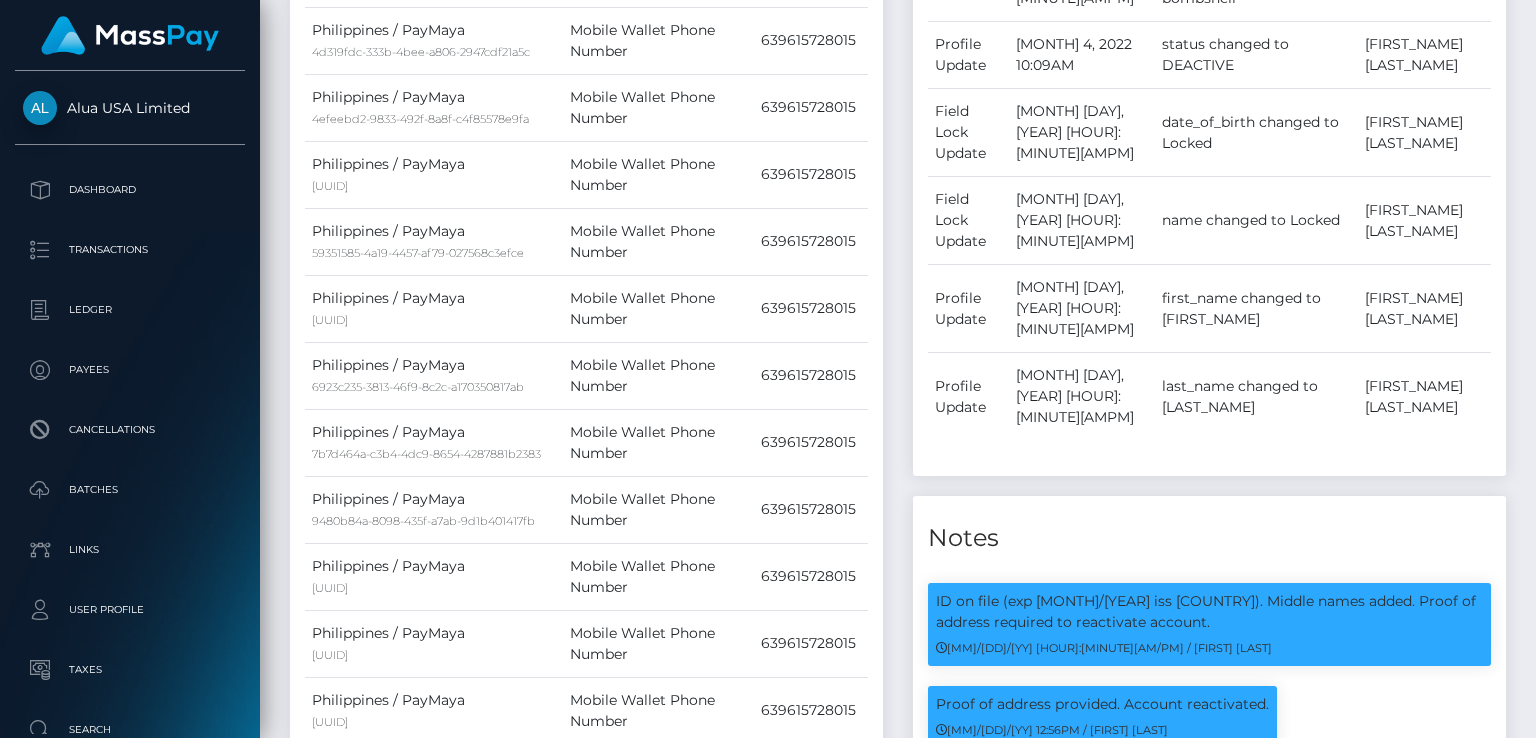 scroll, scrollTop: 240, scrollLeft: 384, axis: both 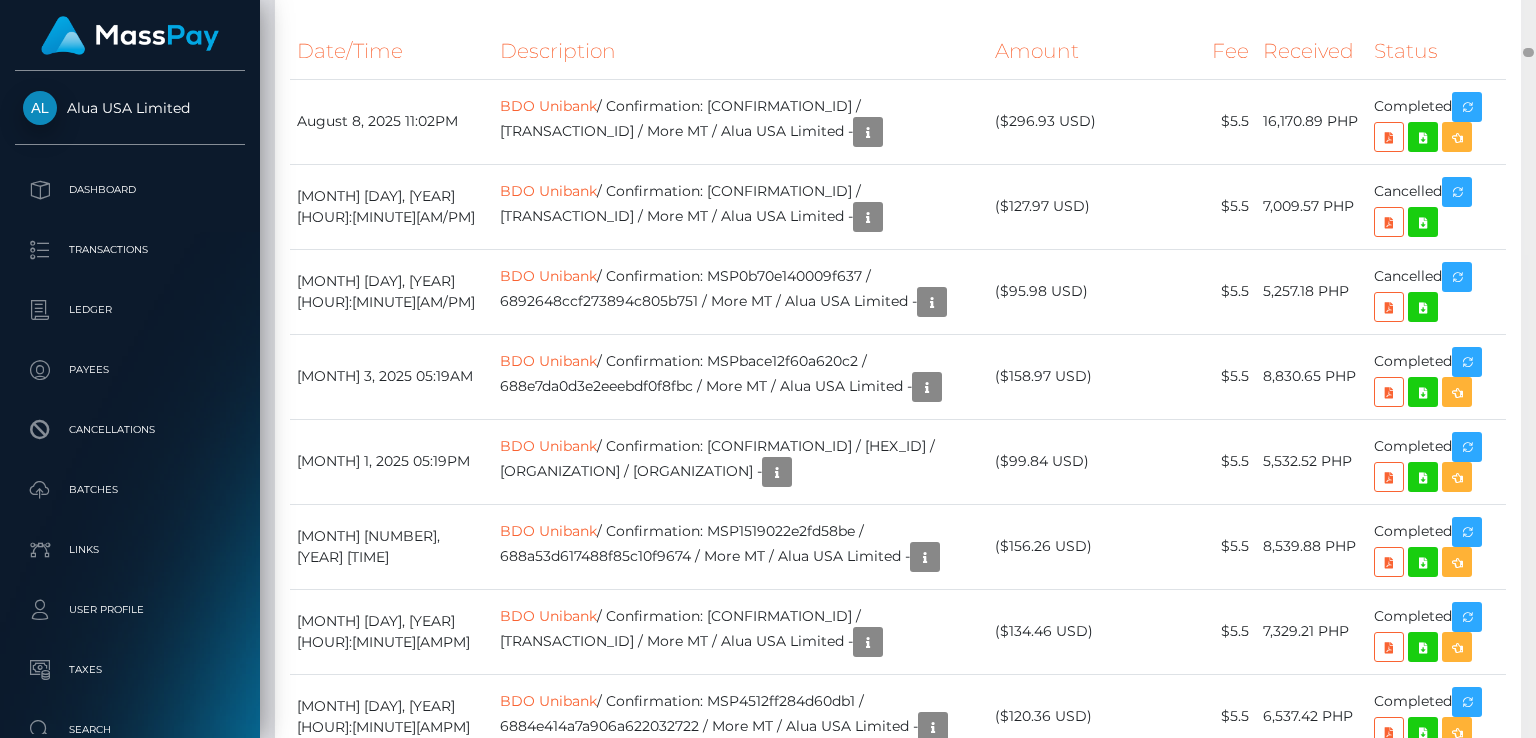 drag, startPoint x: 1529, startPoint y: 59, endPoint x: 348, endPoint y: 353, distance: 1217.0443 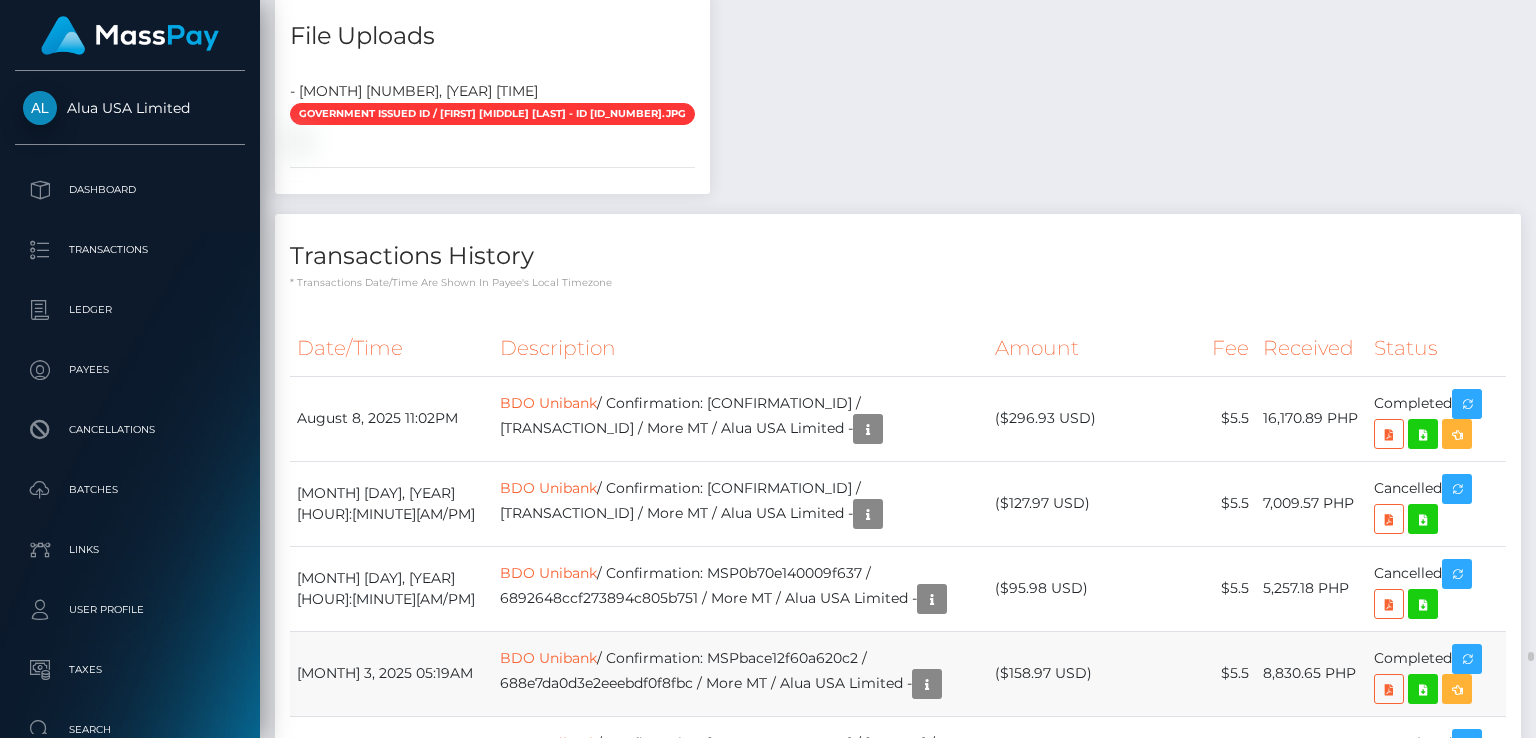 scroll, scrollTop: 3908, scrollLeft: 0, axis: vertical 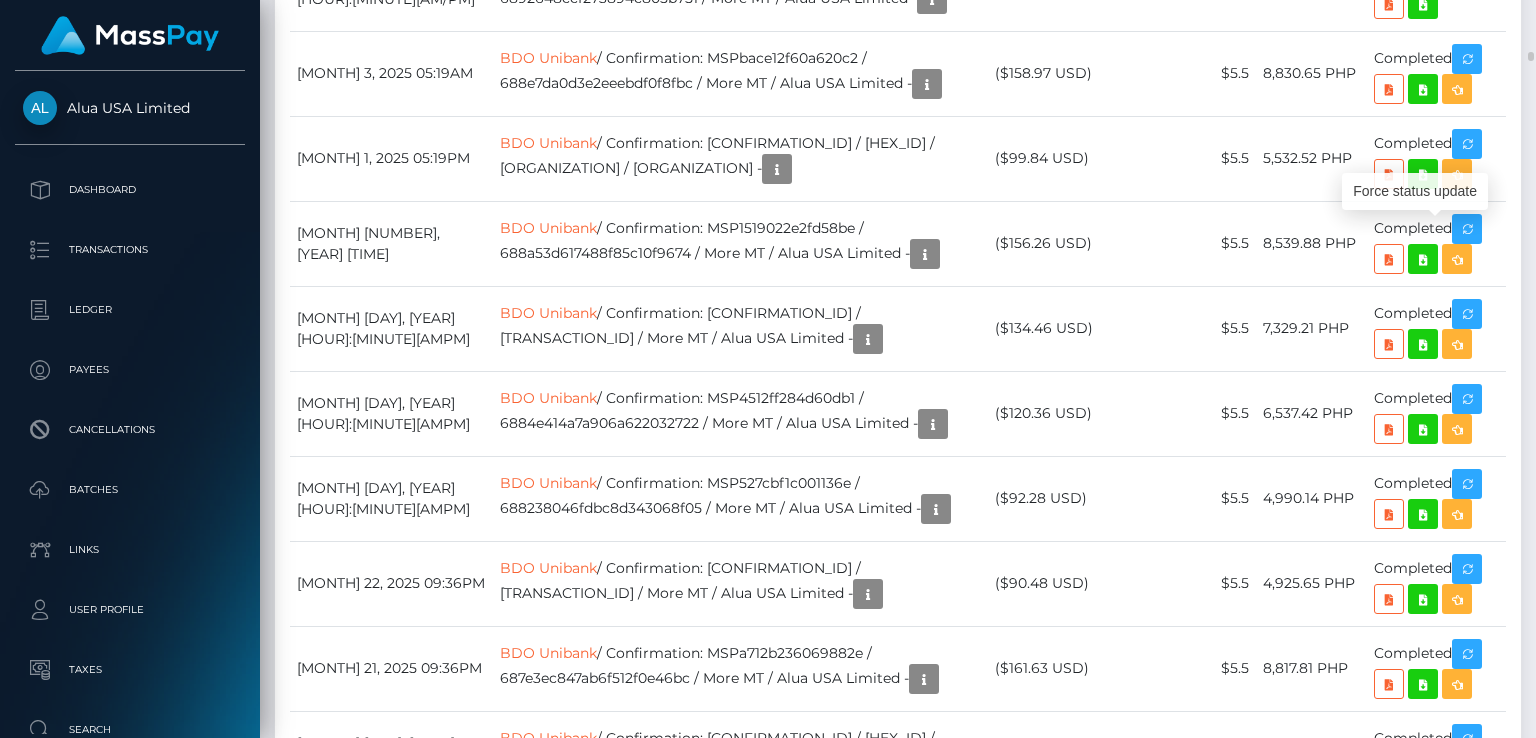 click at bounding box center [1467, -196] 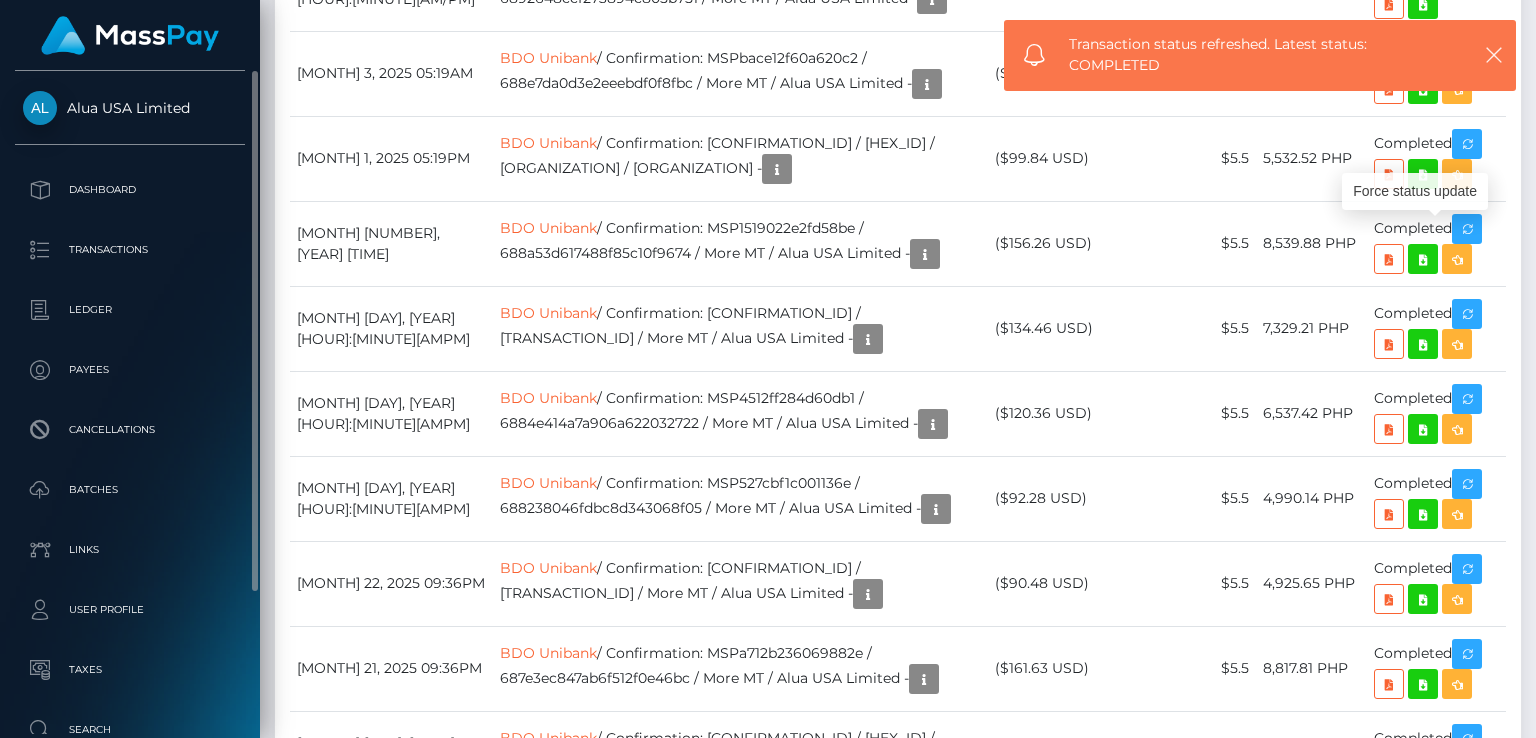 scroll, scrollTop: 240, scrollLeft: 384, axis: both 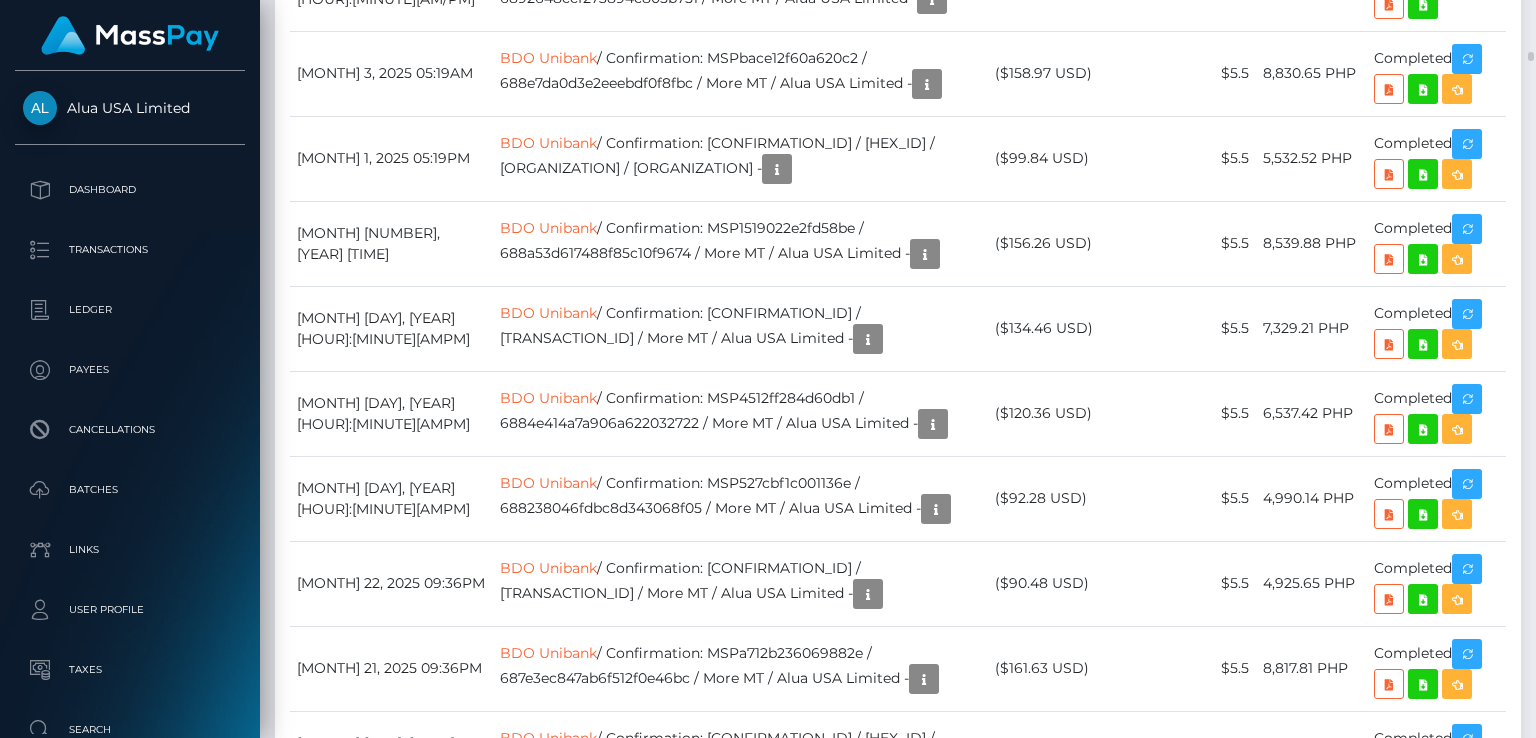 click on "Transactions History" at bounding box center (898, -344) 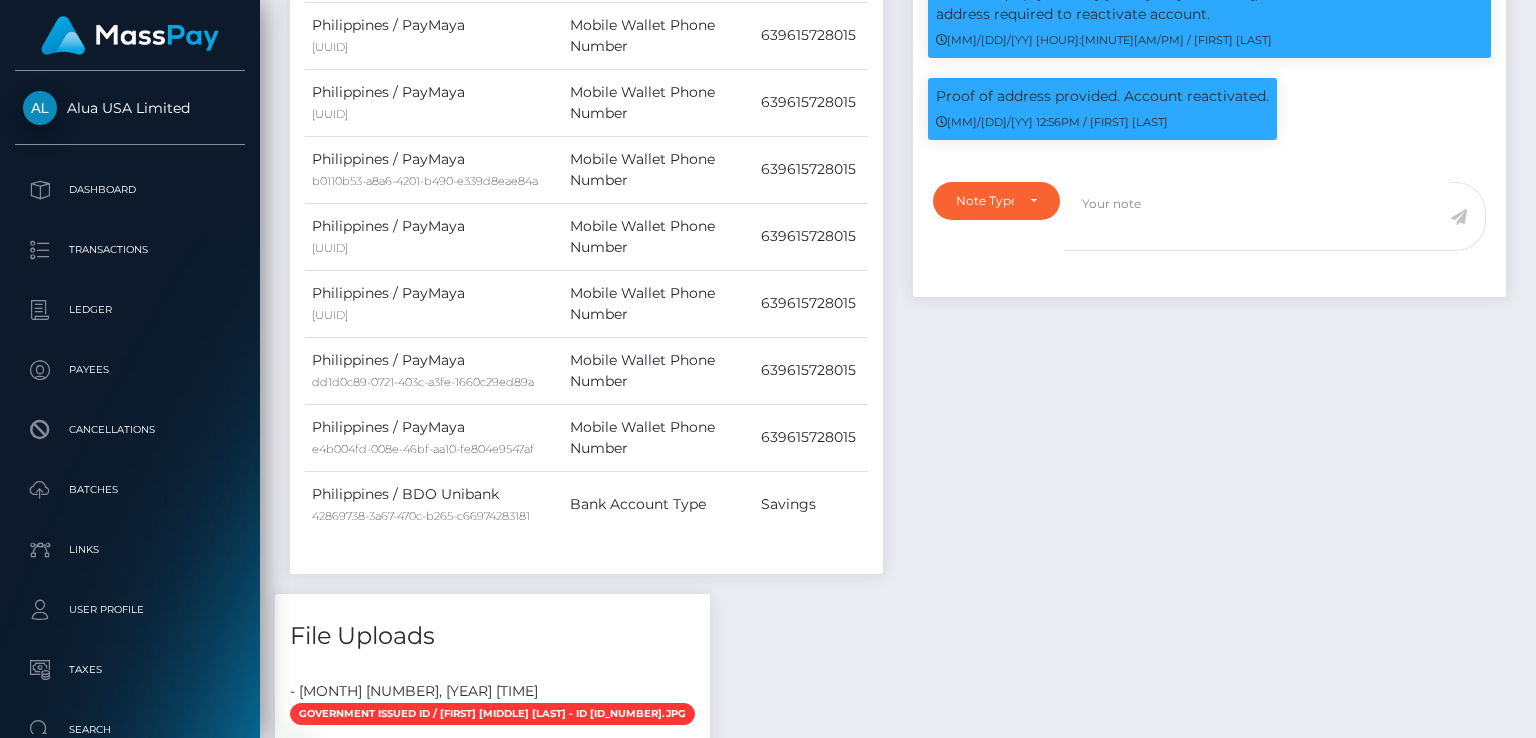 scroll, scrollTop: 0, scrollLeft: 0, axis: both 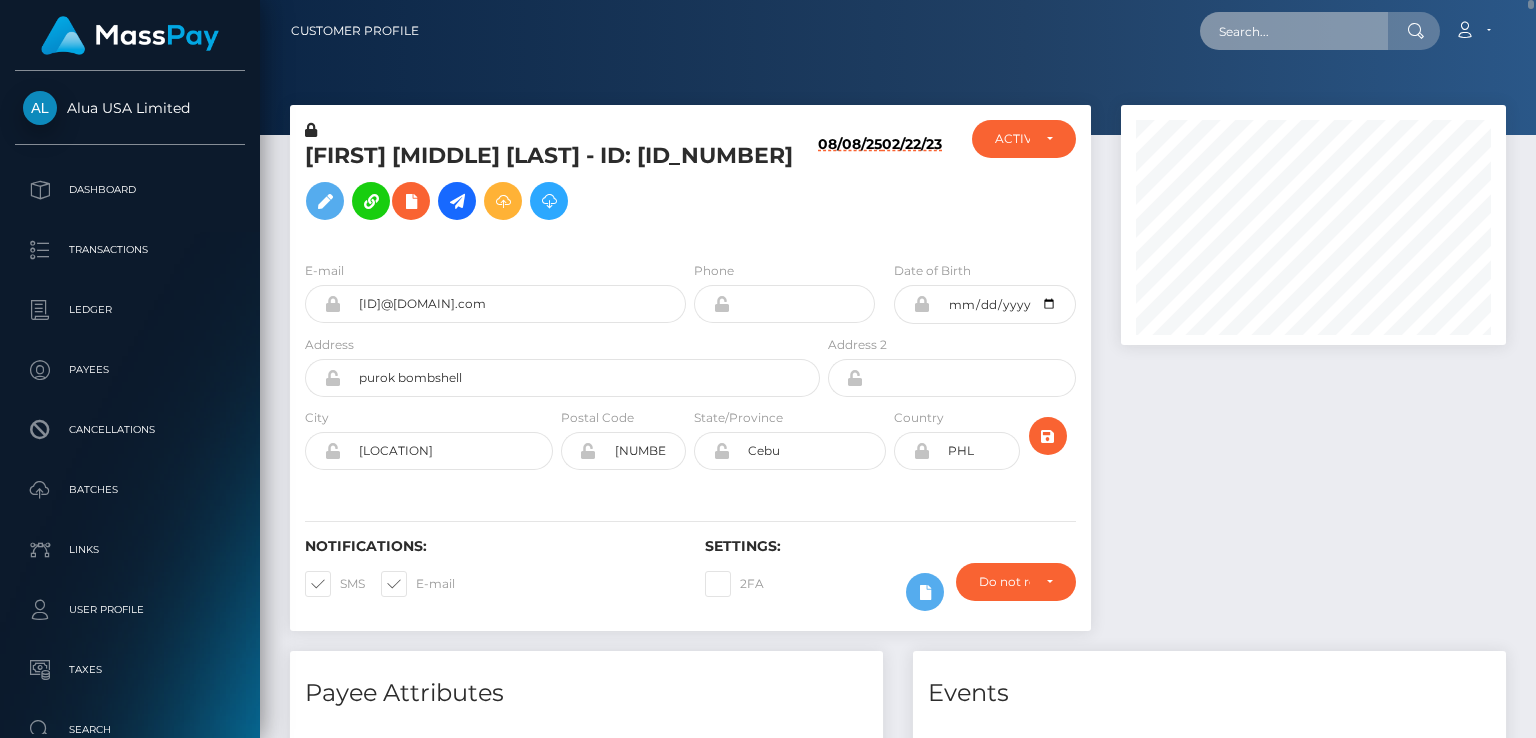 click at bounding box center (1294, 31) 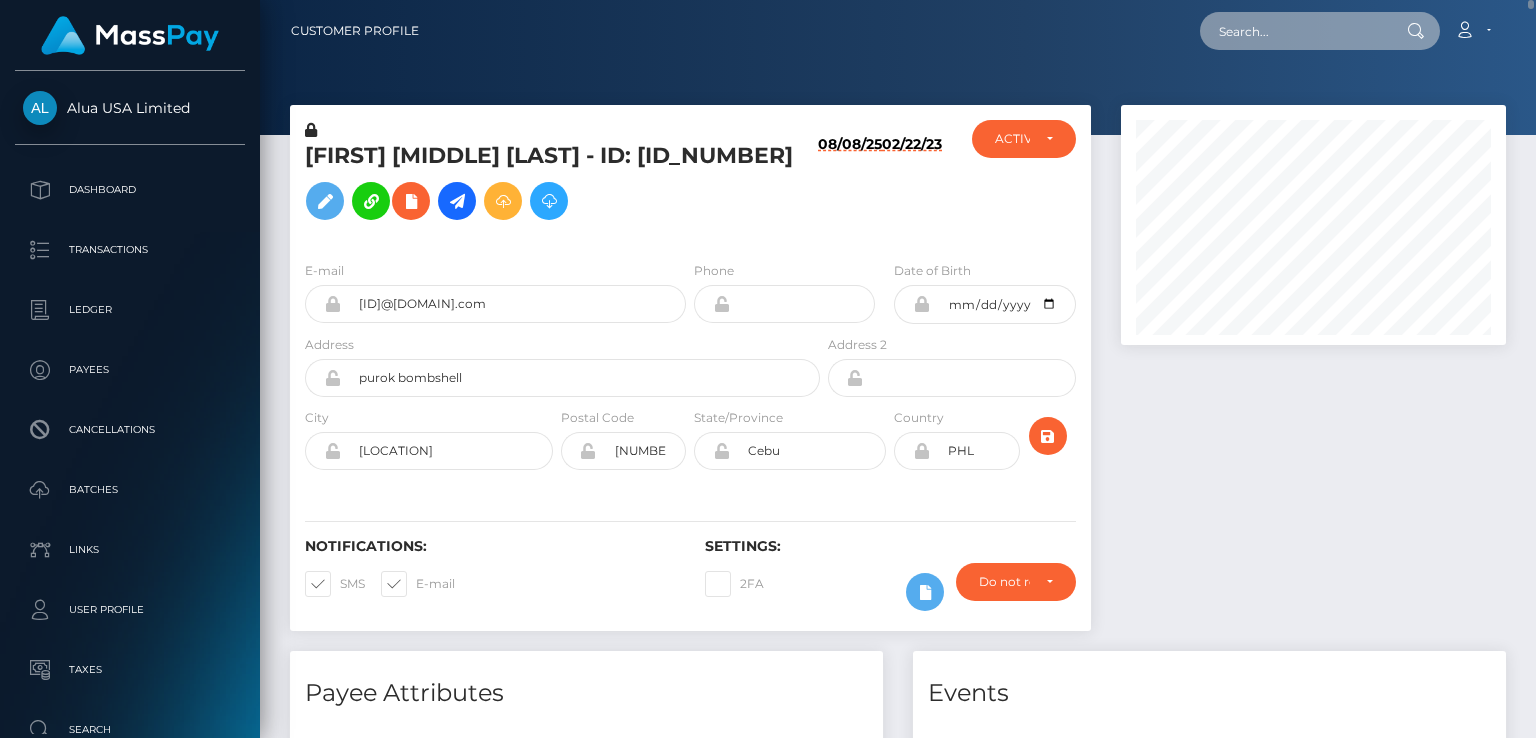 paste on "MSPe8e1bf6d8c57cee" 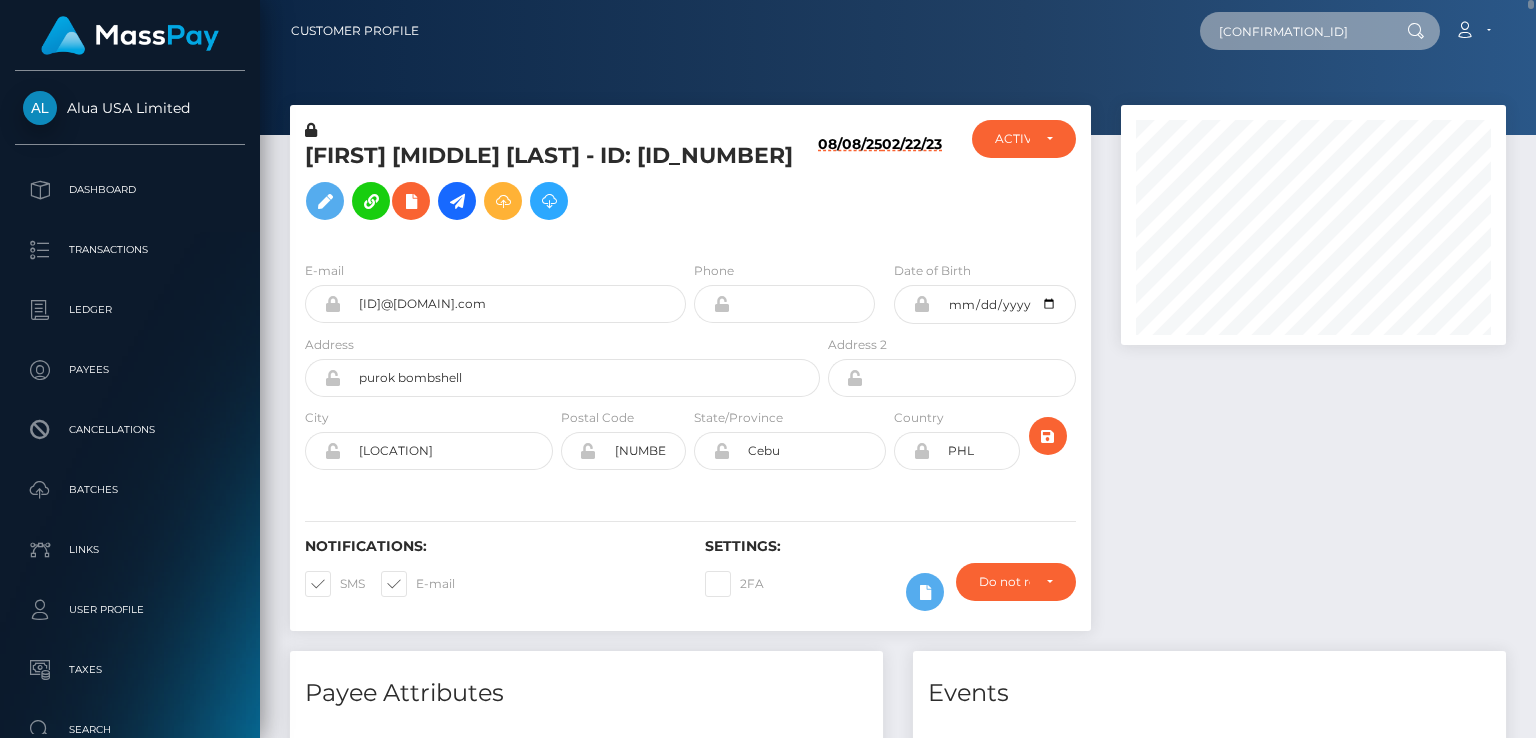 type on "MSPe8e1bf6d8c57cee" 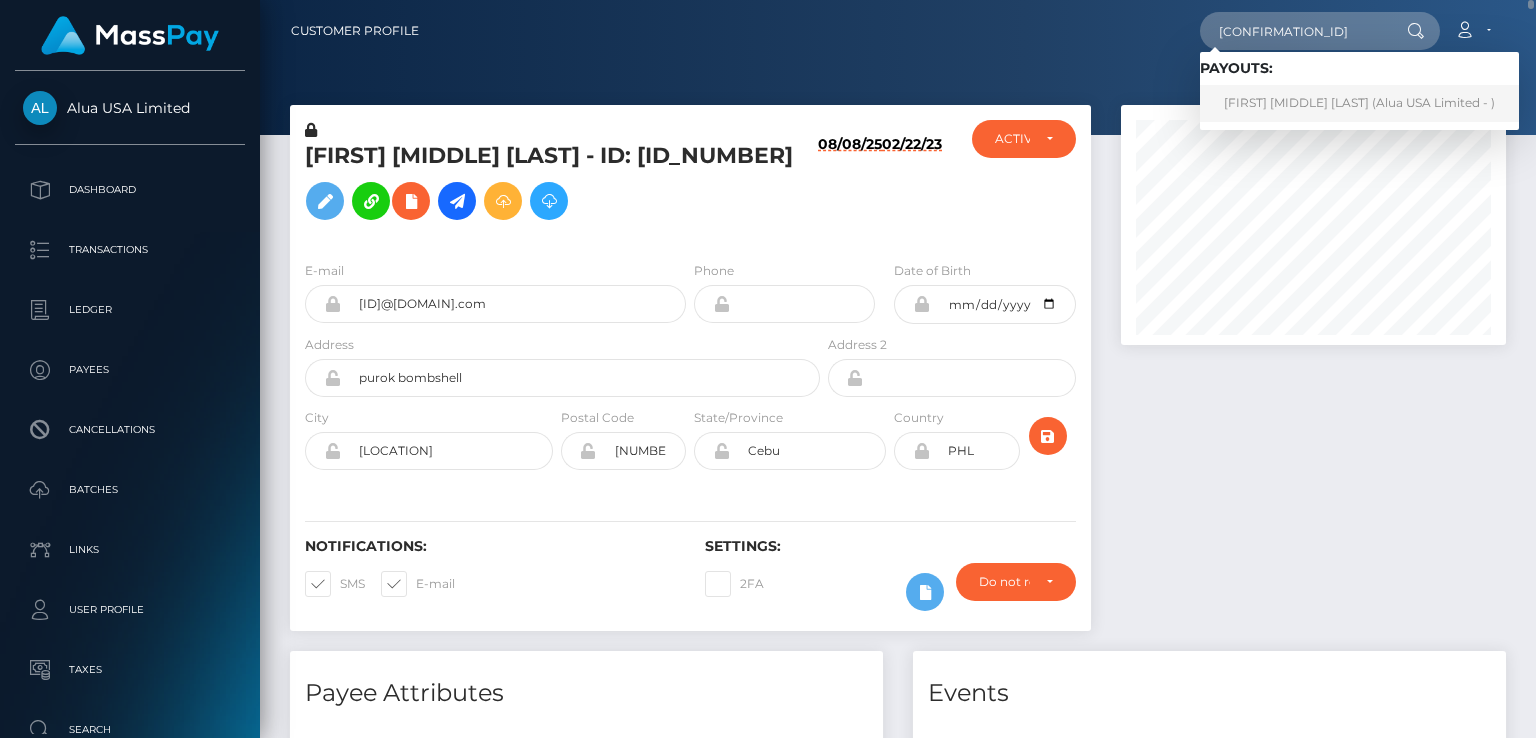 click on "Jose carlos  Reyes (Alua USA Limited - )" at bounding box center (1359, 103) 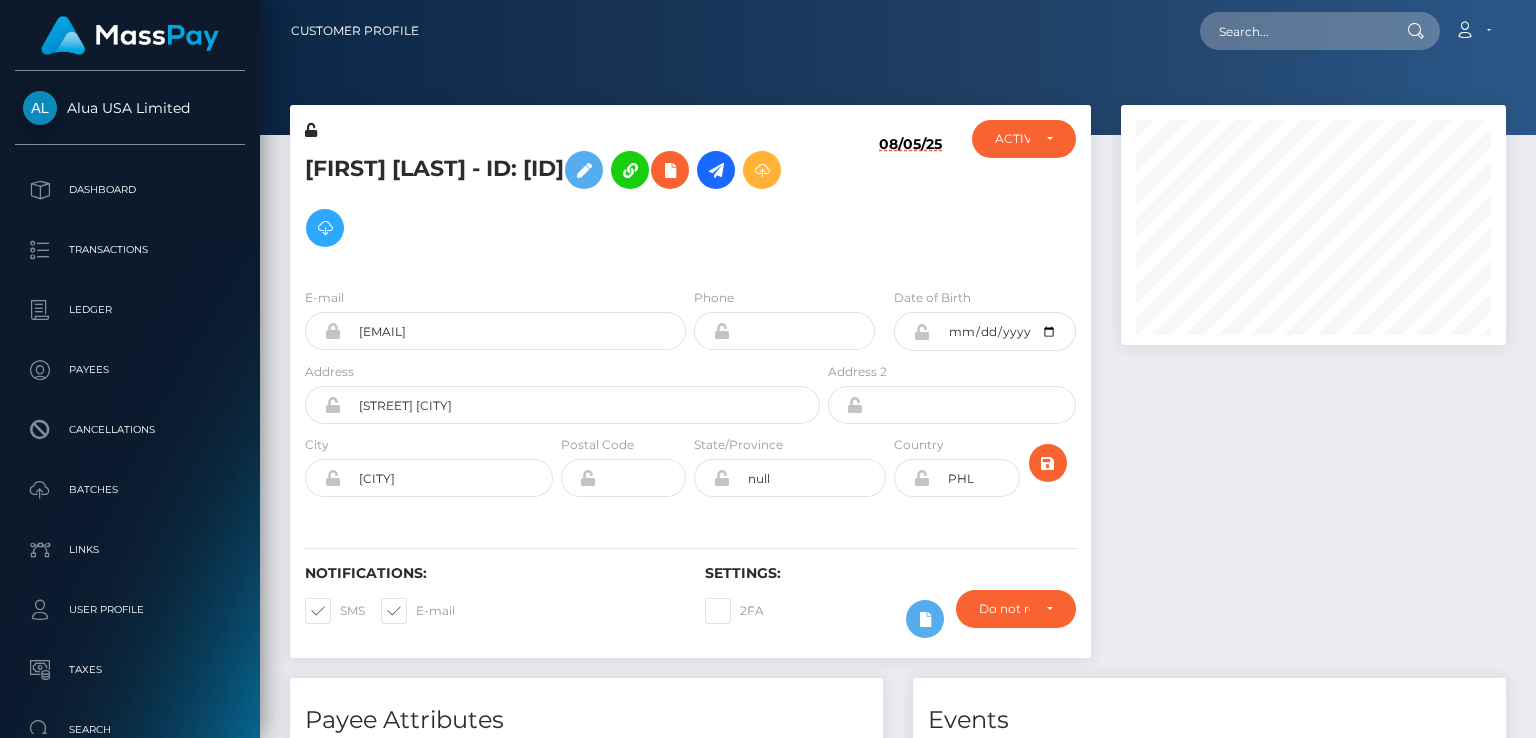 scroll, scrollTop: 0, scrollLeft: 0, axis: both 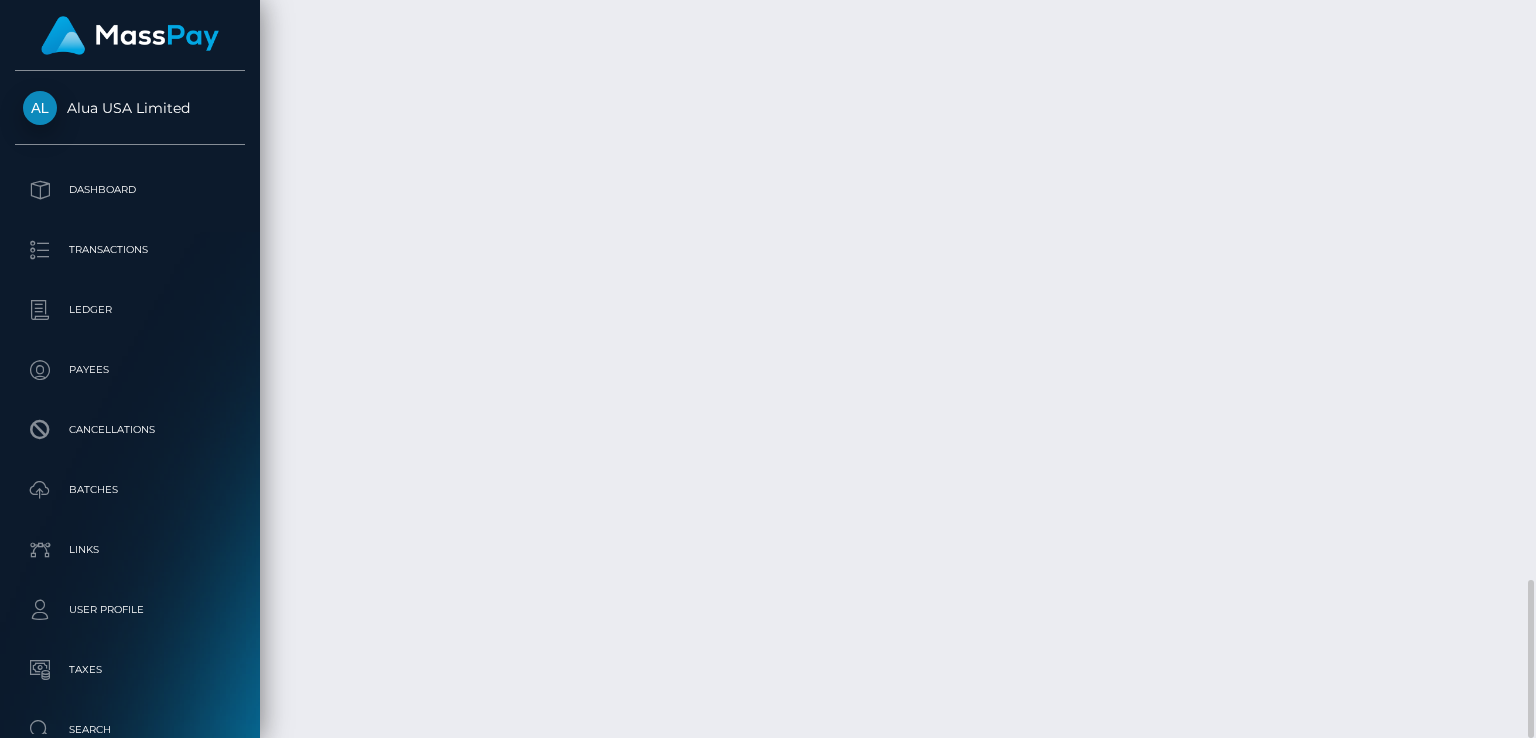 drag, startPoint x: 721, startPoint y: 351, endPoint x: 648, endPoint y: 385, distance: 80.529495 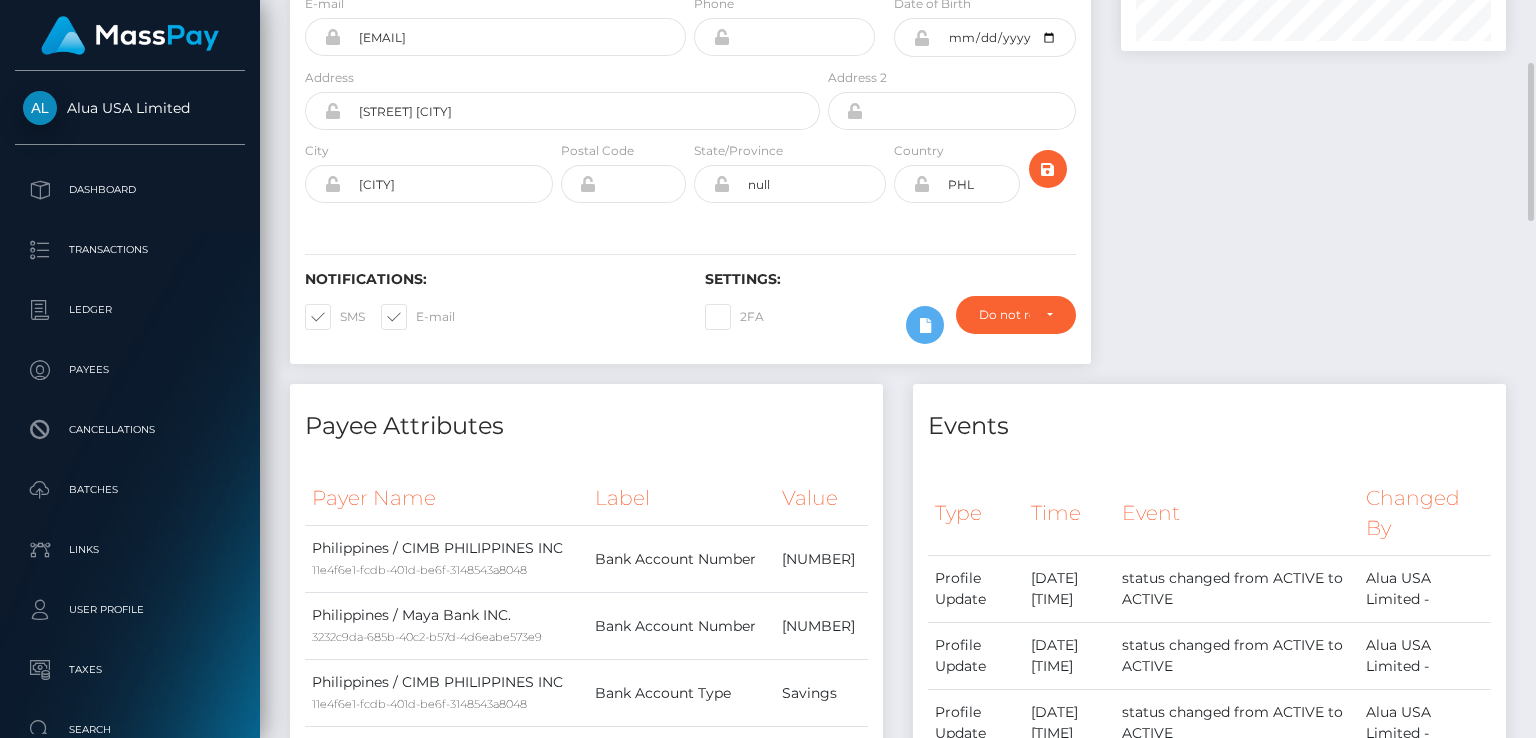 scroll, scrollTop: 0, scrollLeft: 0, axis: both 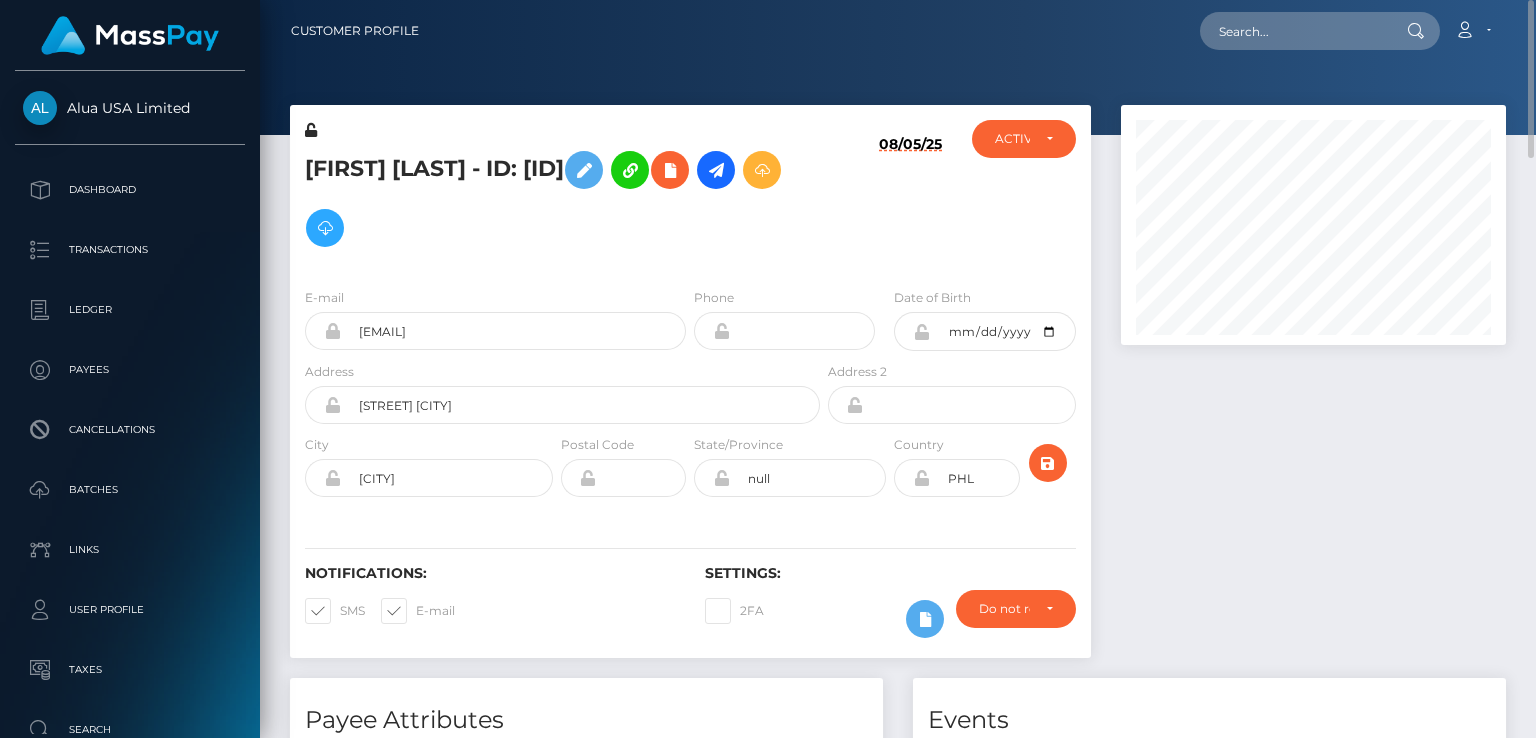 click on "Jose carlos  Reyes
- ID: 66505a455ba0d83a080d8dc5" at bounding box center [557, 199] 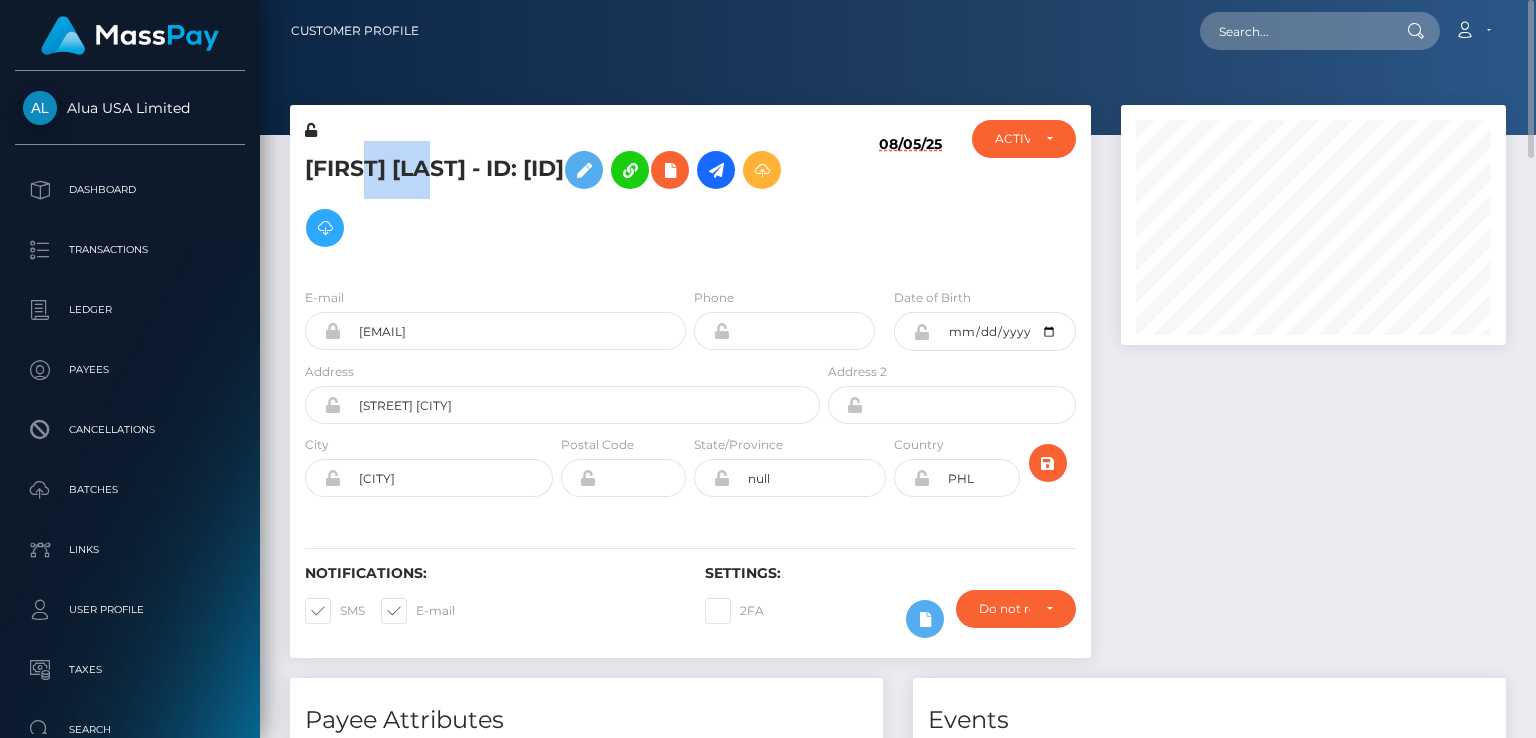 click on "Jose carlos  Reyes
- ID: 66505a455ba0d83a080d8dc5" at bounding box center (557, 199) 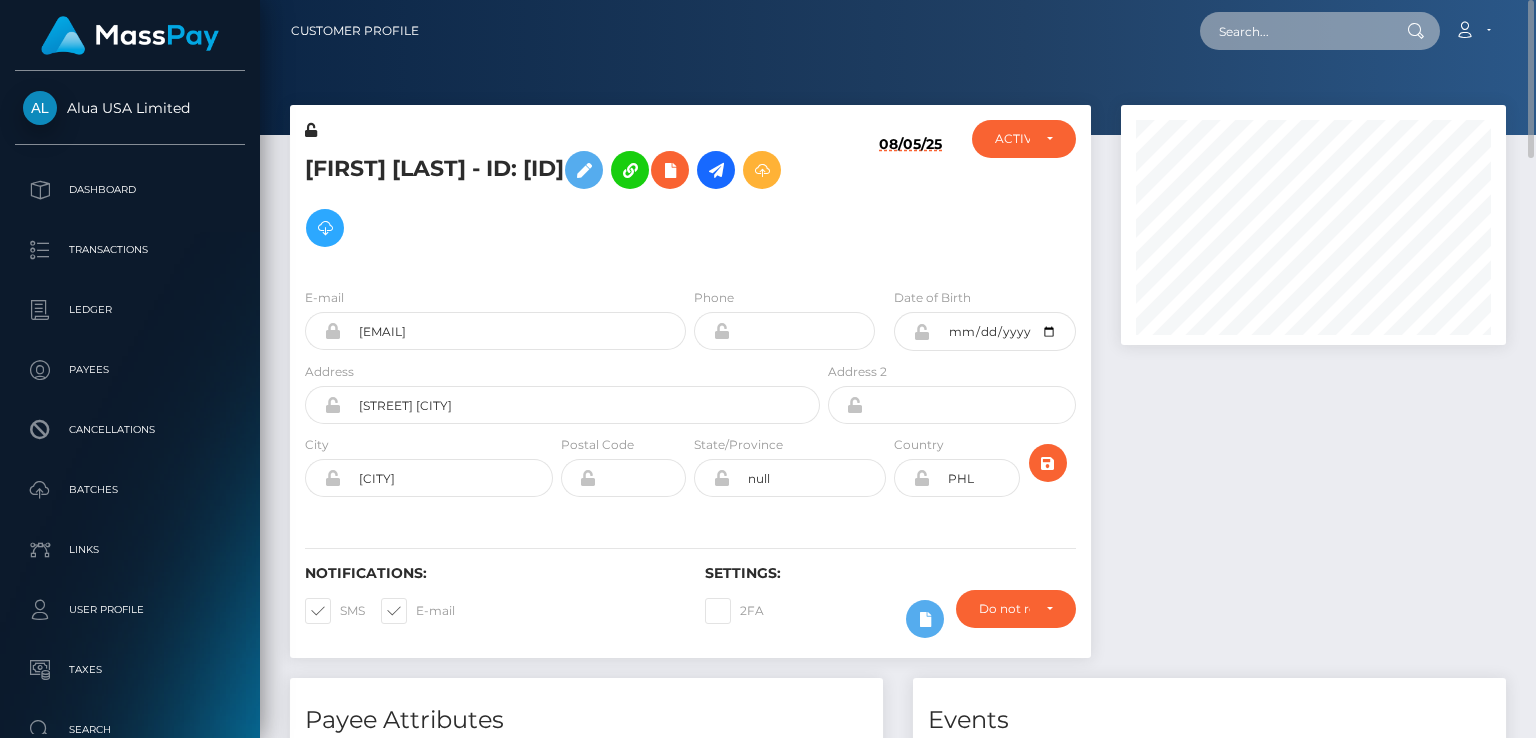 paste on "MSP90173cc9ca5270c" 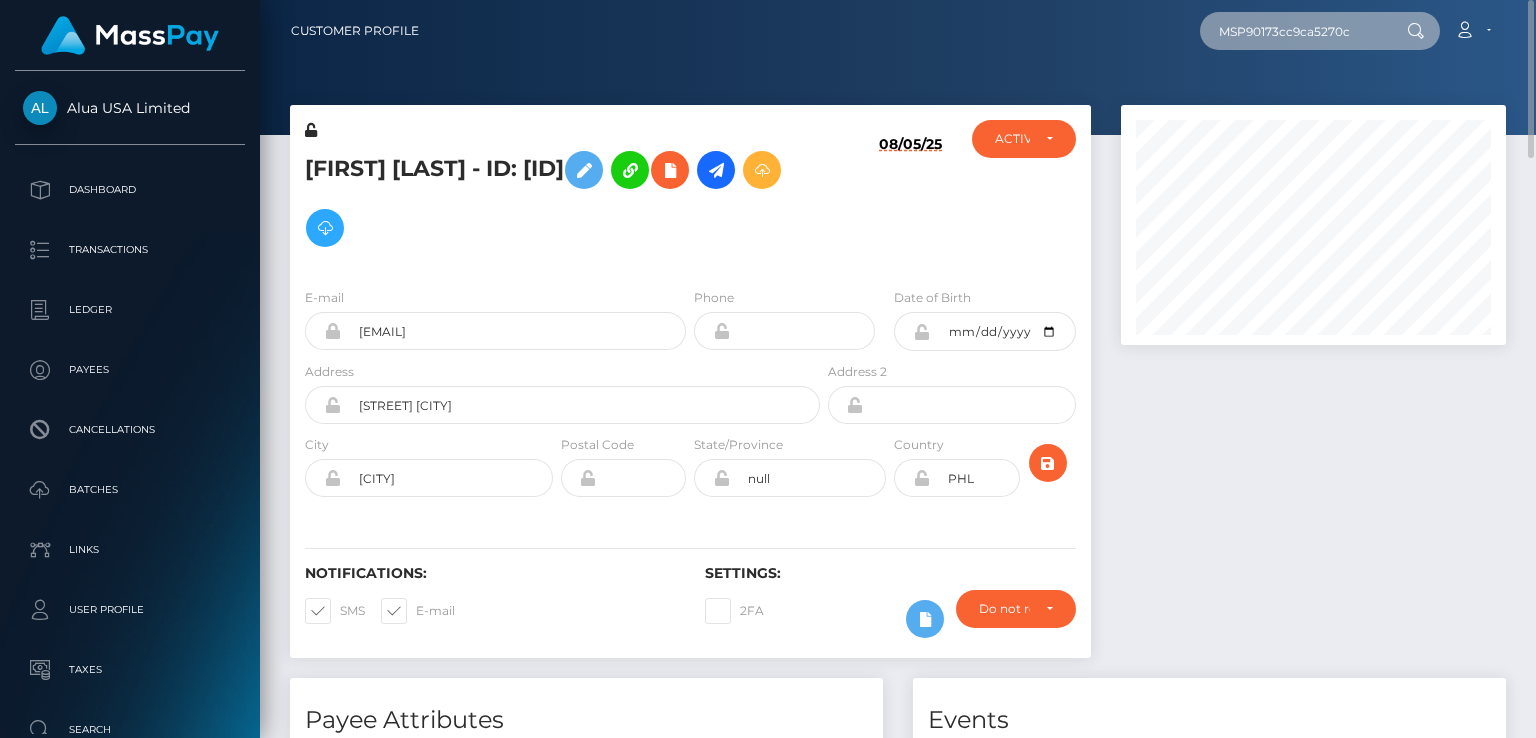 type on "MSP90173cc9ca5270c" 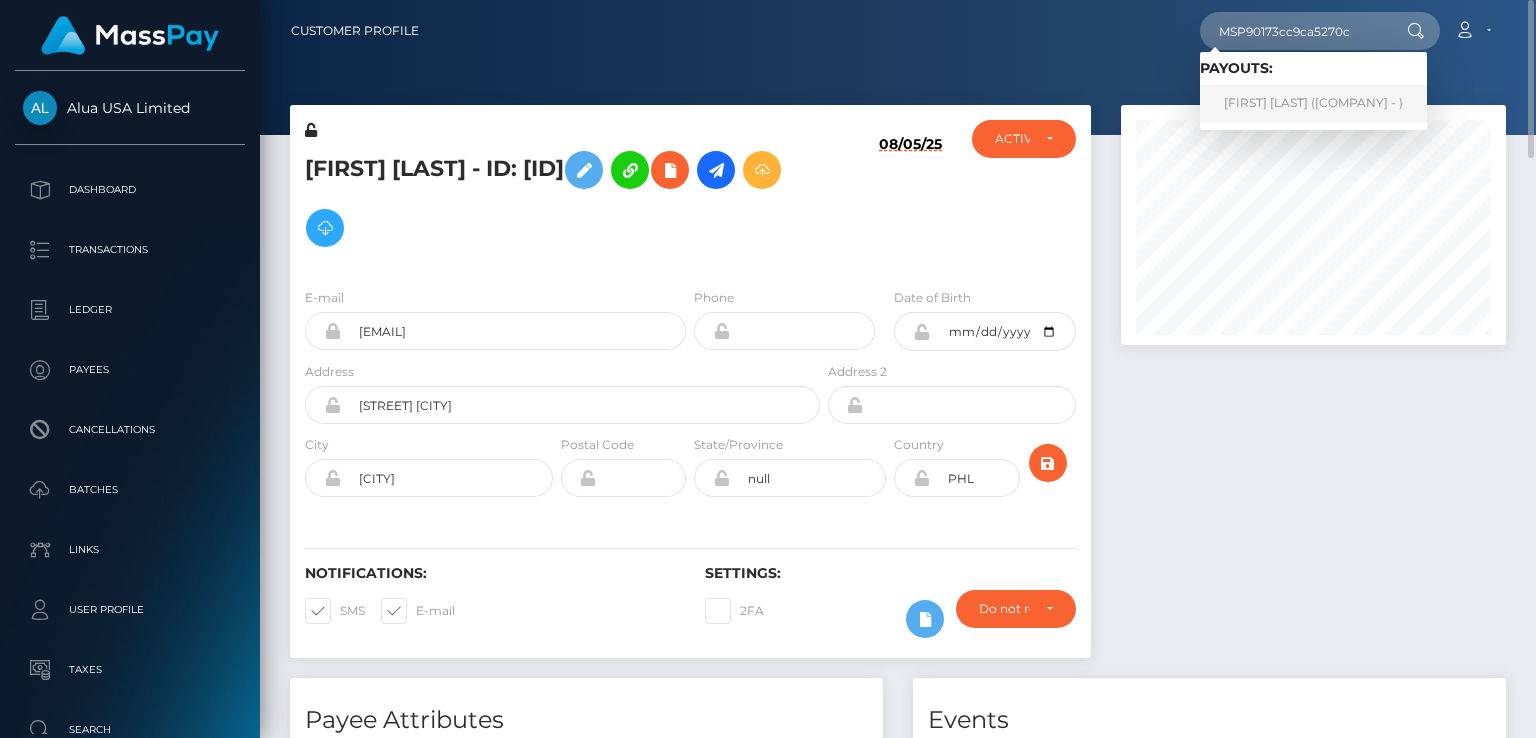 click on "Cleo Margarette  Mallari (Alua USA Limited - )" at bounding box center (1313, 103) 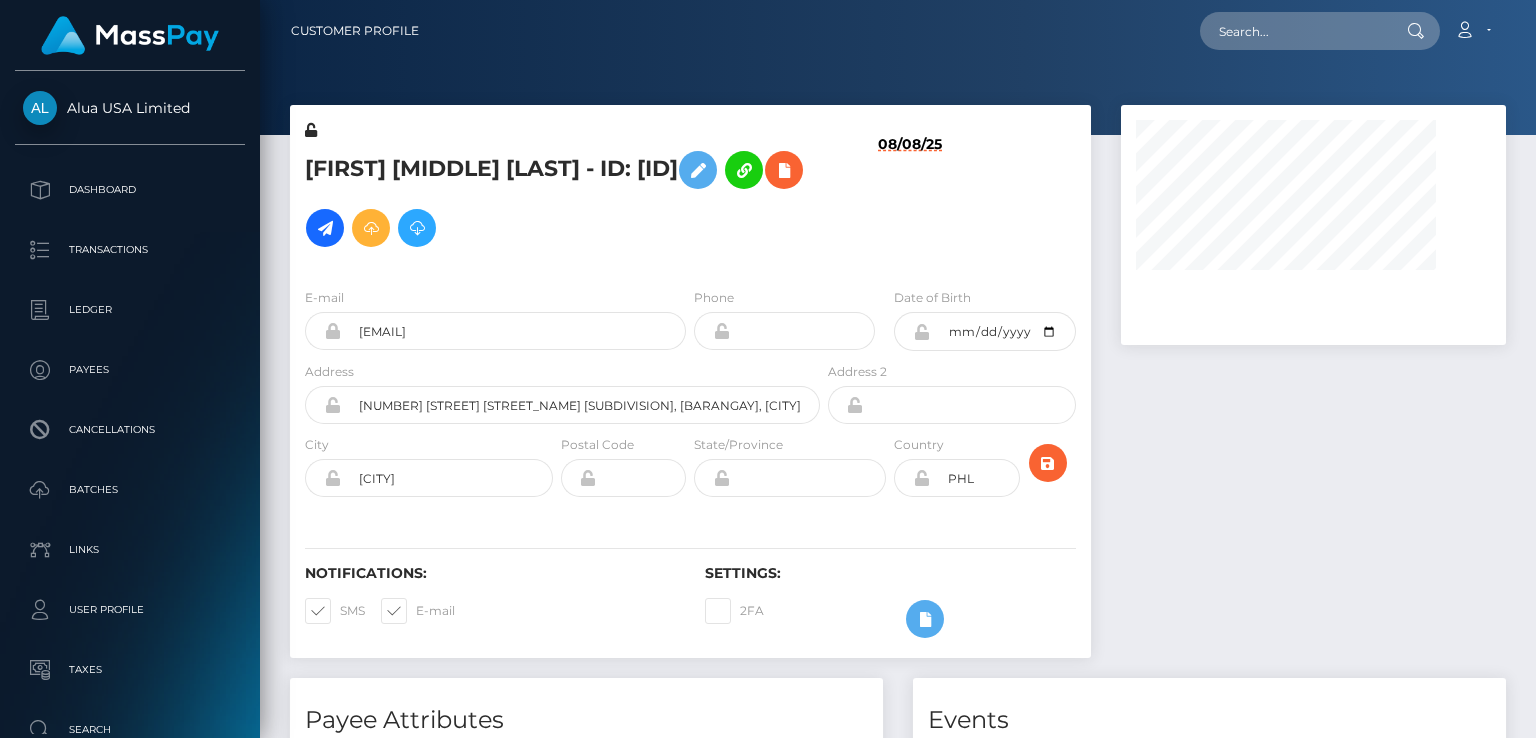scroll, scrollTop: 0, scrollLeft: 0, axis: both 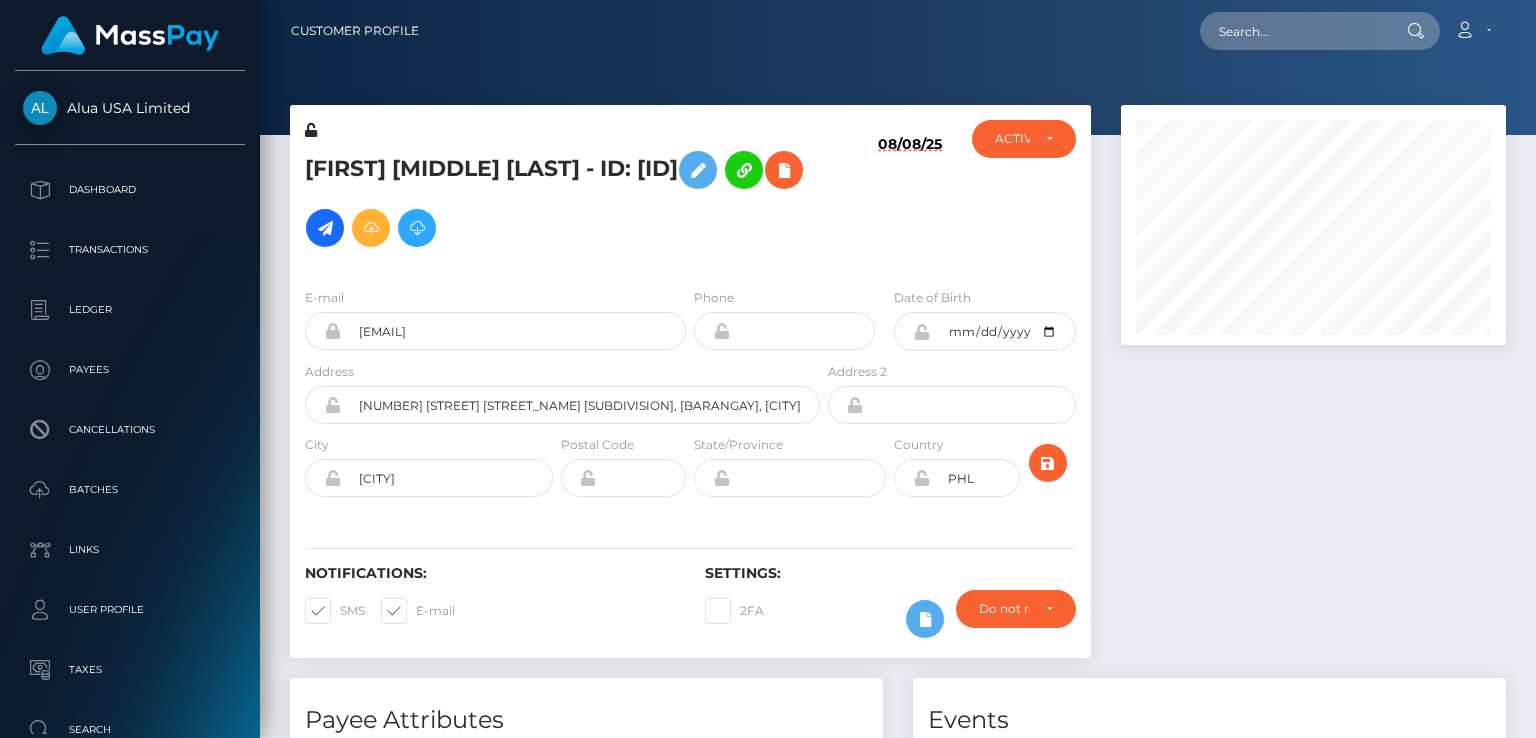click on "08/08/25" at bounding box center (890, 196) 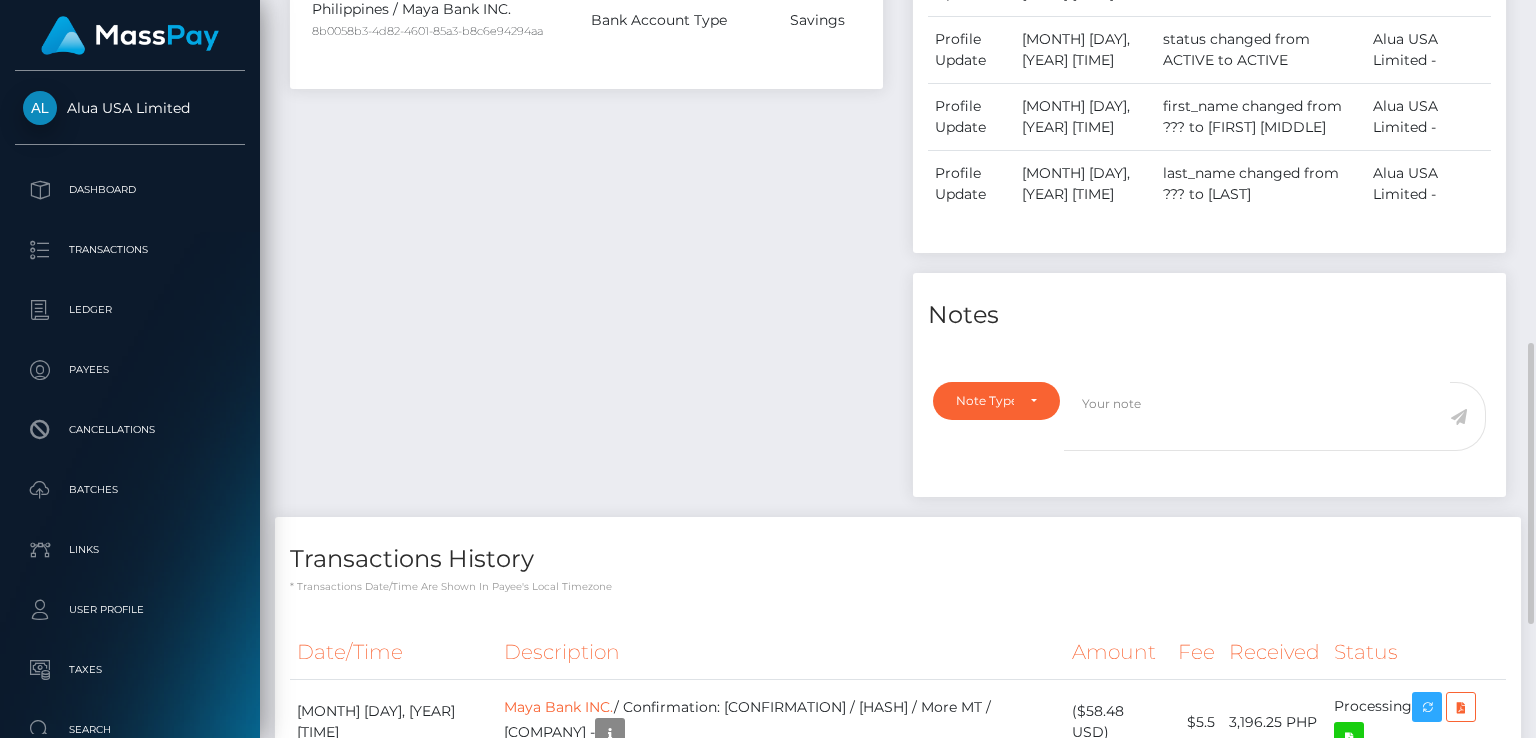 scroll, scrollTop: 1196, scrollLeft: 0, axis: vertical 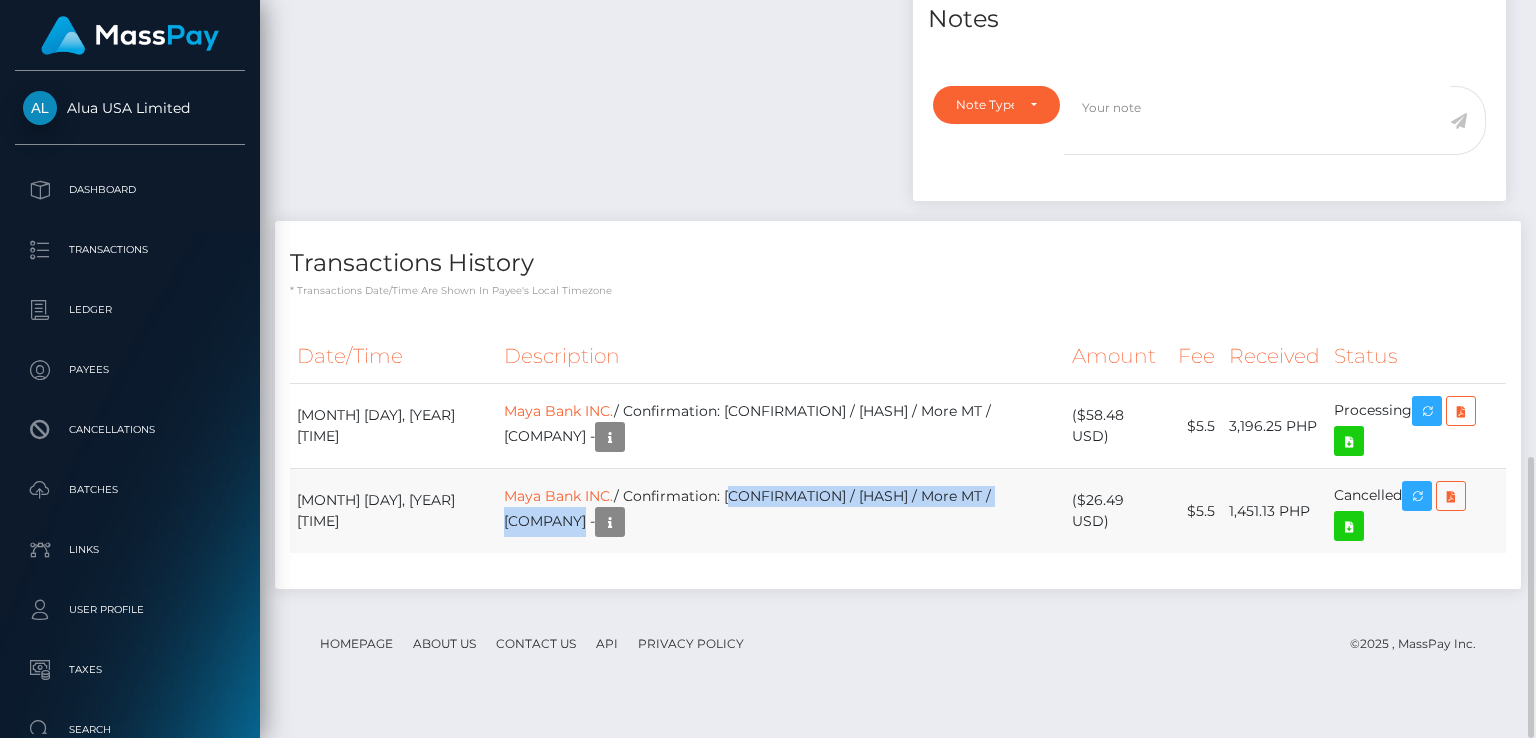 drag, startPoint x: 680, startPoint y: 524, endPoint x: 1036, endPoint y: 521, distance: 356.01263 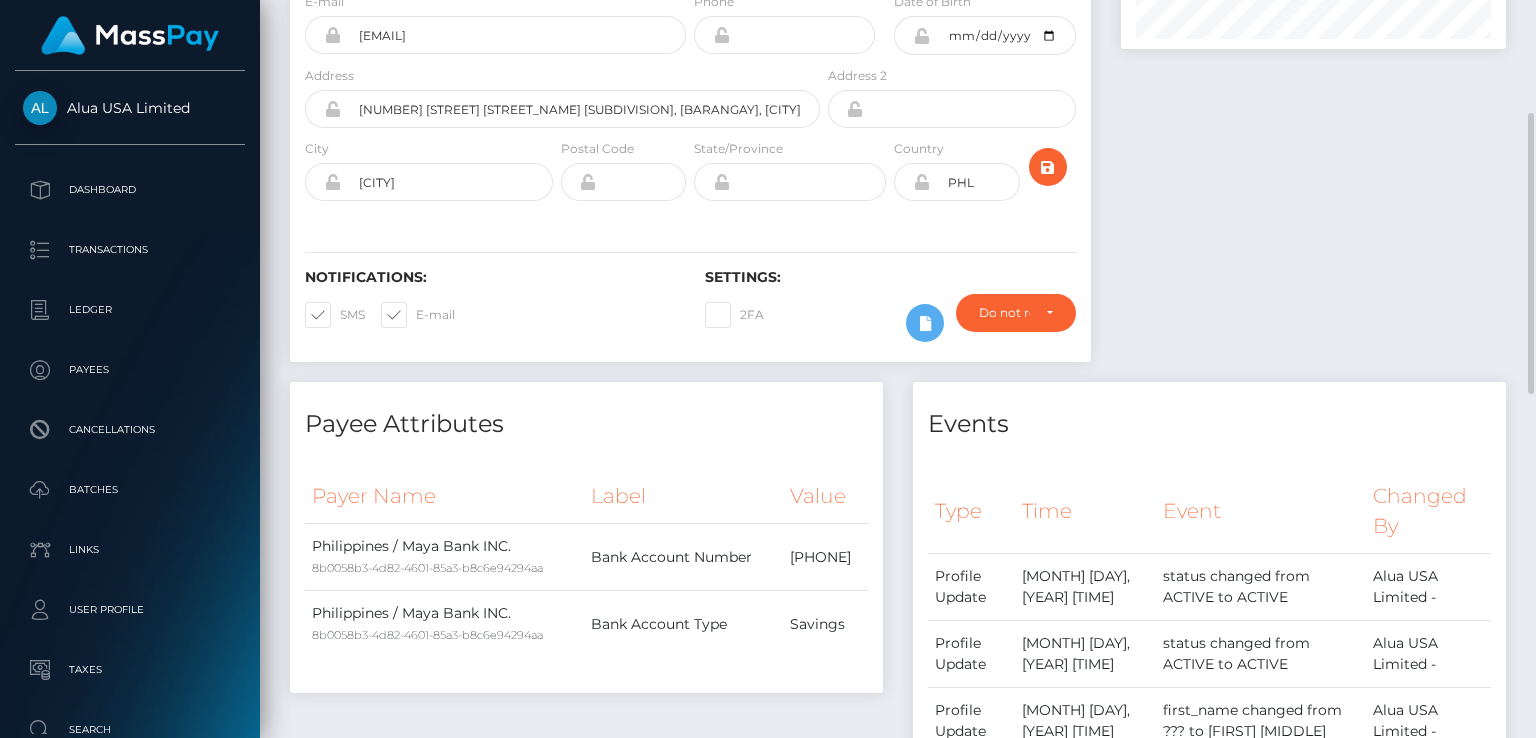 scroll, scrollTop: 0, scrollLeft: 0, axis: both 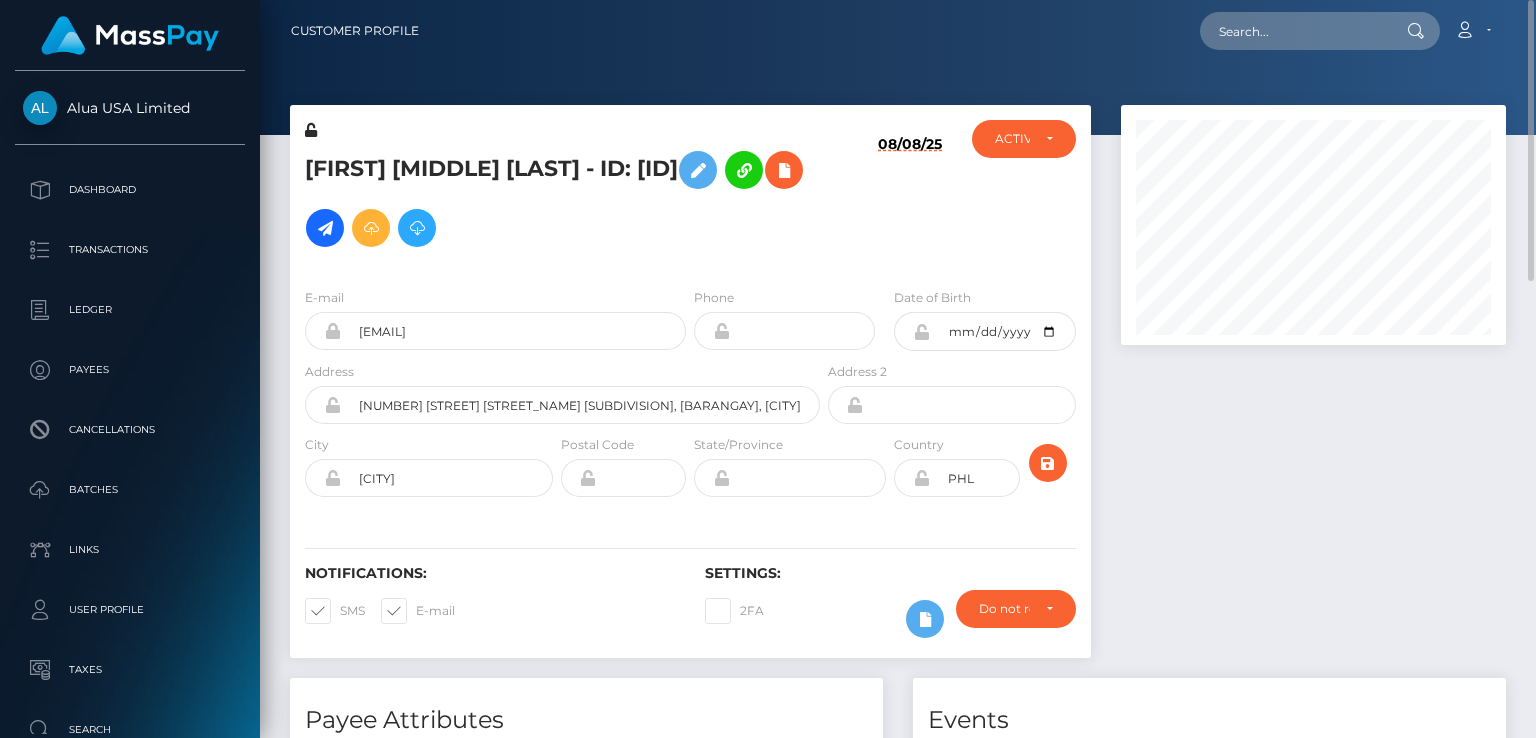 click on "Cleo Margarette  Mallari
- ID: 6301f6c417bb34e87406a205" at bounding box center (557, 199) 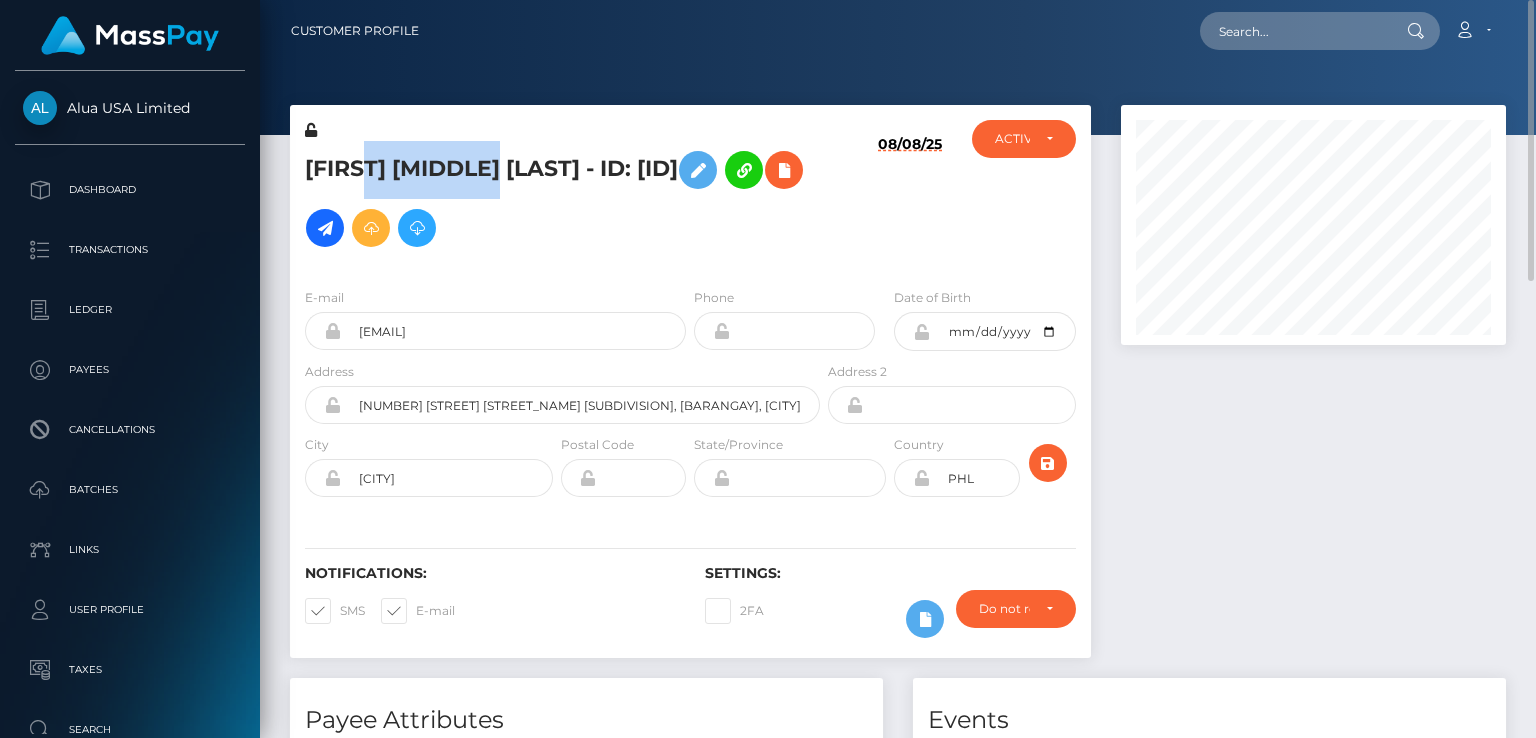 click on "Cleo Margarette  Mallari
- ID: 6301f6c417bb34e87406a205" at bounding box center (557, 199) 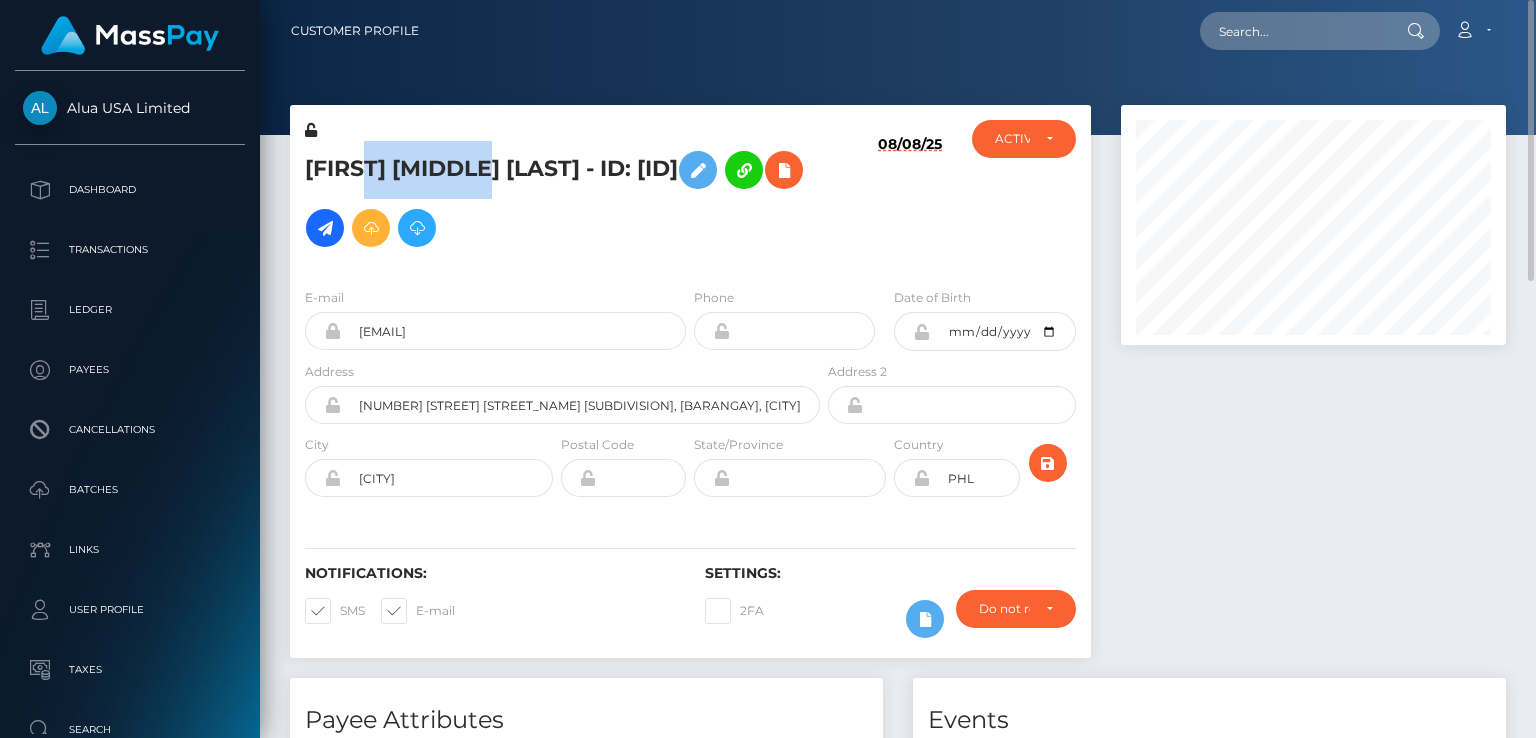 click on "Cleo Margarette  Mallari
- ID: 6301f6c417bb34e87406a205" at bounding box center (557, 199) 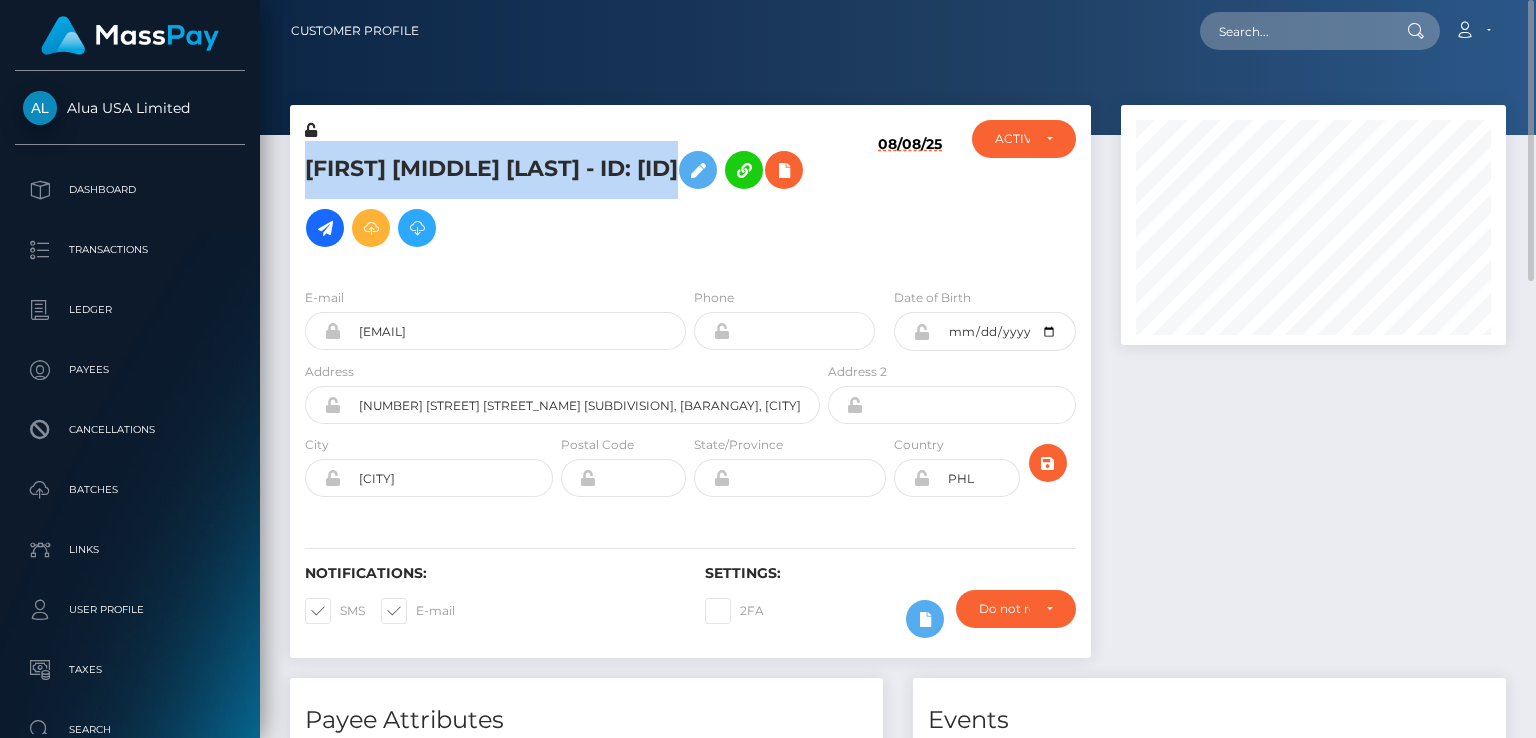 copy on "Cleo Margarette  Mallari
- ID: 6301f6c417bb34e87406a205" 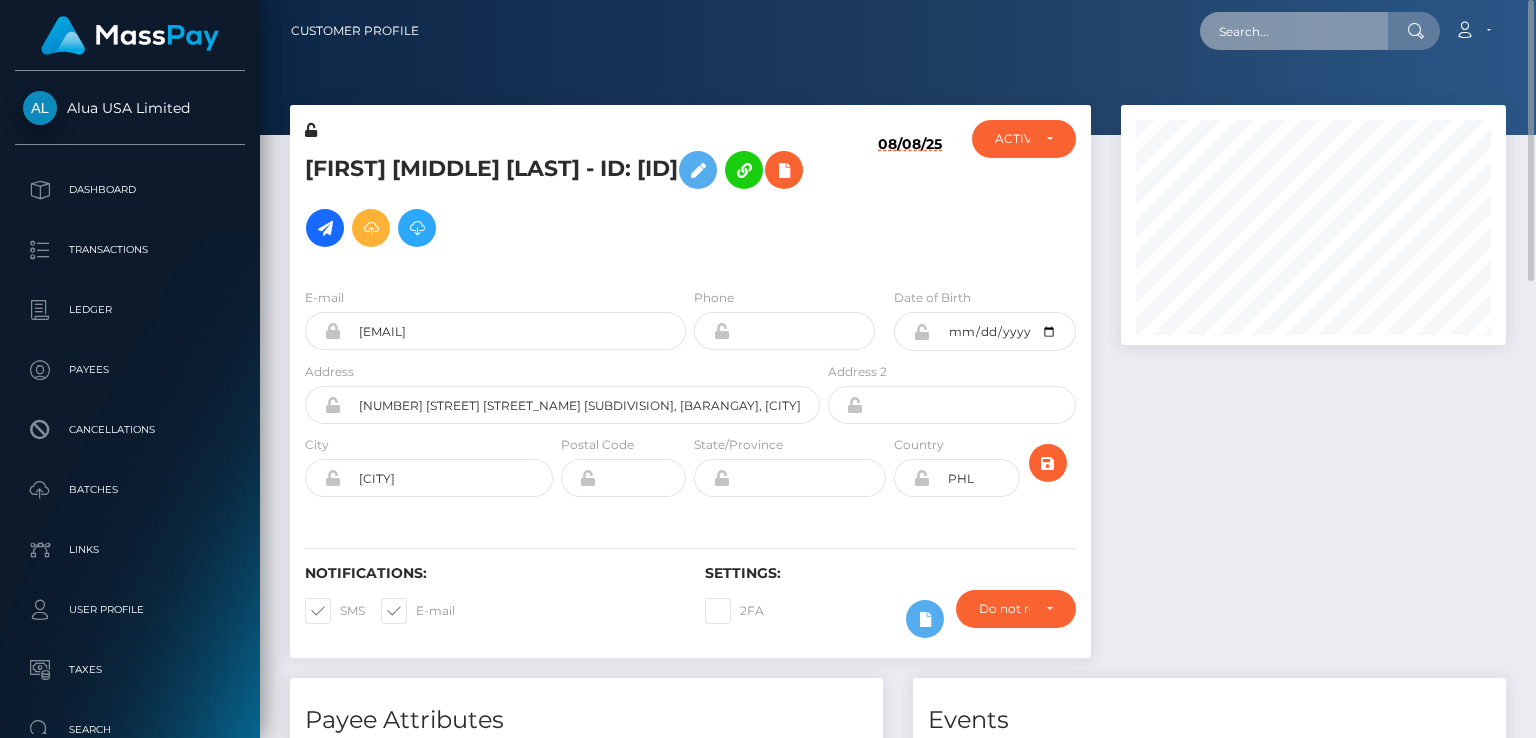 click at bounding box center [1294, 31] 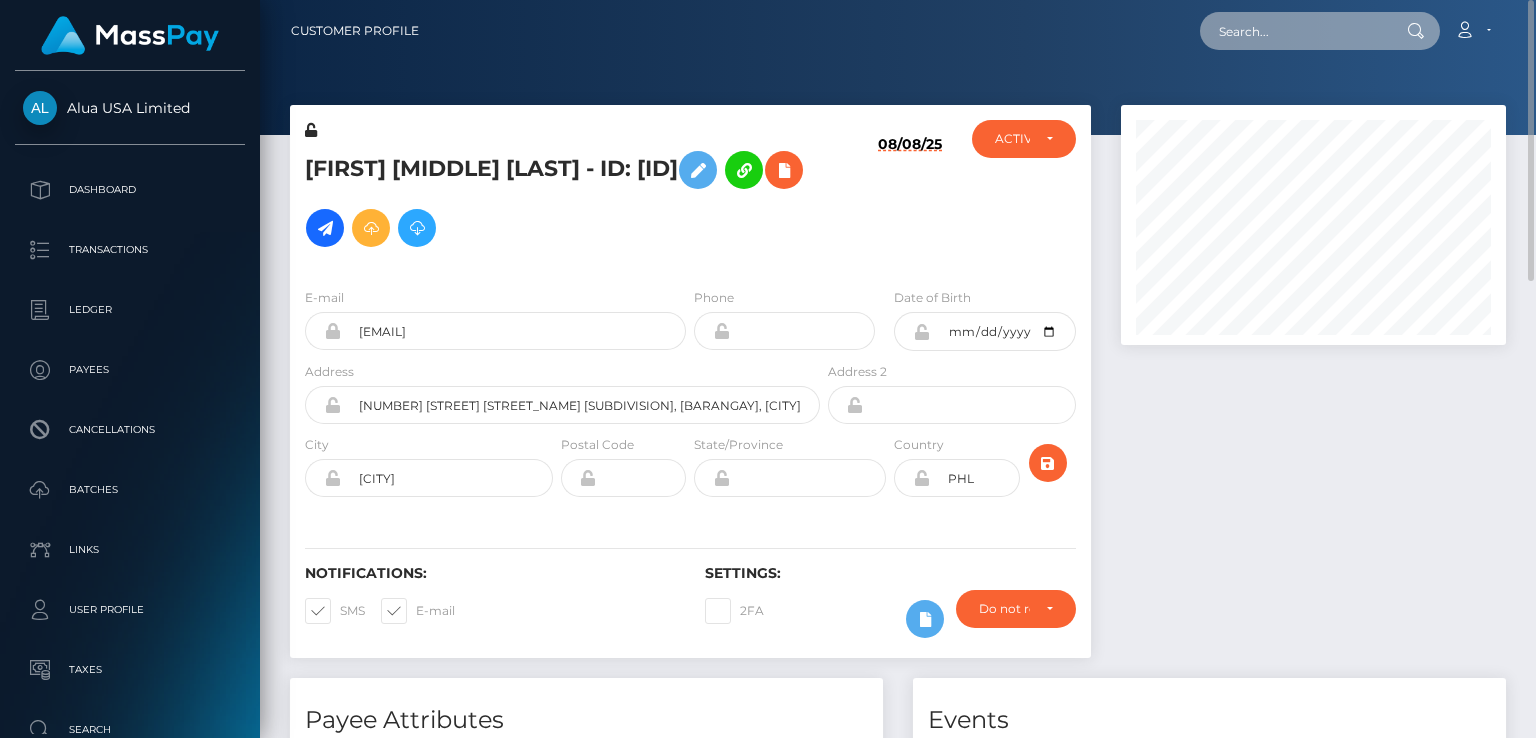 paste on "MSP04529035a8b81cf" 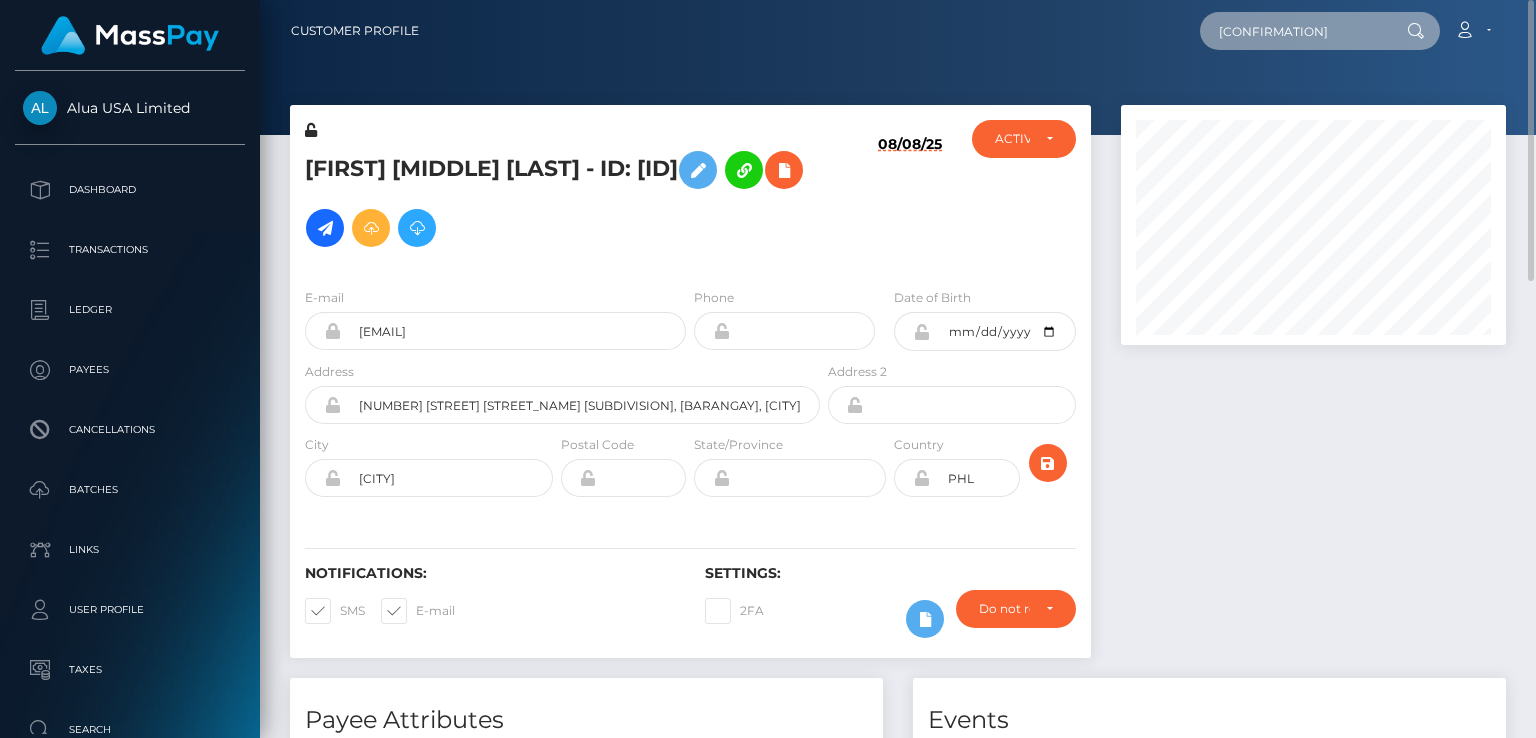 type on "MSP04529035a8b81cf" 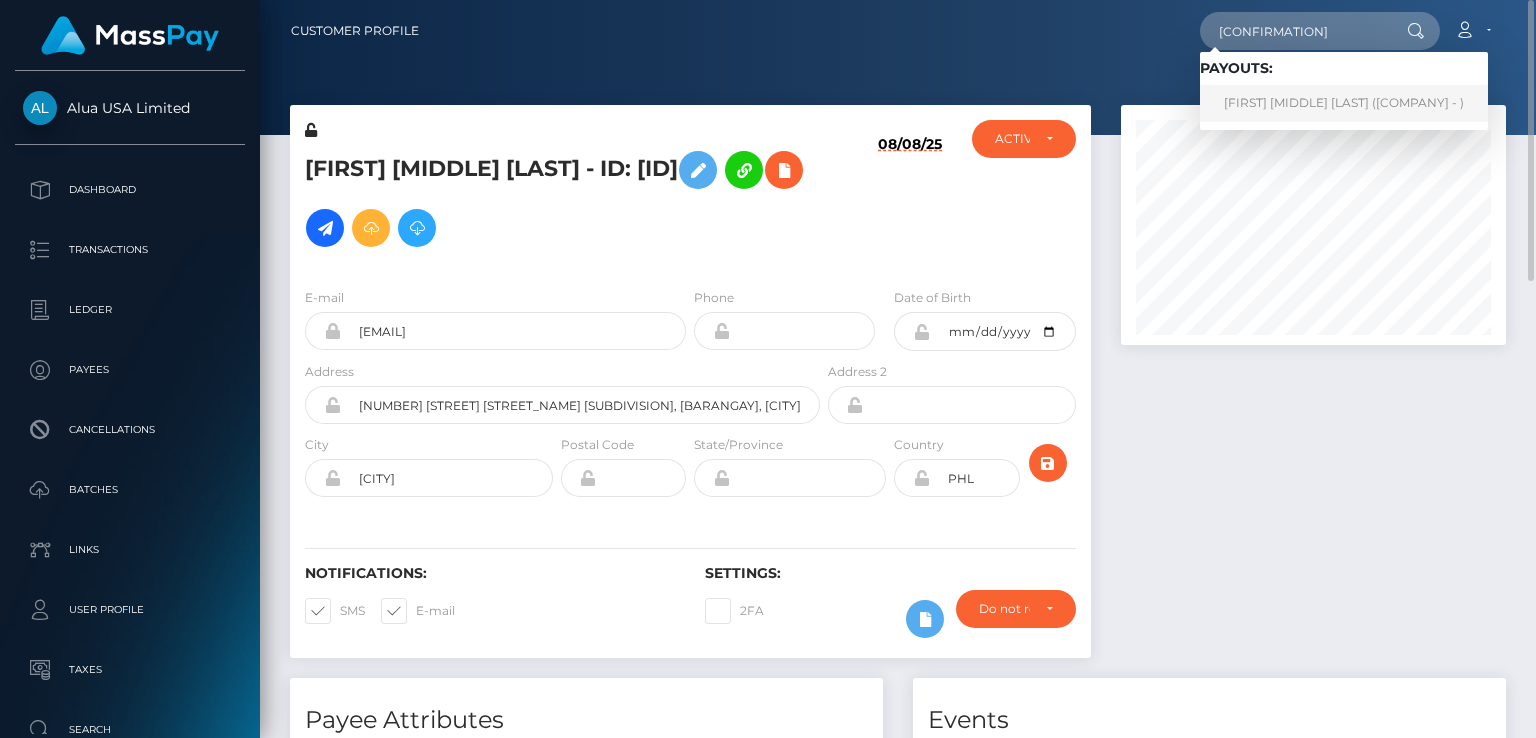 click on "Charles Justine Imson (Alua USA Limited - )" at bounding box center (1344, 103) 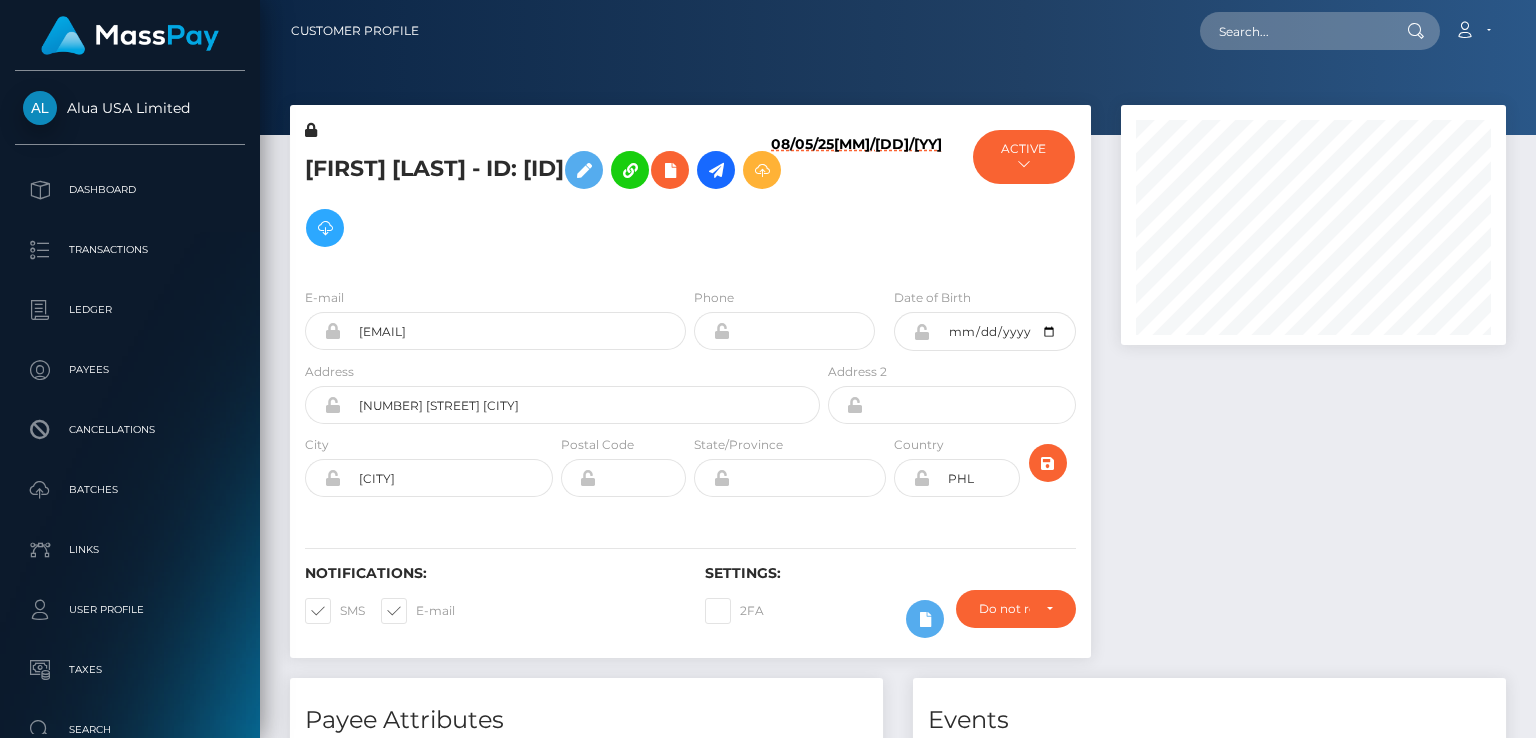 scroll, scrollTop: 0, scrollLeft: 0, axis: both 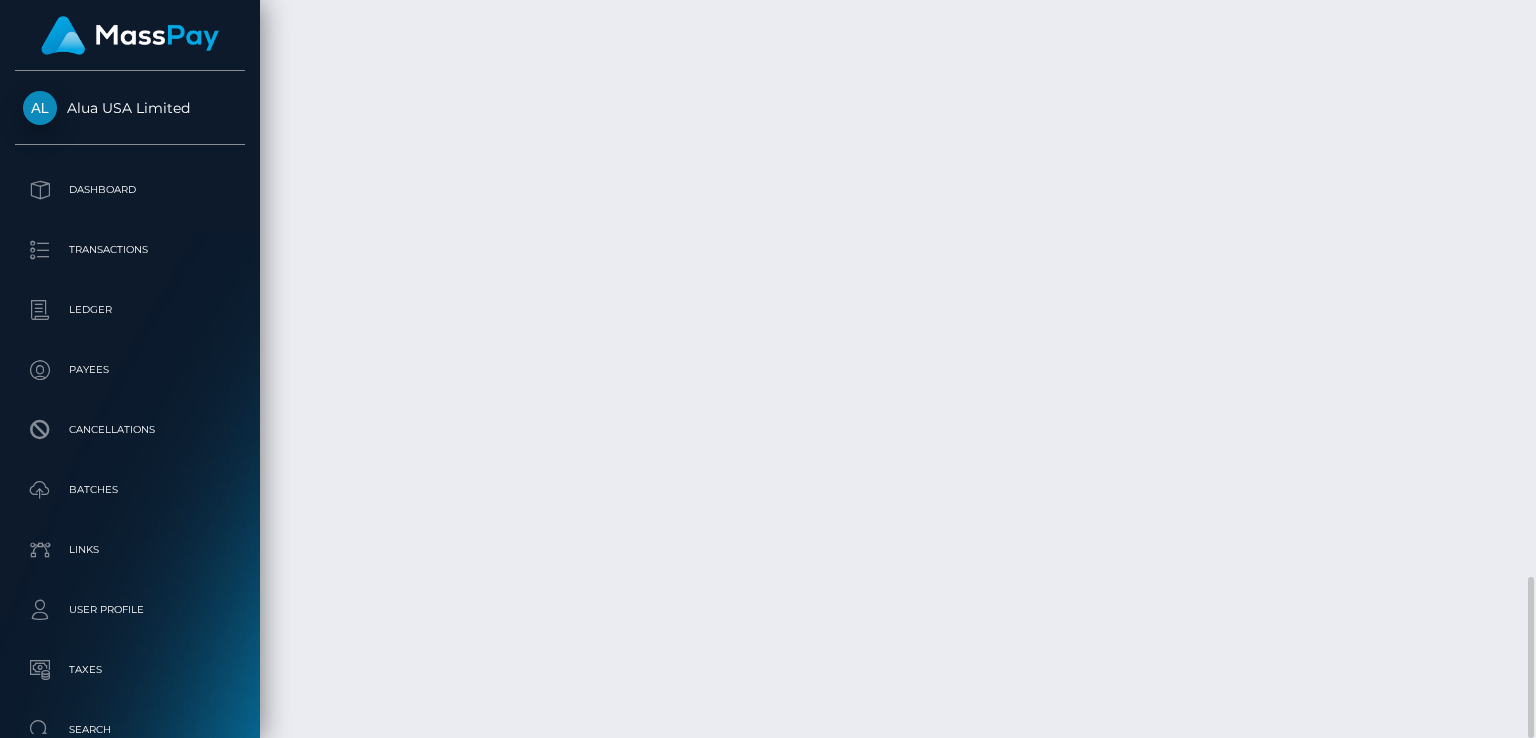 click on "[FIRST] [LAST]
- ID: [ID]
[MM]/[YY] [MM]/[YY]
ACTIVE" at bounding box center (898, -1295) 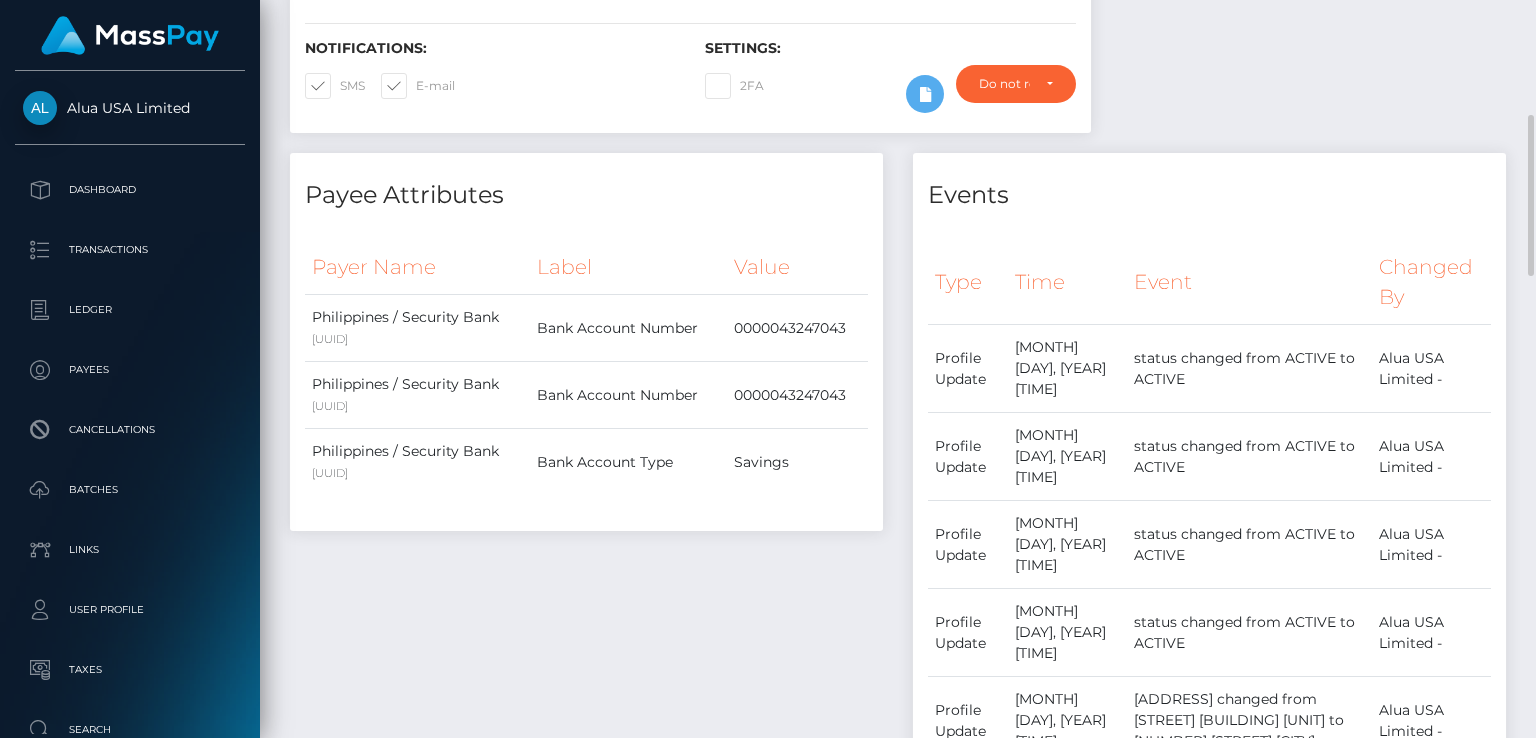 scroll, scrollTop: 0, scrollLeft: 0, axis: both 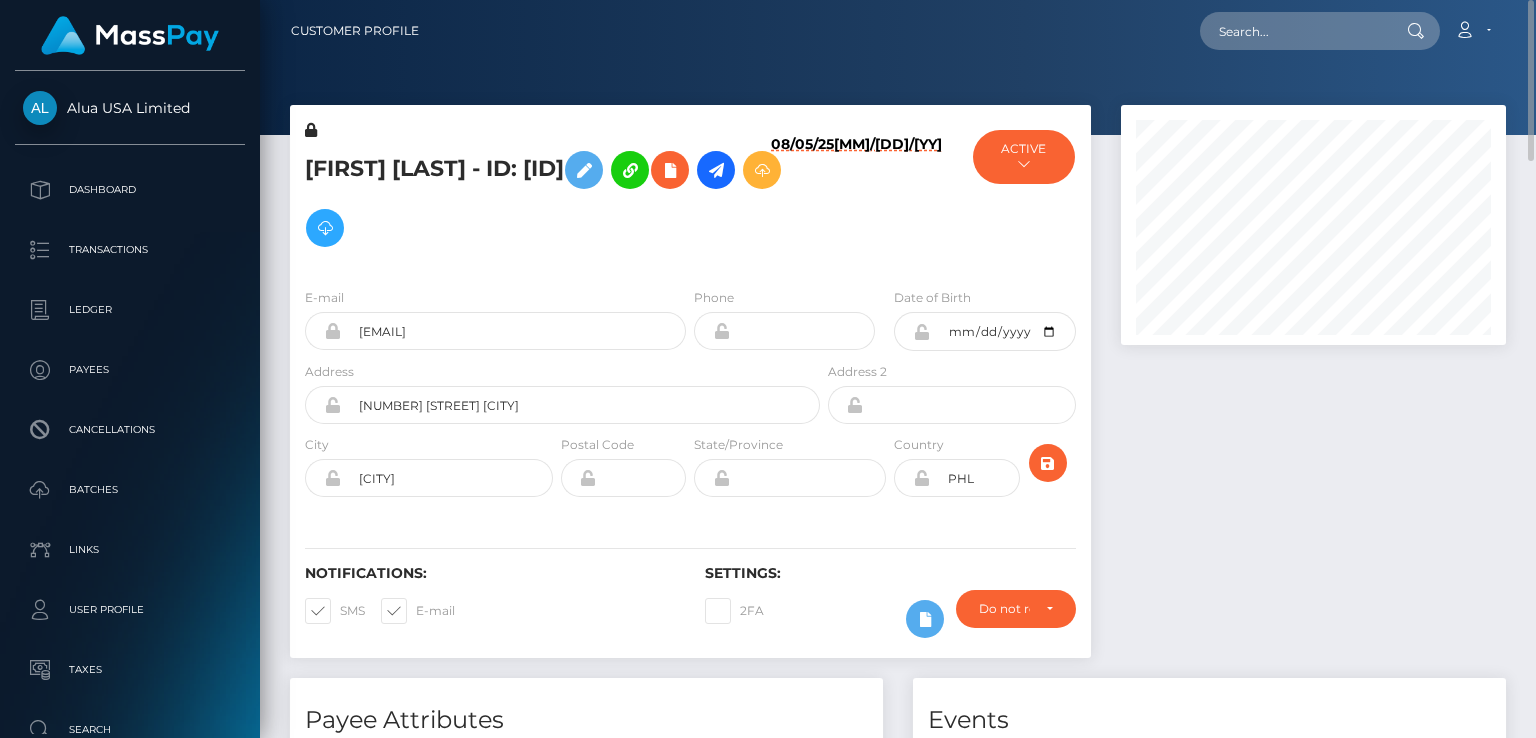click on "Charles Justine Imson
- ID: 5eb01cbe91b2a76b893b6018" at bounding box center [557, 199] 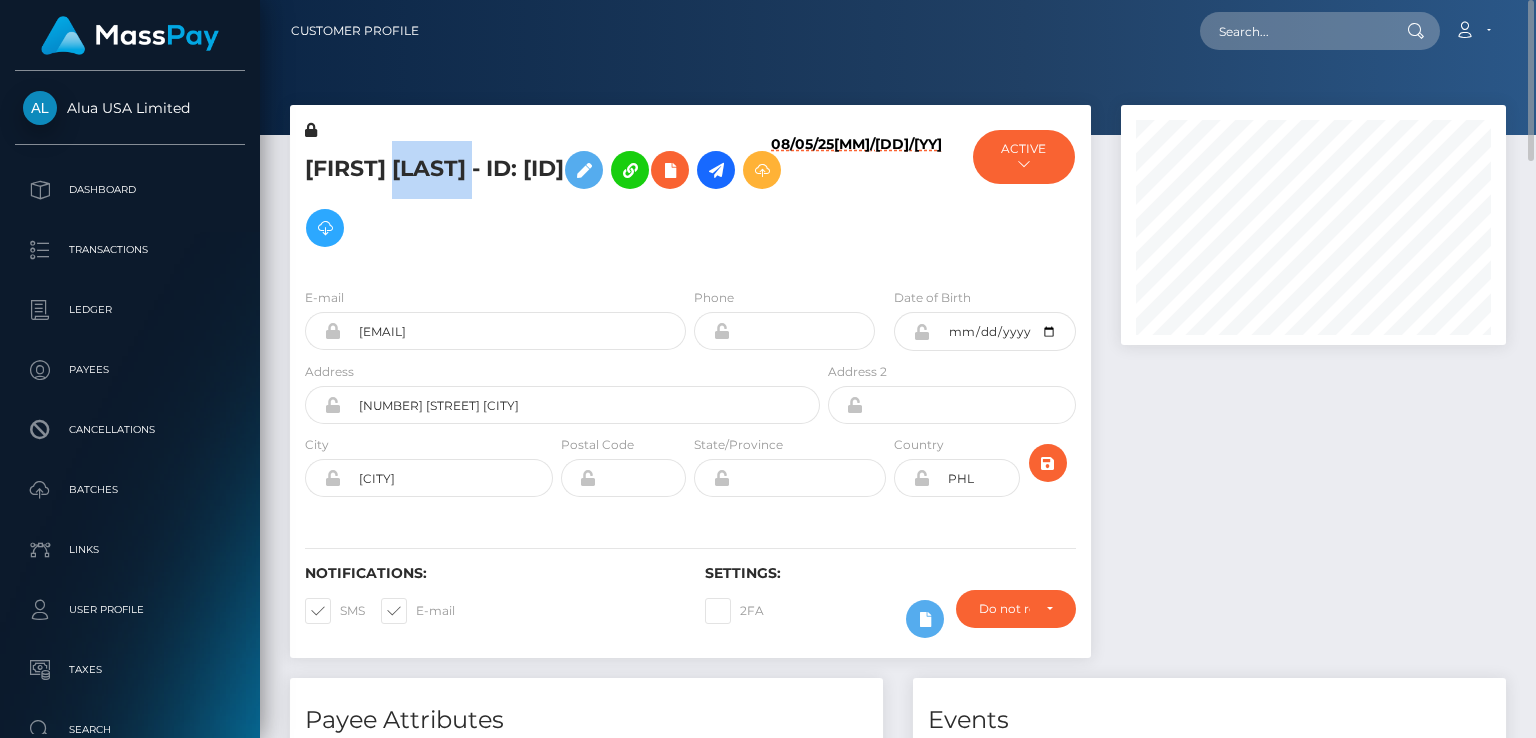 click on "Charles Justine Imson
- ID: 5eb01cbe91b2a76b893b6018" at bounding box center [557, 199] 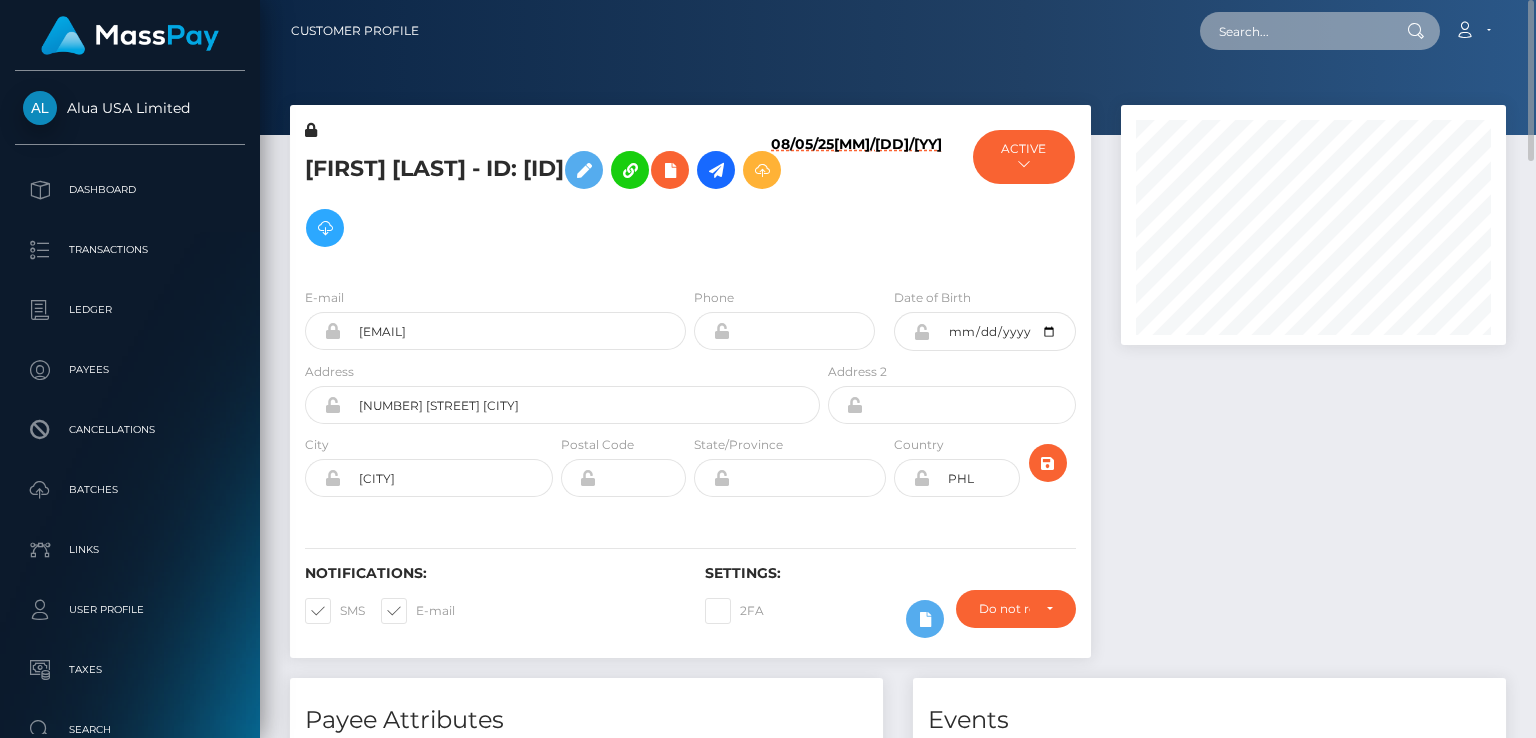 paste on "MSP4247a548cf32bb5" 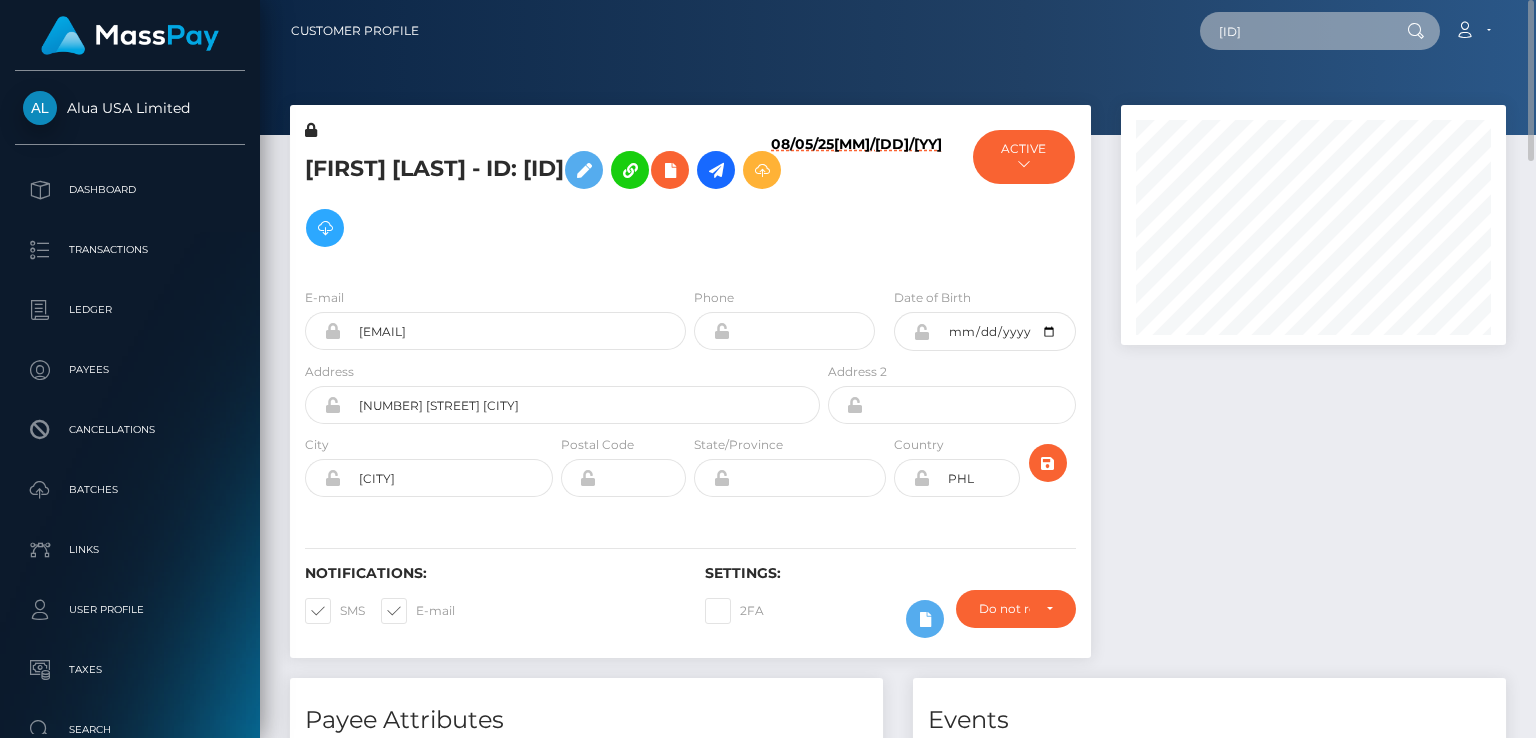 type on "MSP4247a548cf32bb5" 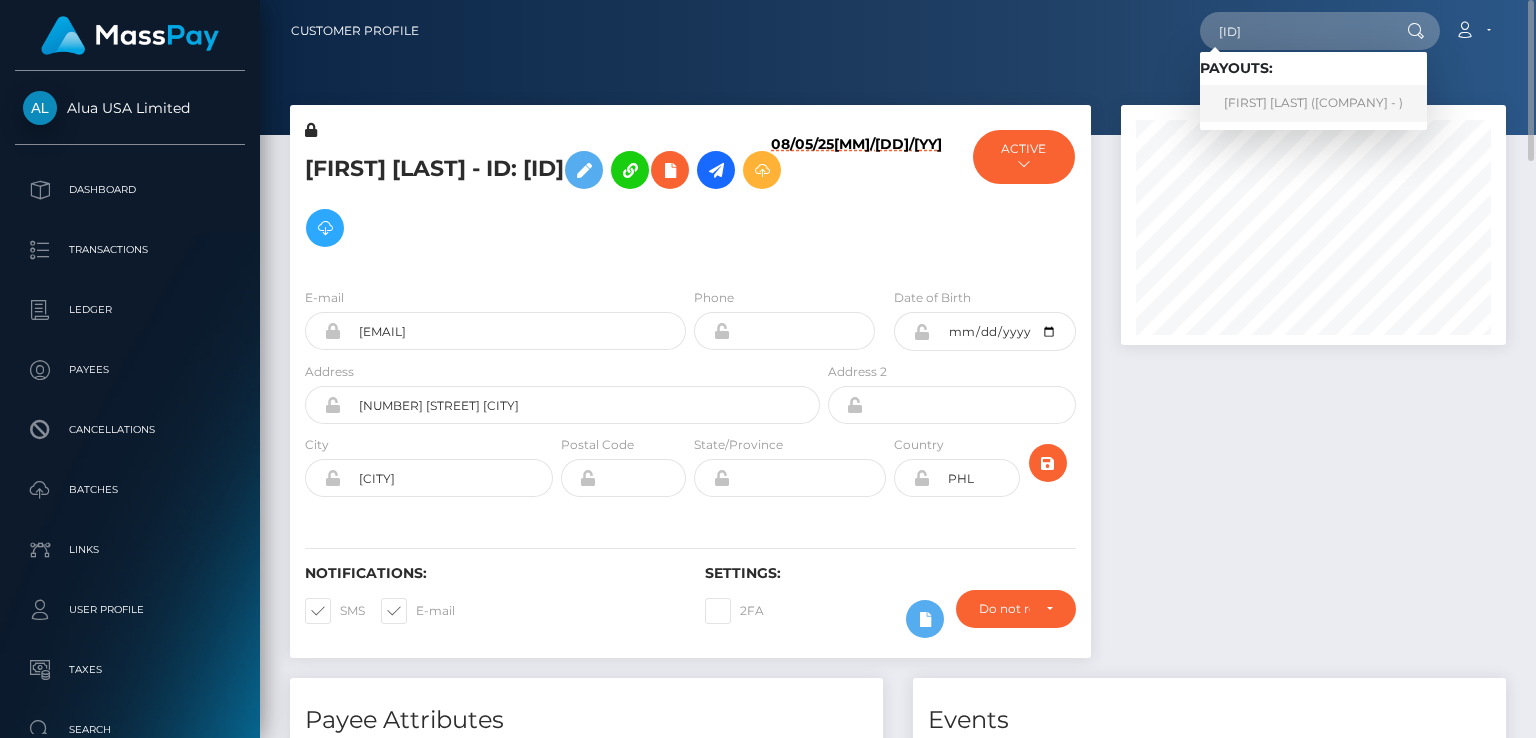 click on "Nica jade  Florita (Alua USA Limited - )" at bounding box center [1313, 103] 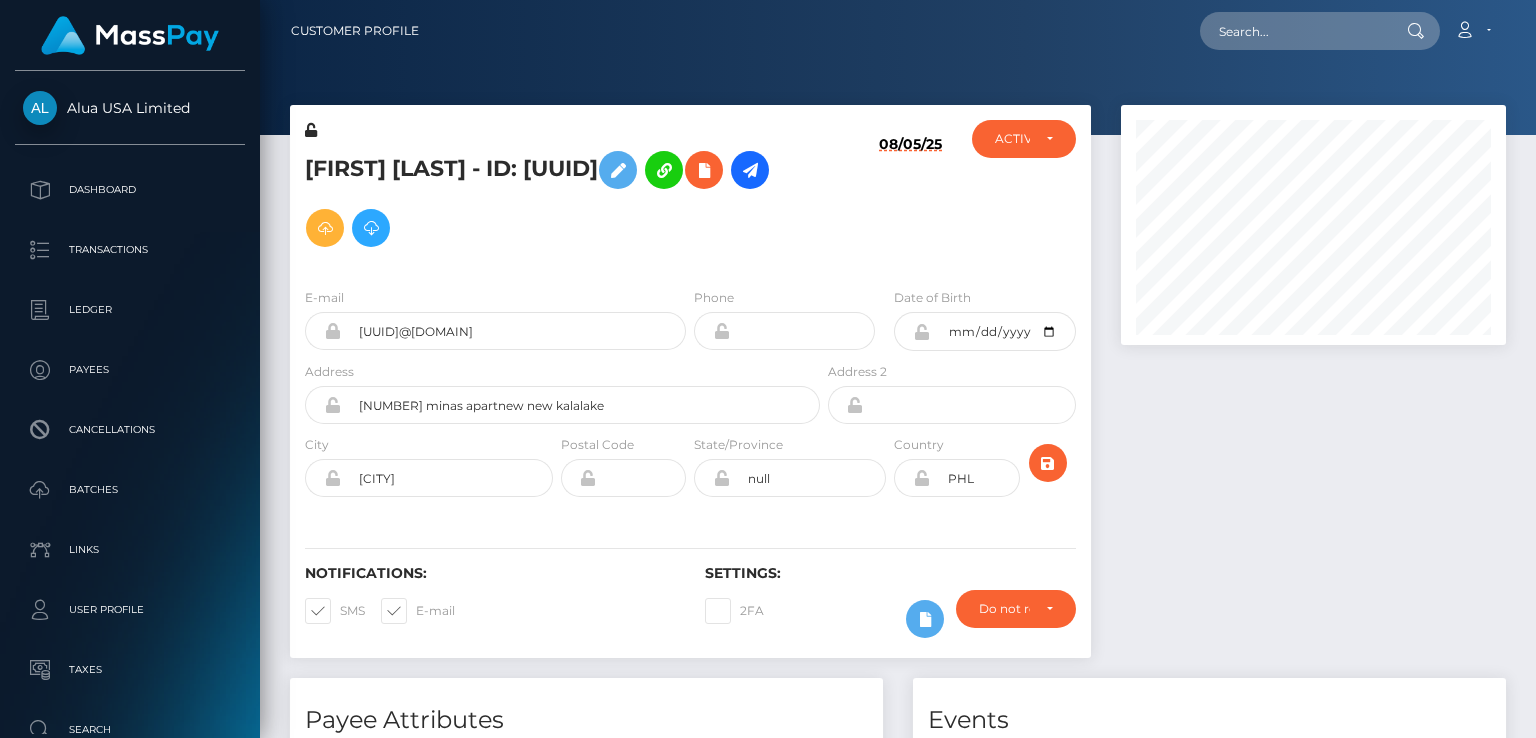 click on "Nica jade  Florita
- ID: 61a88630b02e5b7ad3219a15" at bounding box center (557, 199) 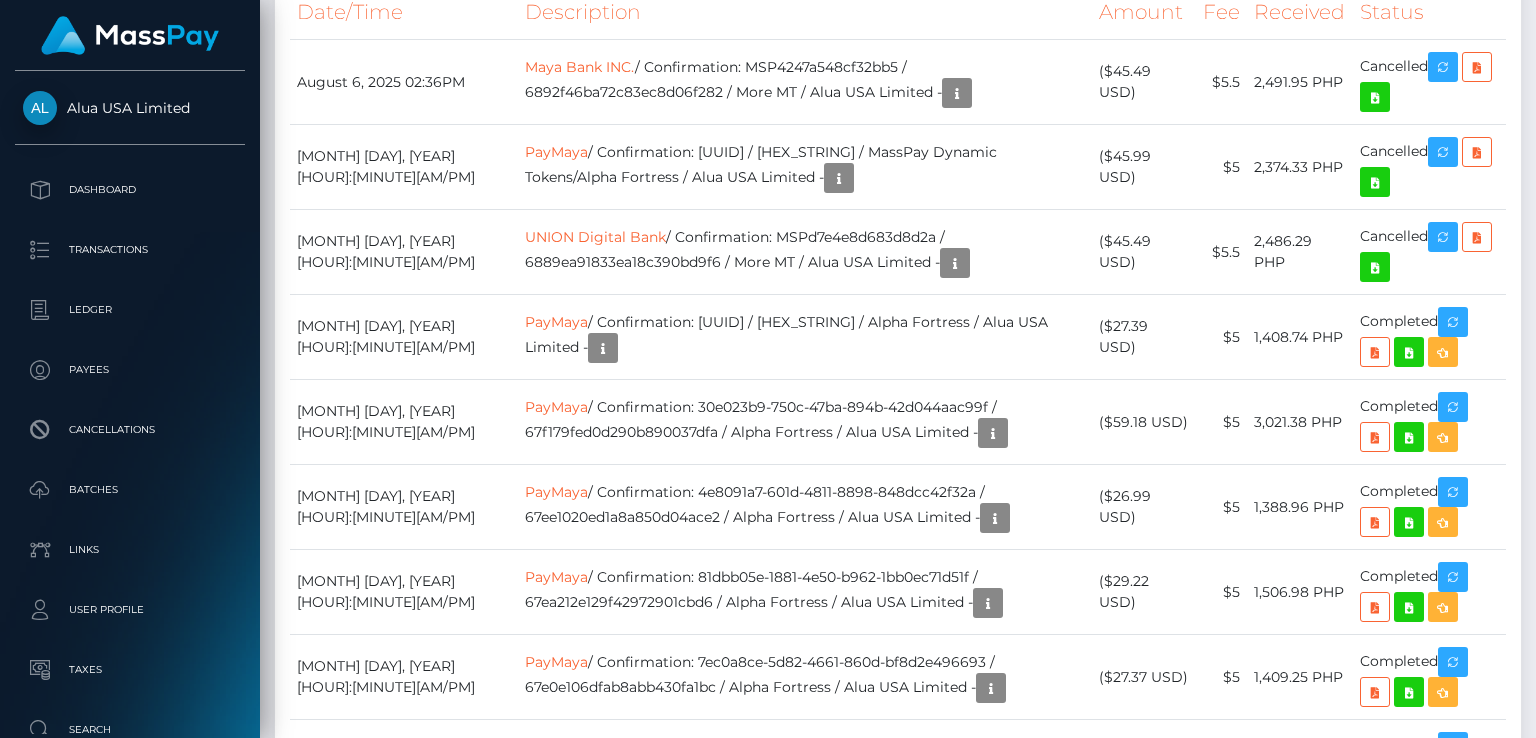 scroll, scrollTop: 1500, scrollLeft: 0, axis: vertical 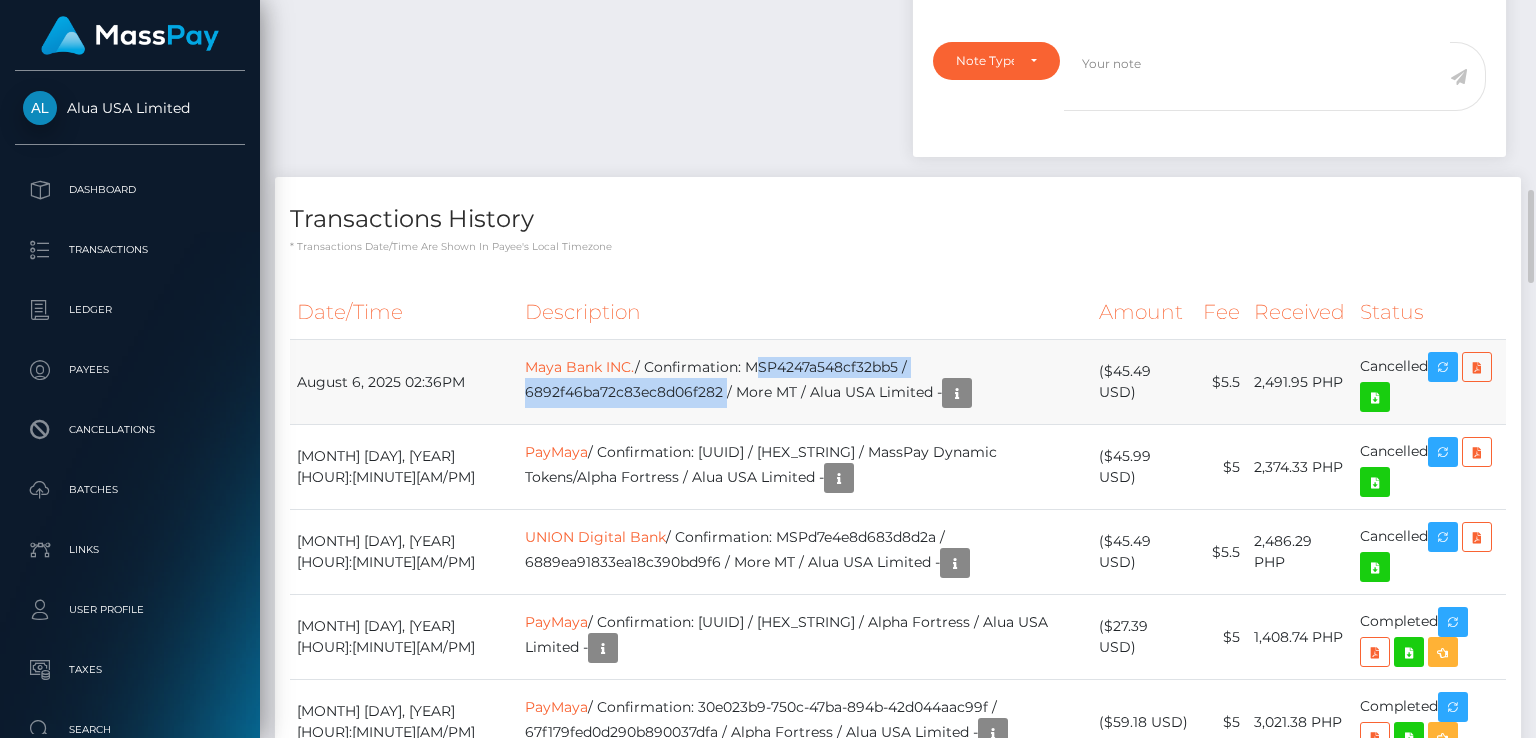 drag, startPoint x: 685, startPoint y: 268, endPoint x: 1031, endPoint y: 267, distance: 346.00143 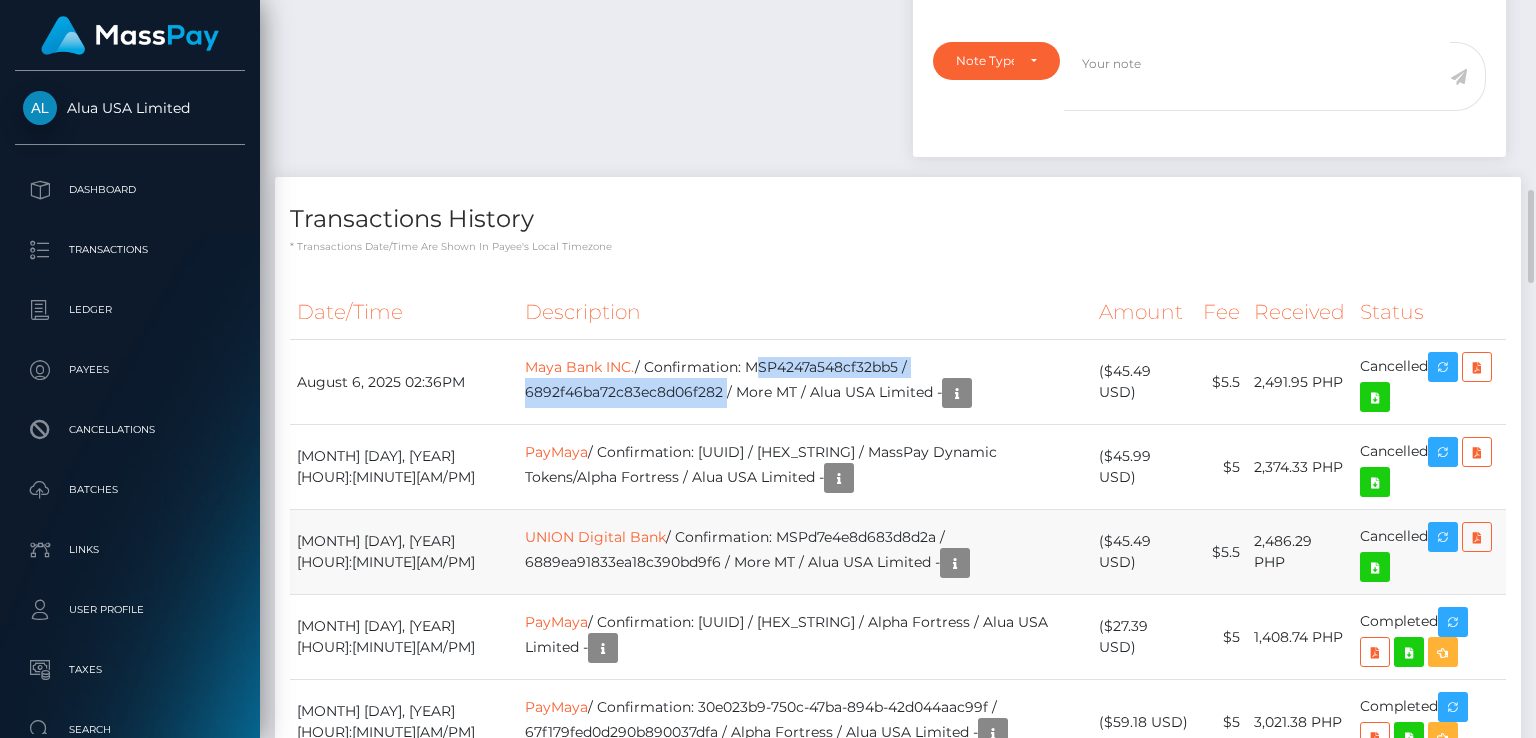scroll, scrollTop: 240, scrollLeft: 384, axis: both 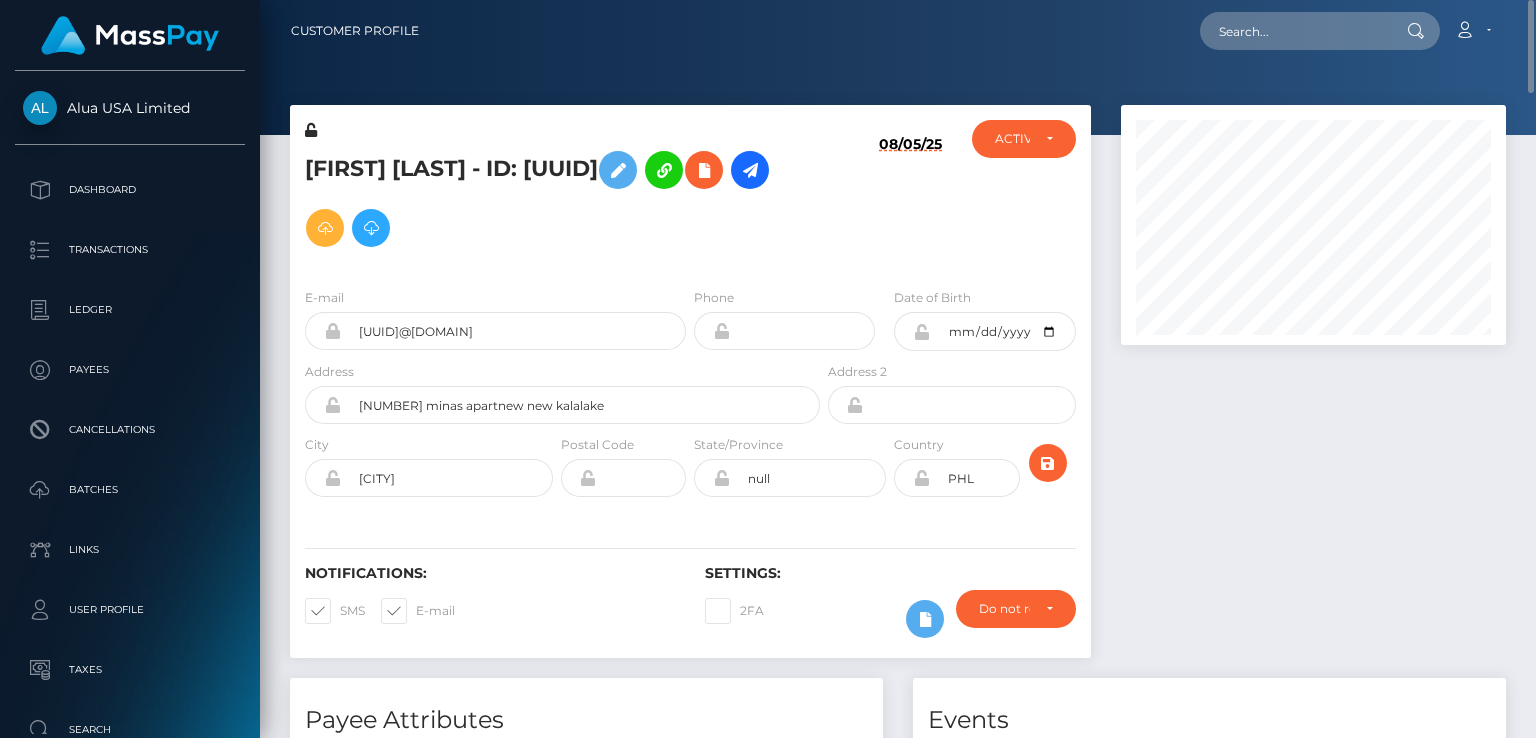 click on "Nica jade  Florita
- ID: 61a88630b02e5b7ad3219a15" at bounding box center (557, 199) 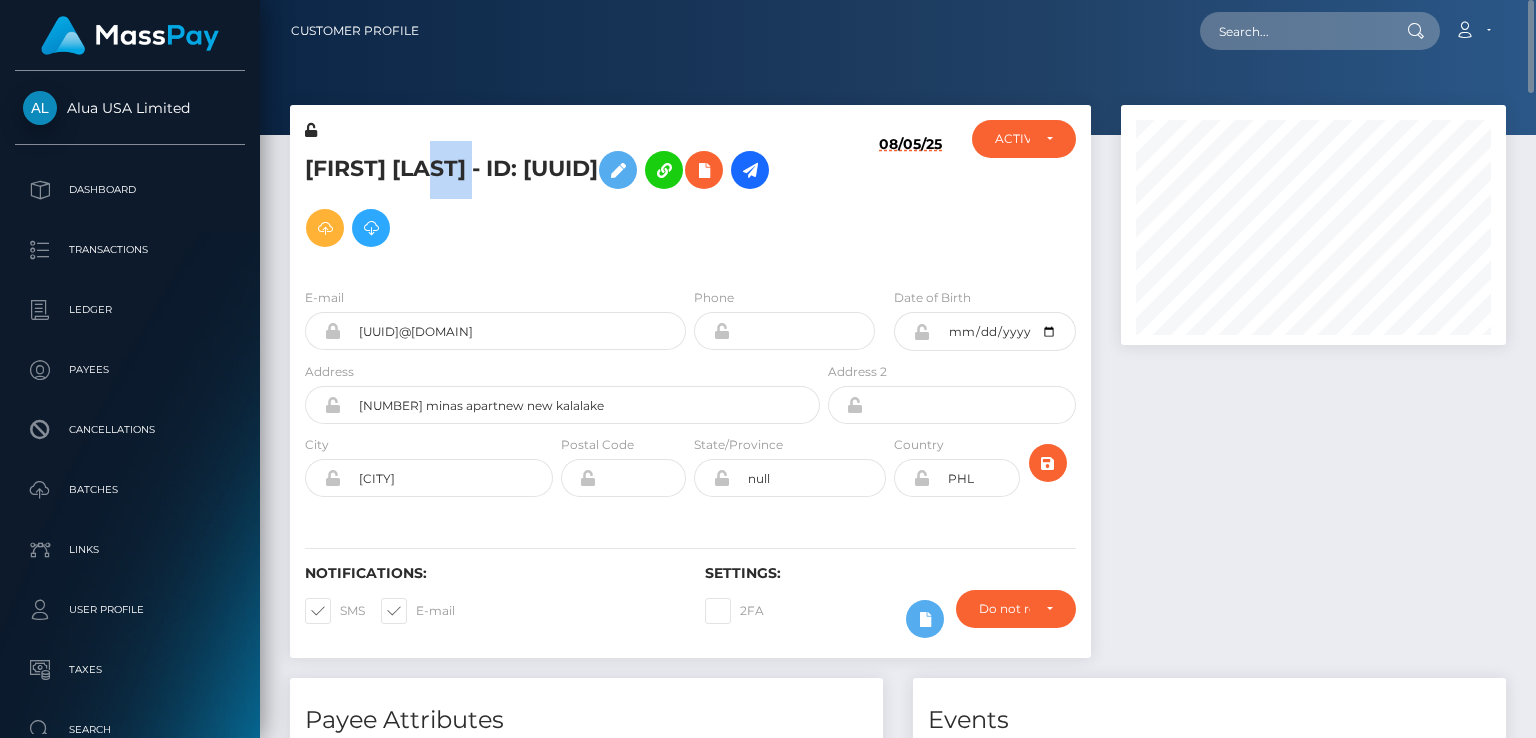 click on "Nica jade  Florita
- ID: 61a88630b02e5b7ad3219a15" at bounding box center [557, 199] 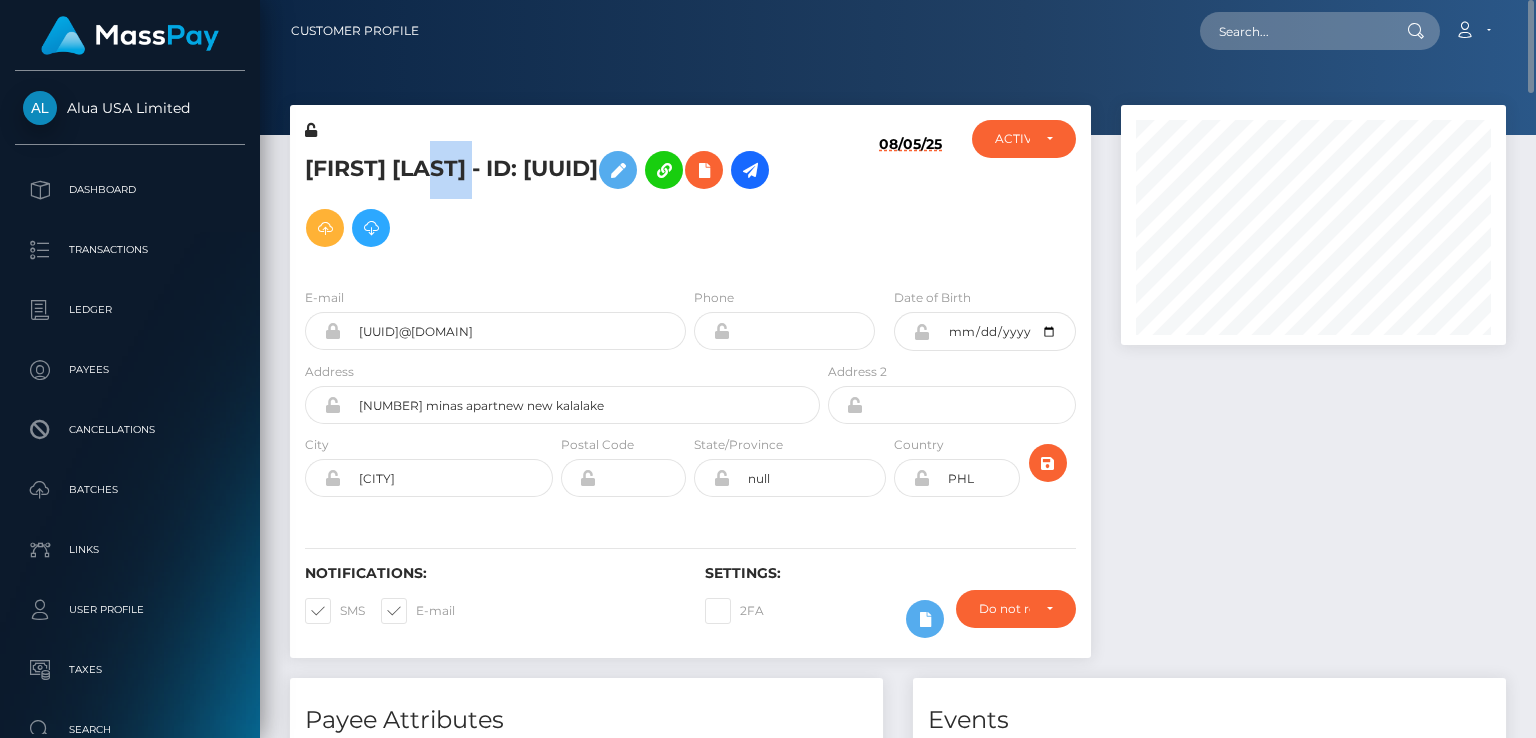click on "Nica jade  Florita
- ID: 61a88630b02e5b7ad3219a15" at bounding box center (557, 199) 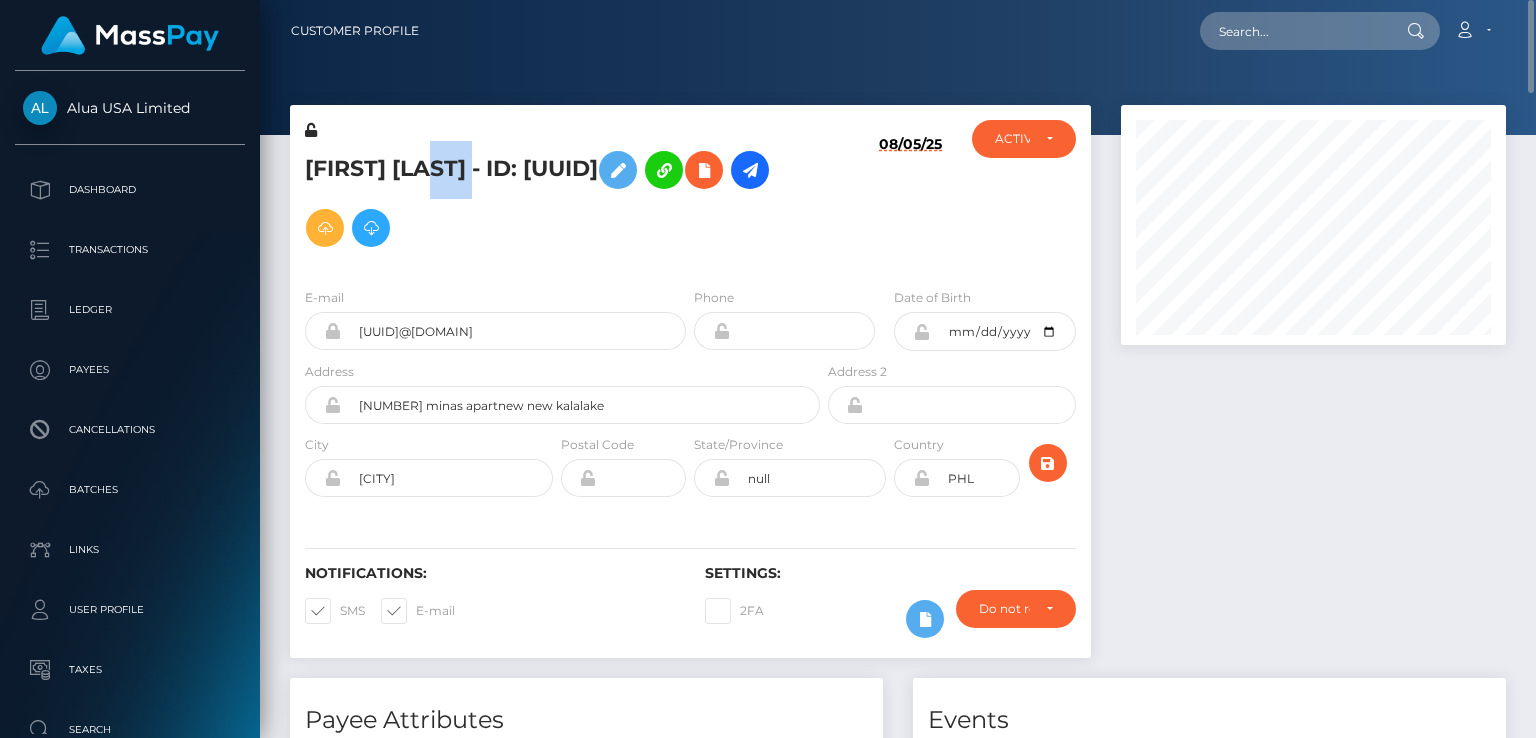 copy on "Nica jade  Florita
- ID: 61a88630b02e5b7ad3219a15" 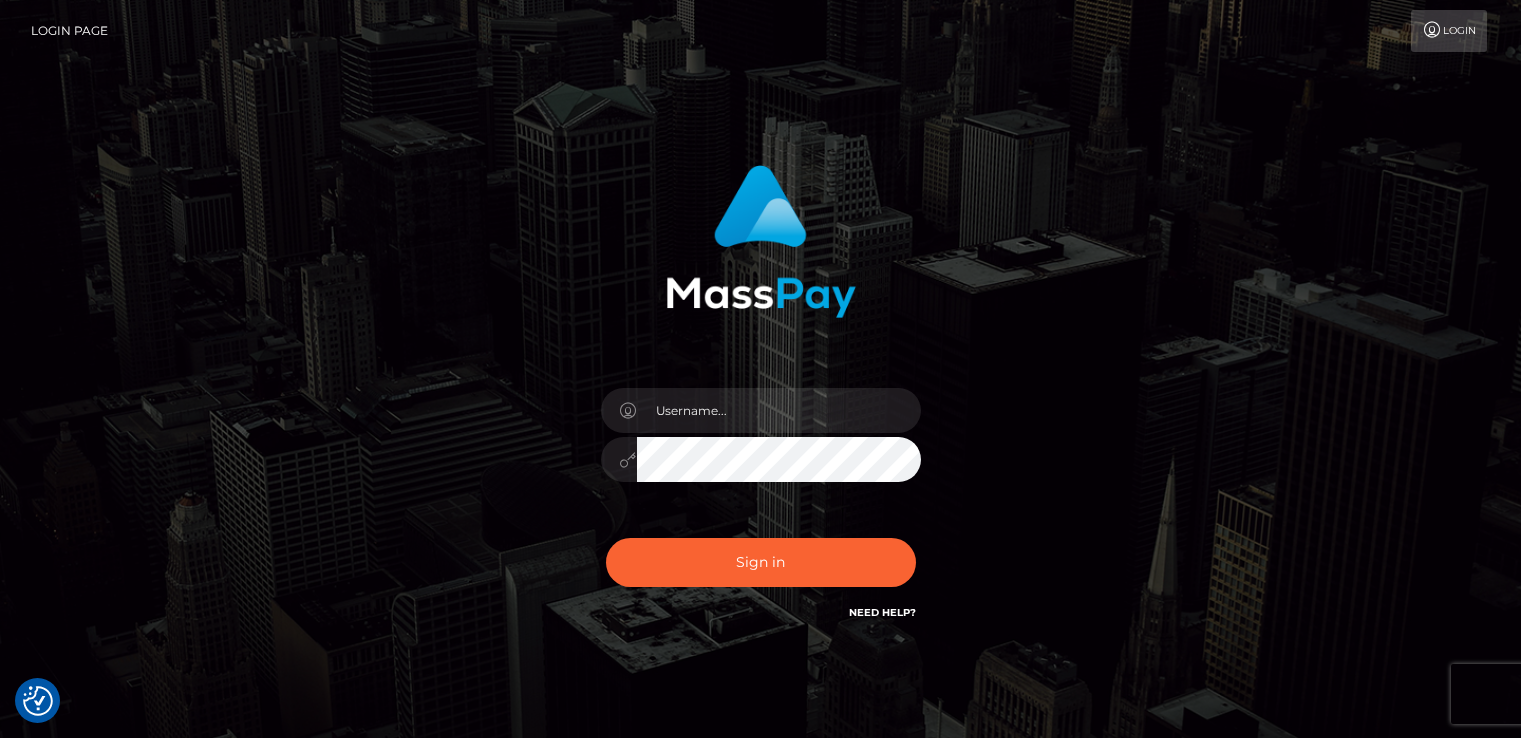 scroll, scrollTop: 0, scrollLeft: 0, axis: both 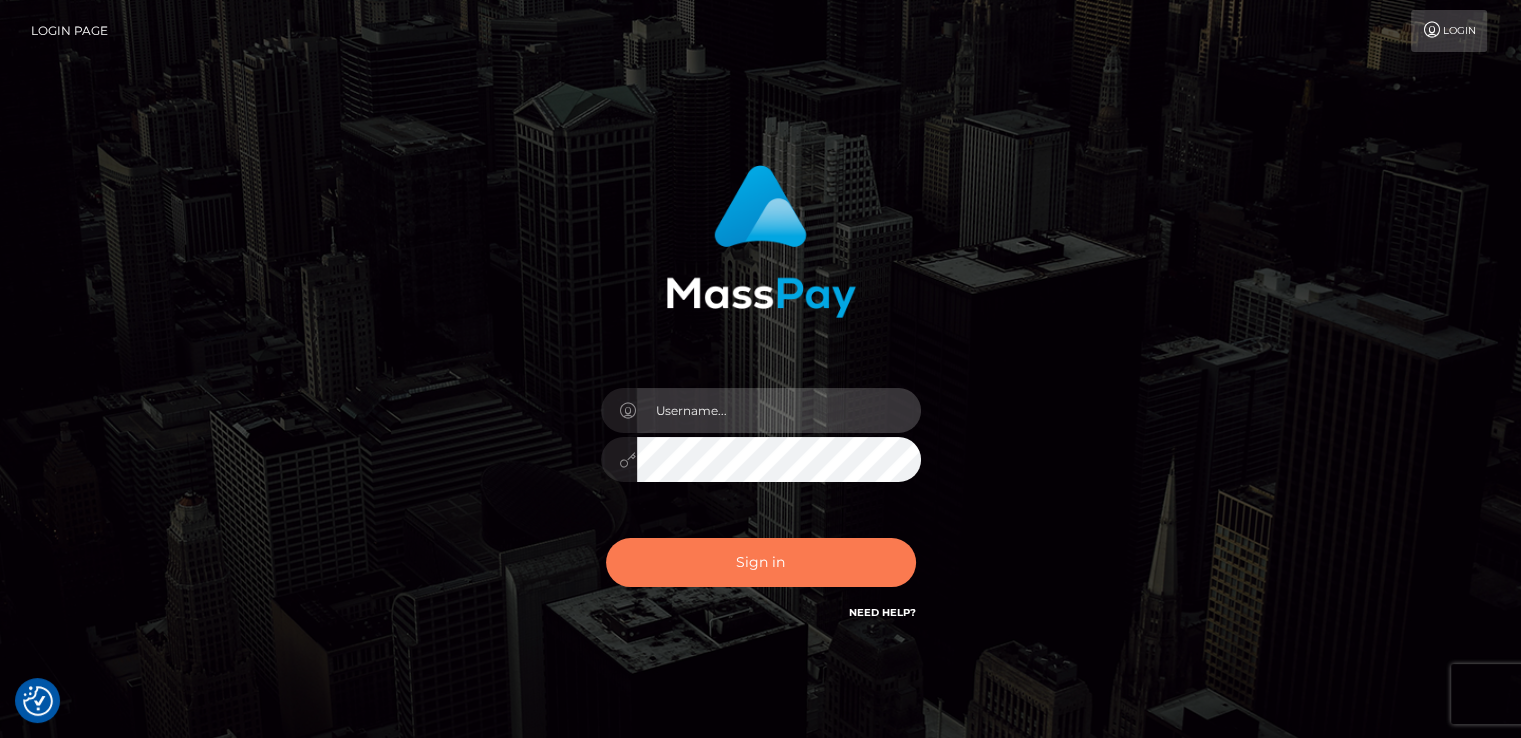 type on "catalinad" 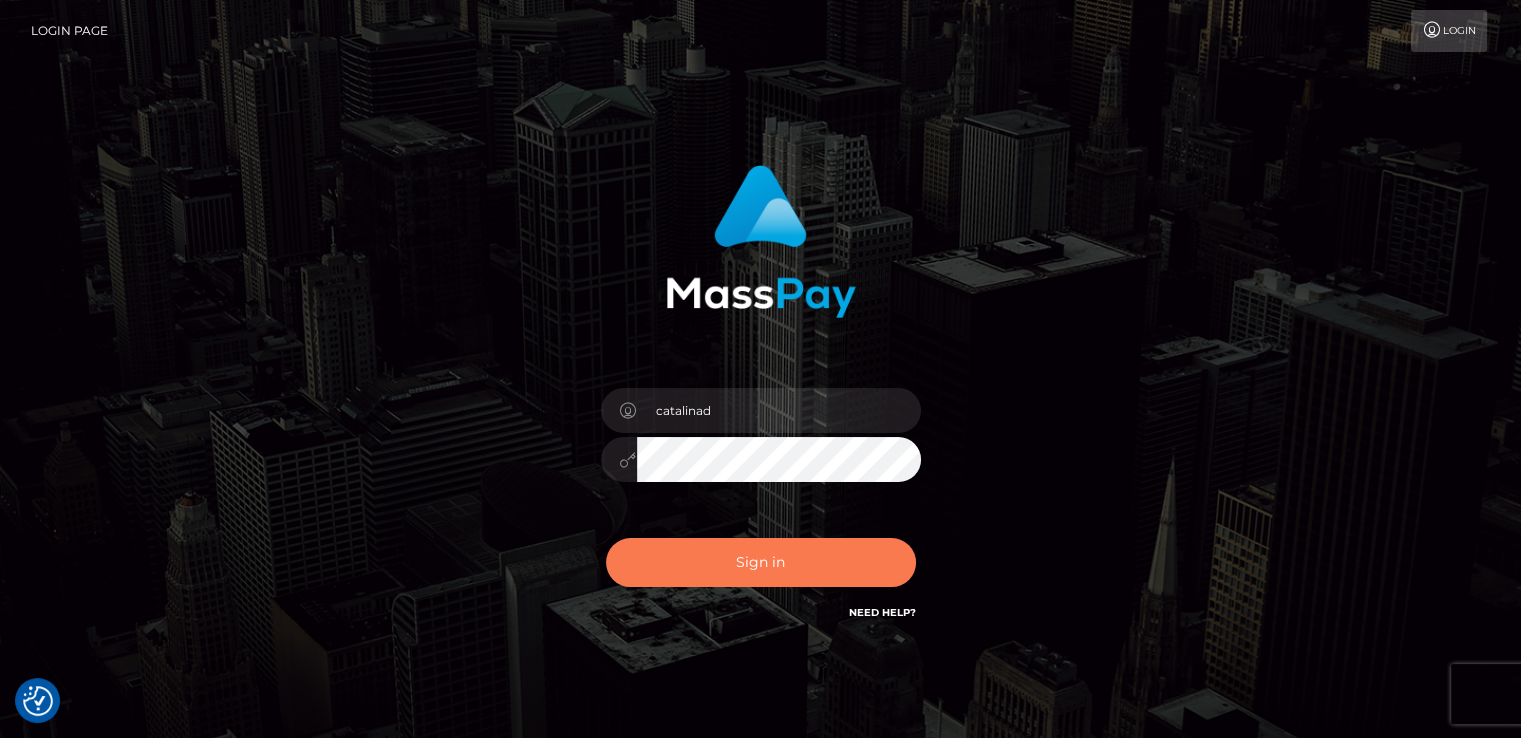 click on "Sign in" at bounding box center (761, 562) 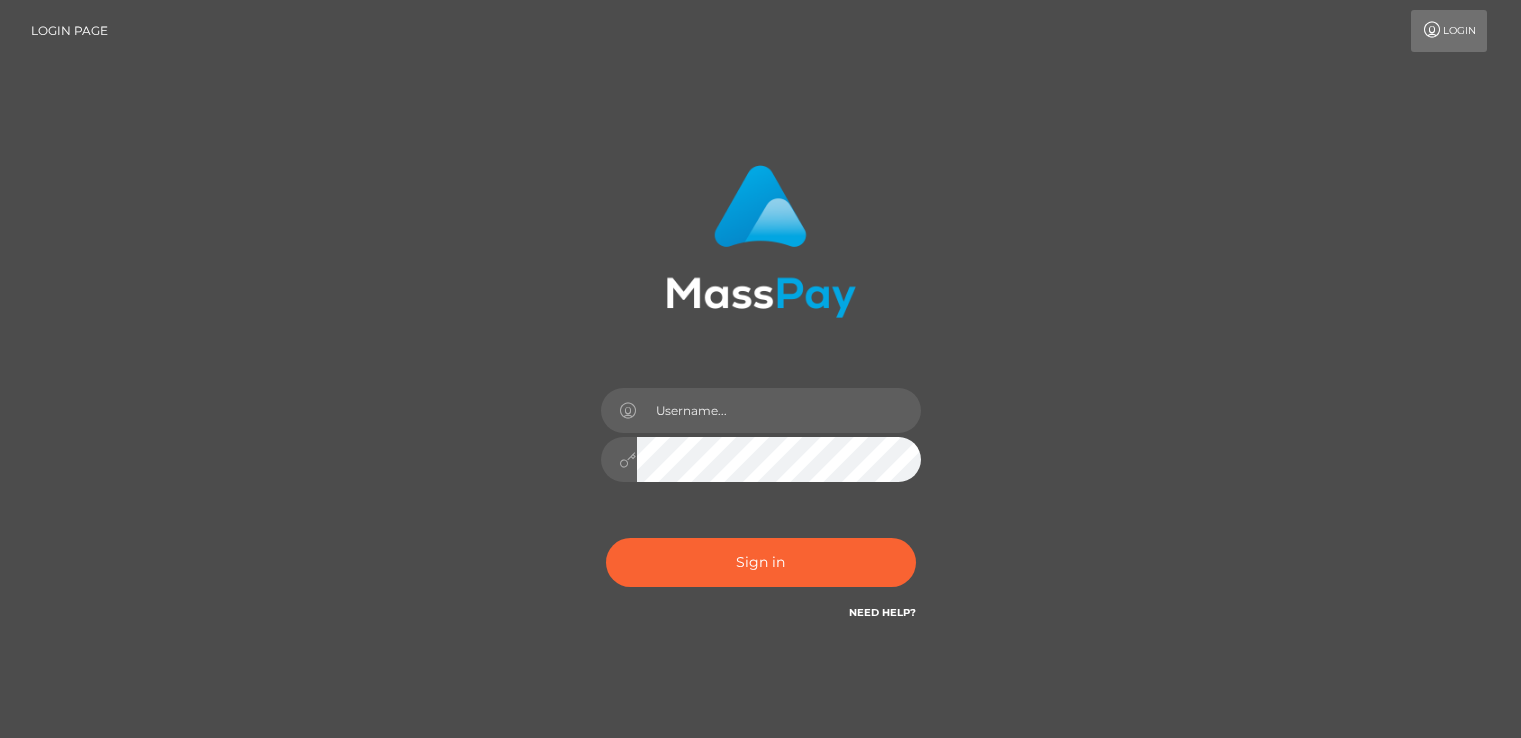 scroll, scrollTop: 0, scrollLeft: 0, axis: both 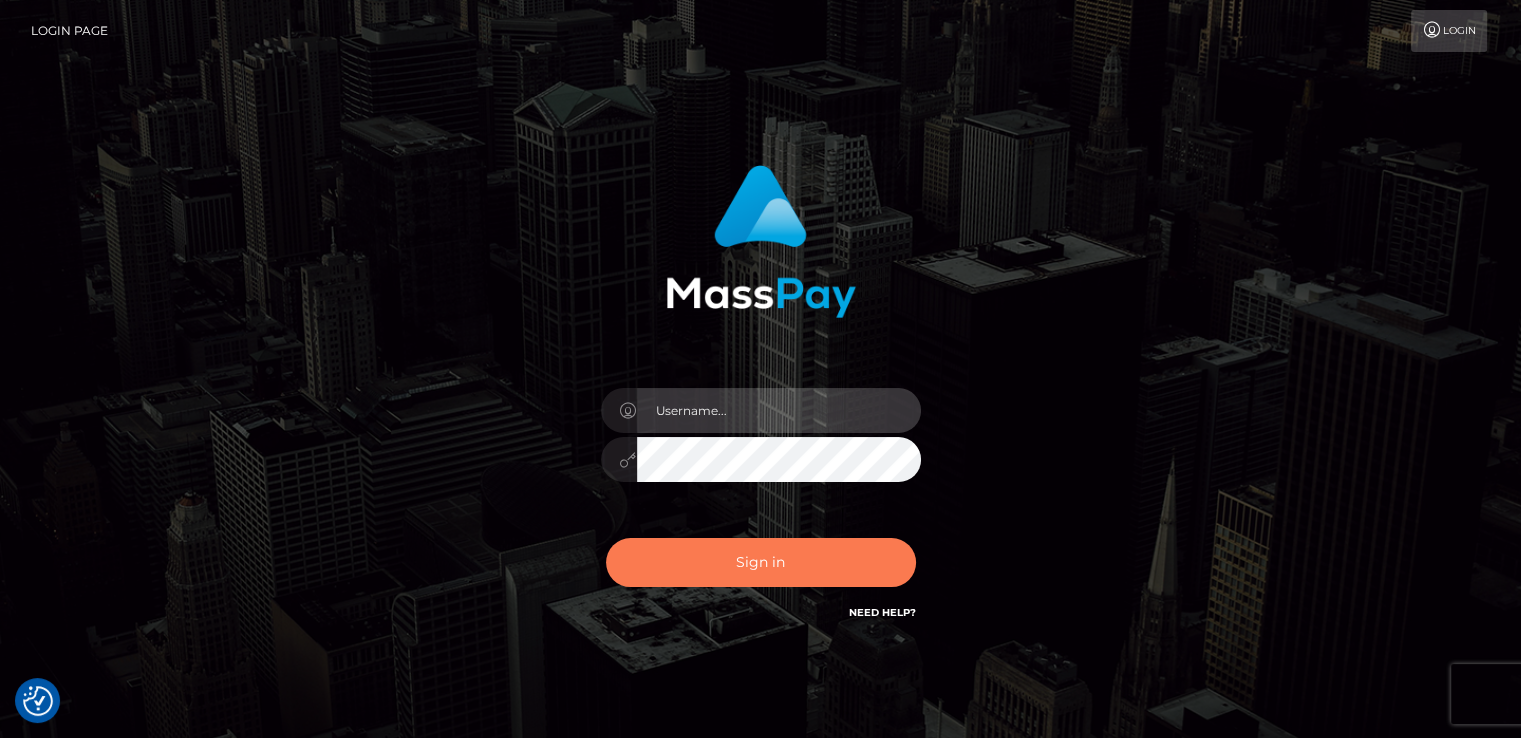type on "catalinad" 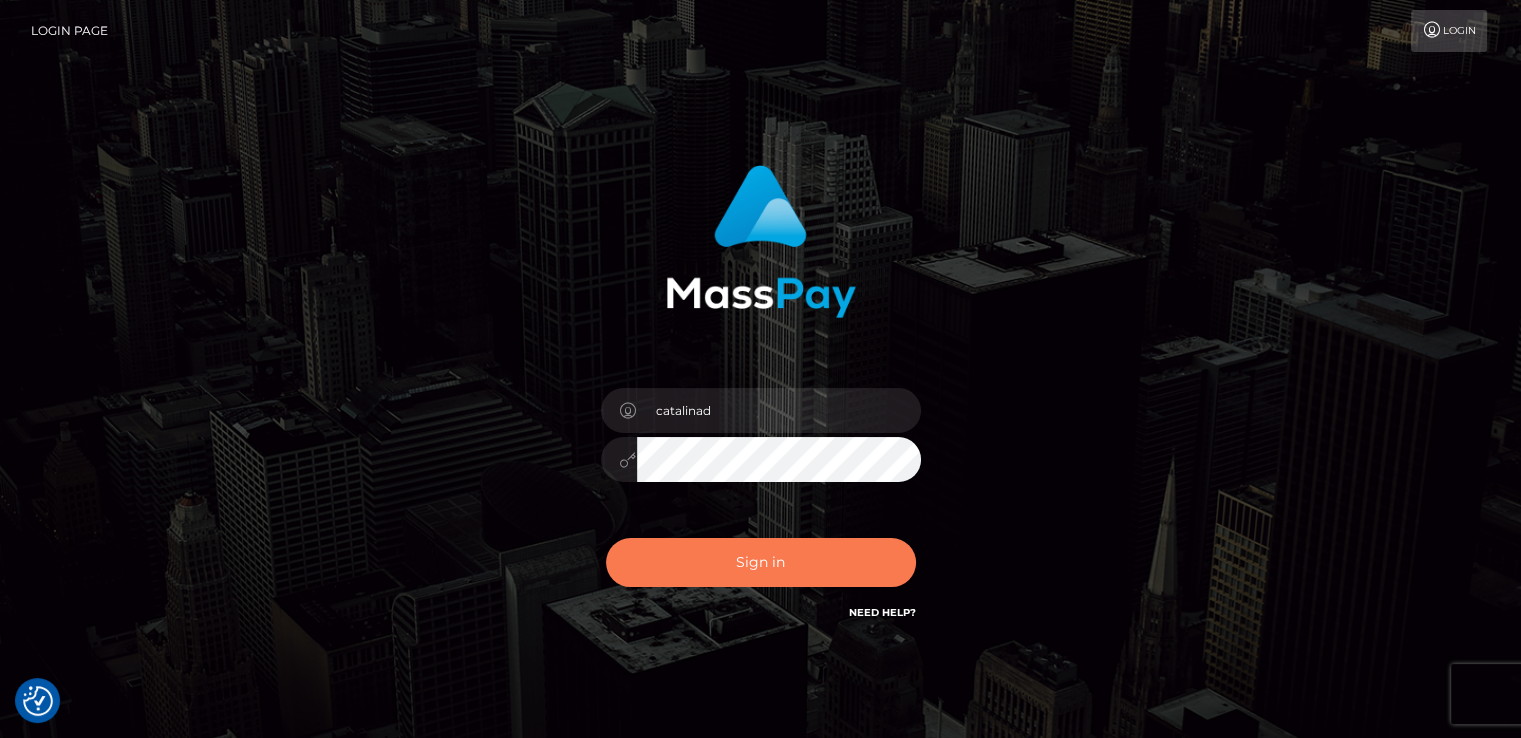 click on "Sign in" at bounding box center (761, 562) 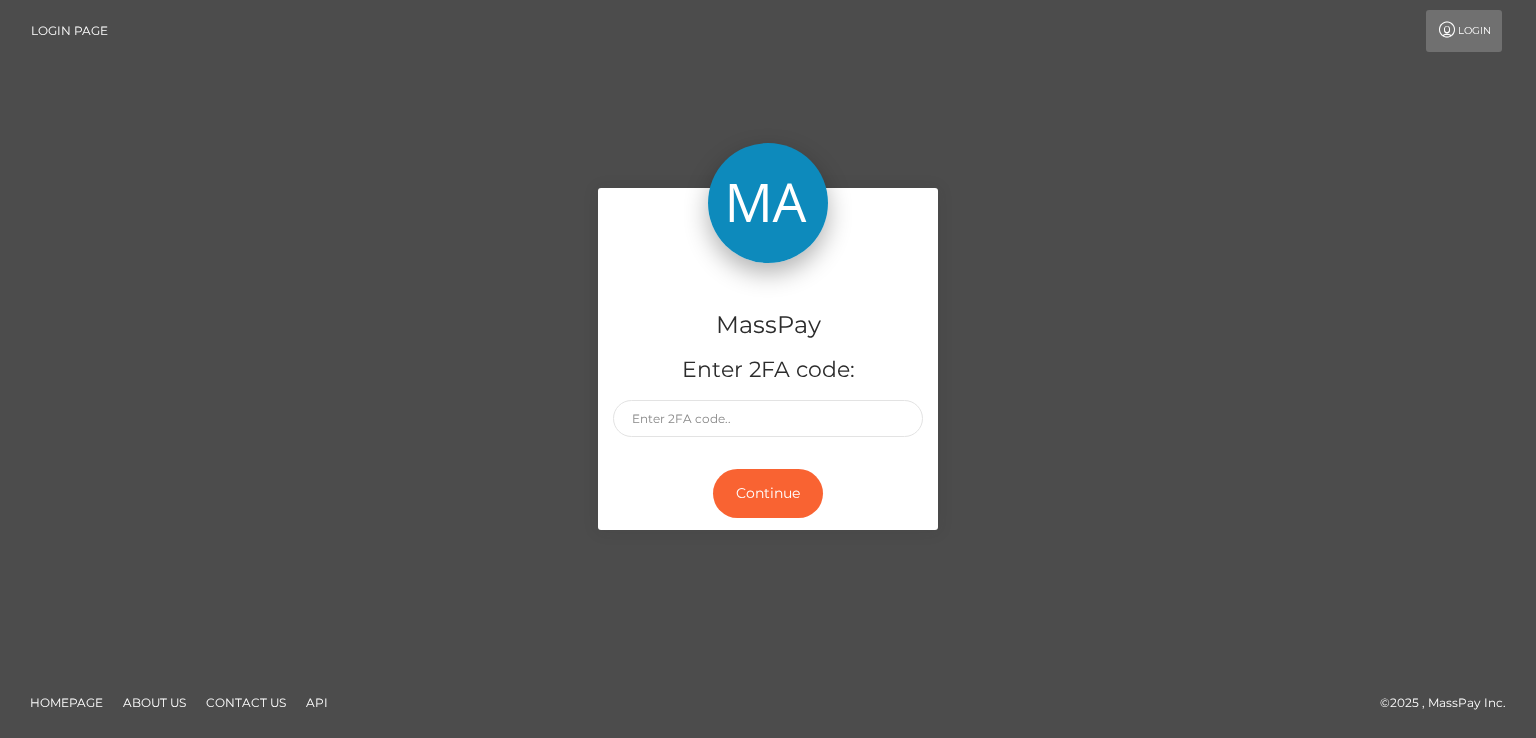 scroll, scrollTop: 0, scrollLeft: 0, axis: both 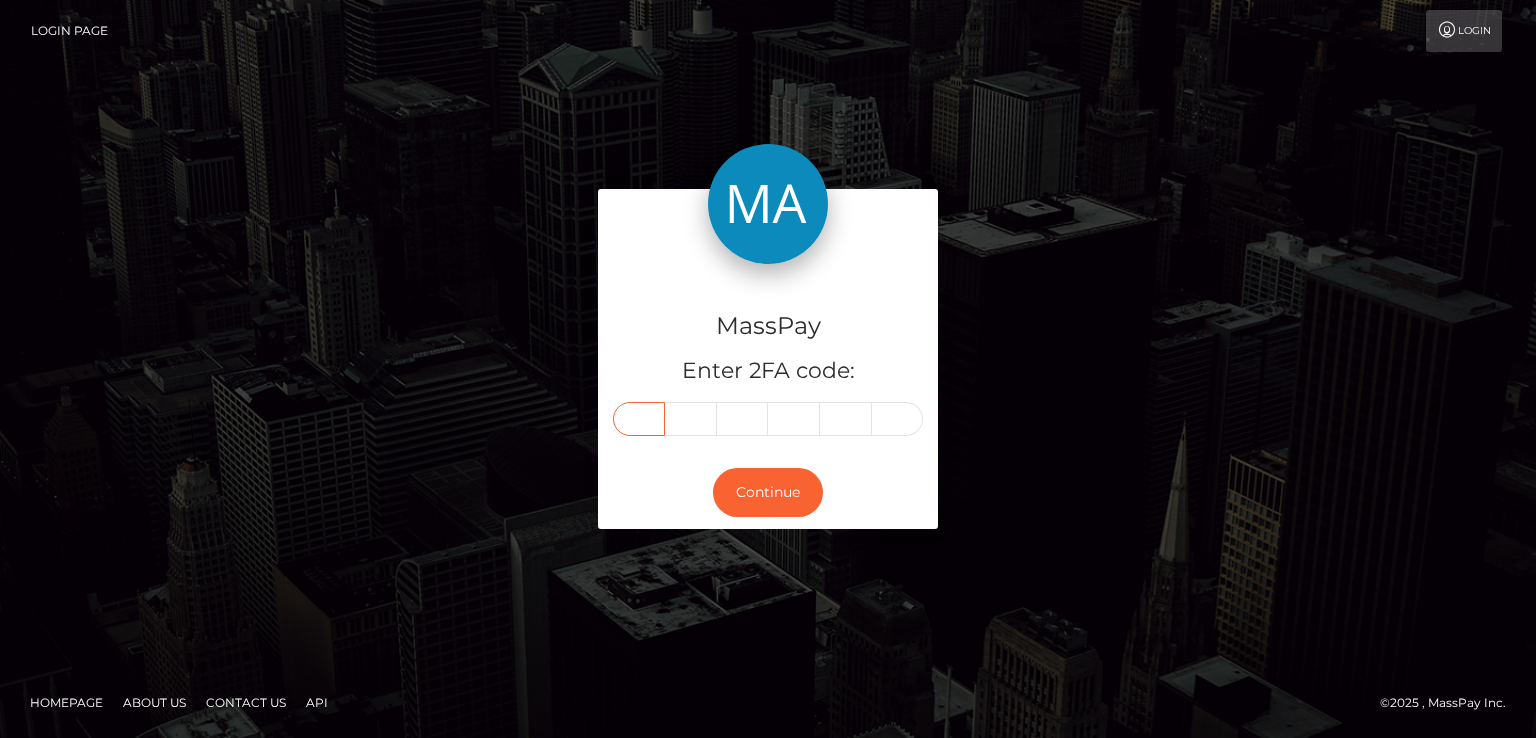 click at bounding box center [639, 419] 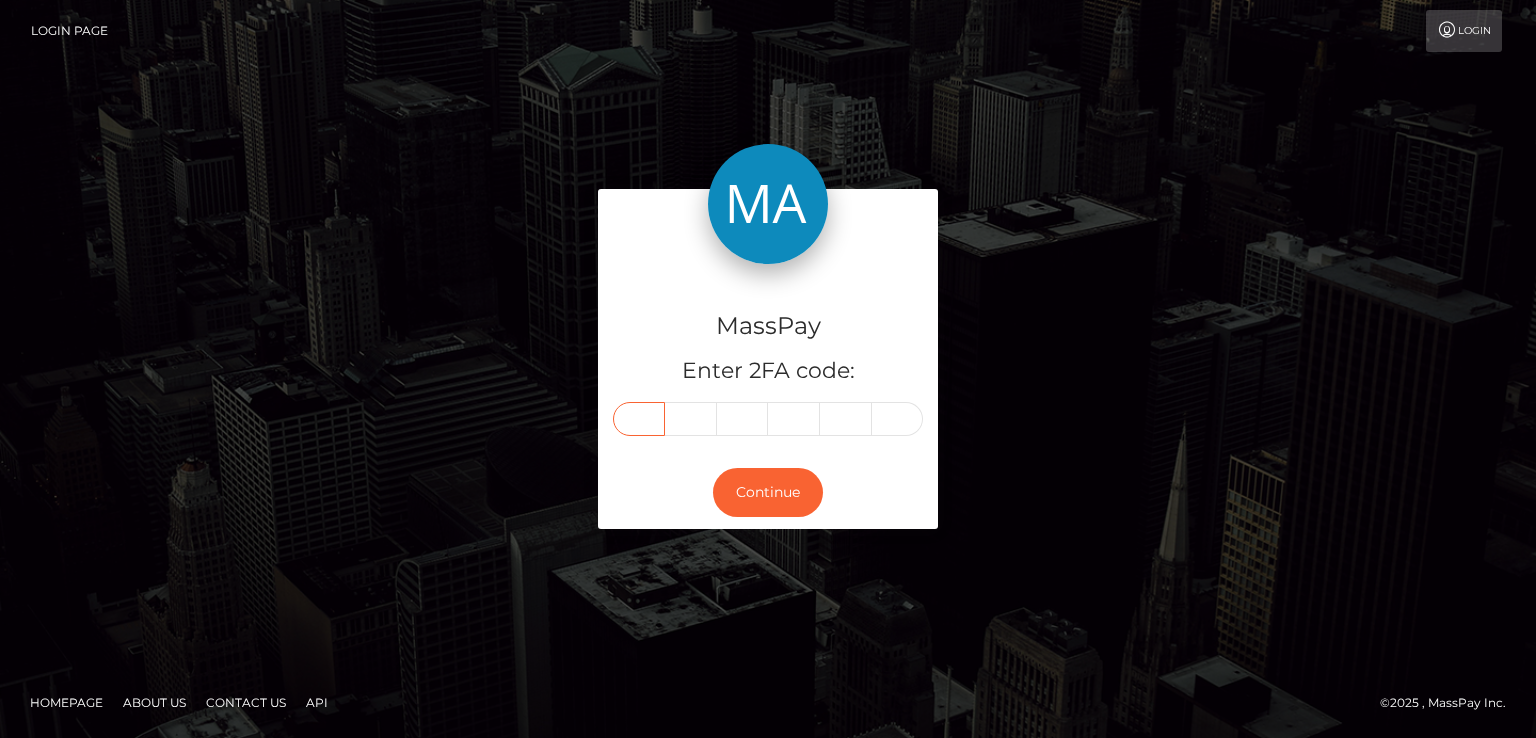 click at bounding box center [639, 419] 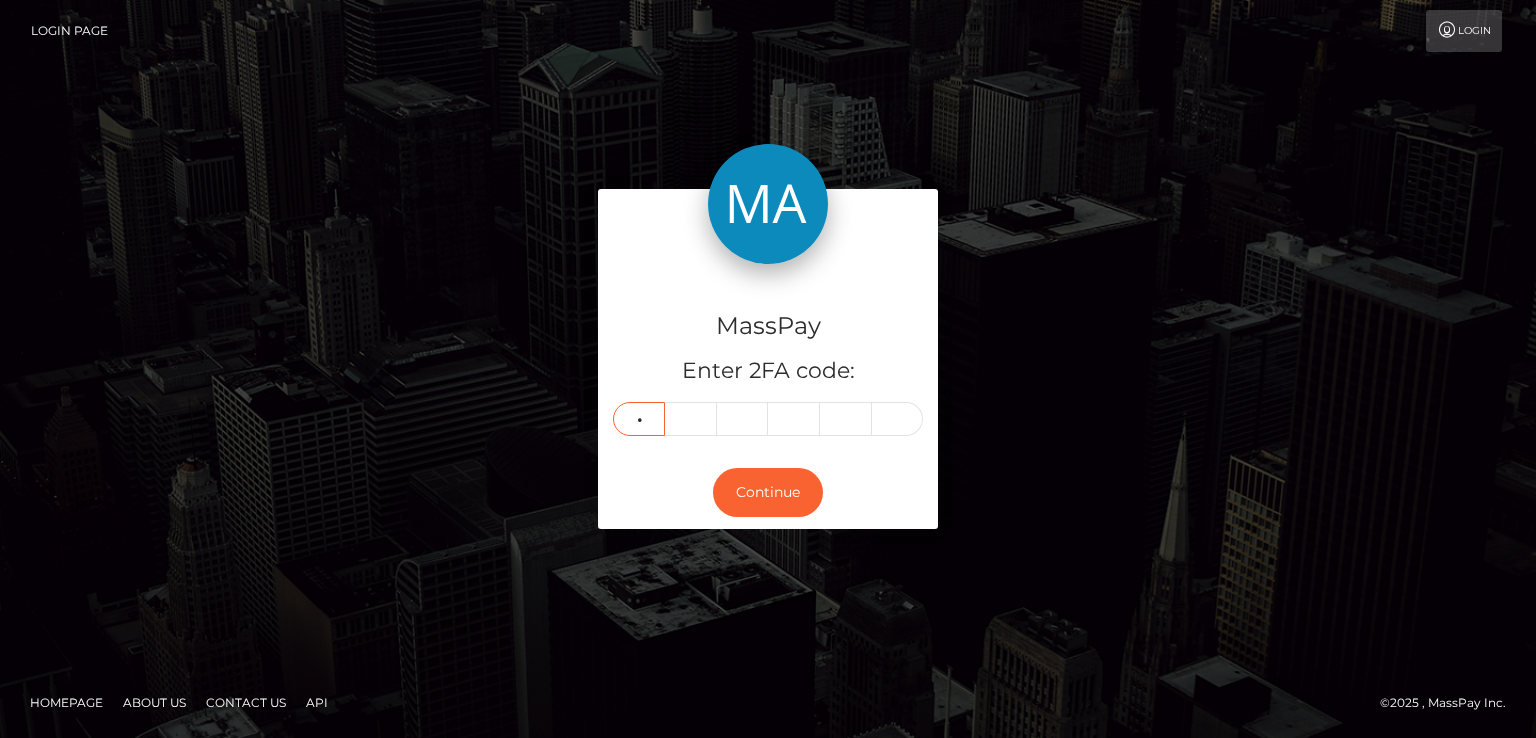 type on "0" 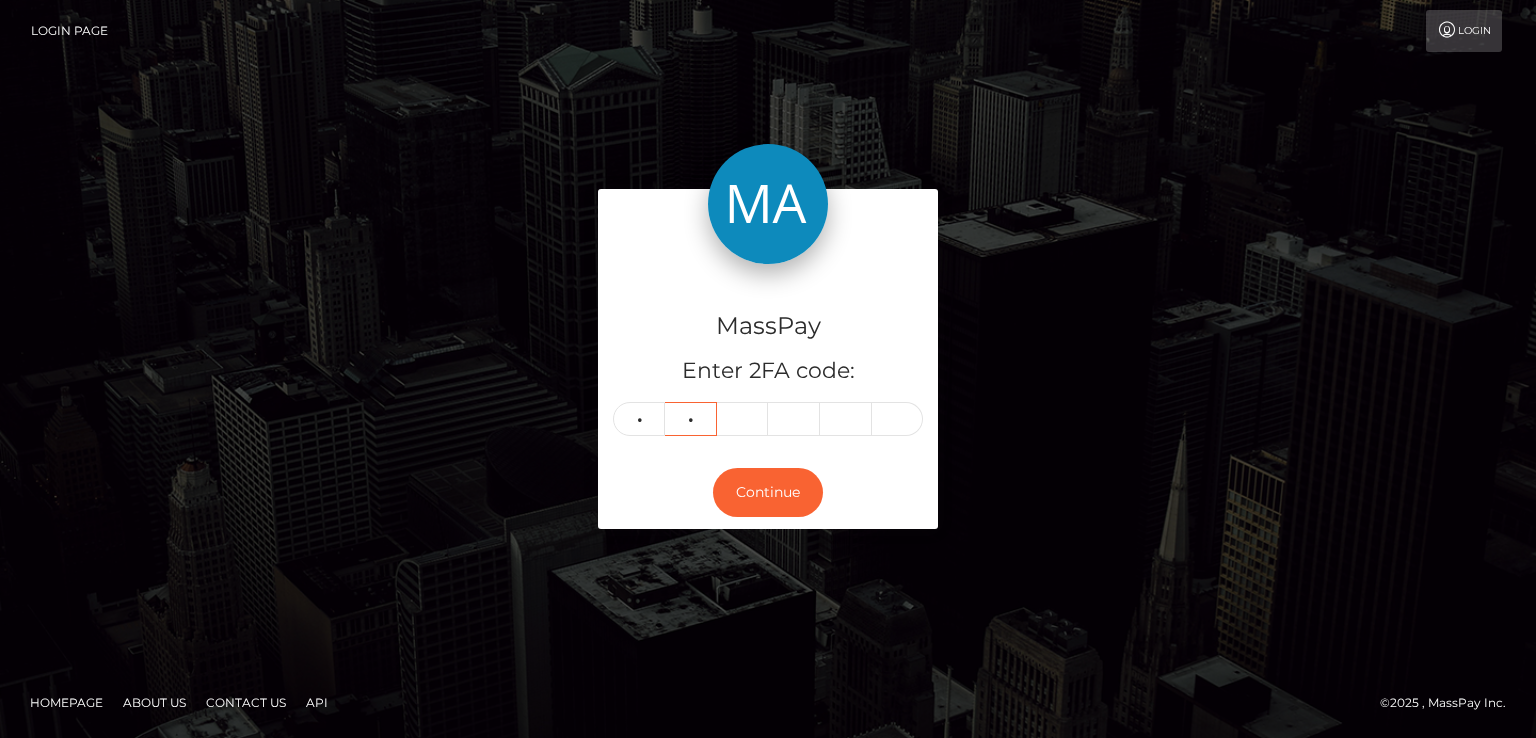 type on "1" 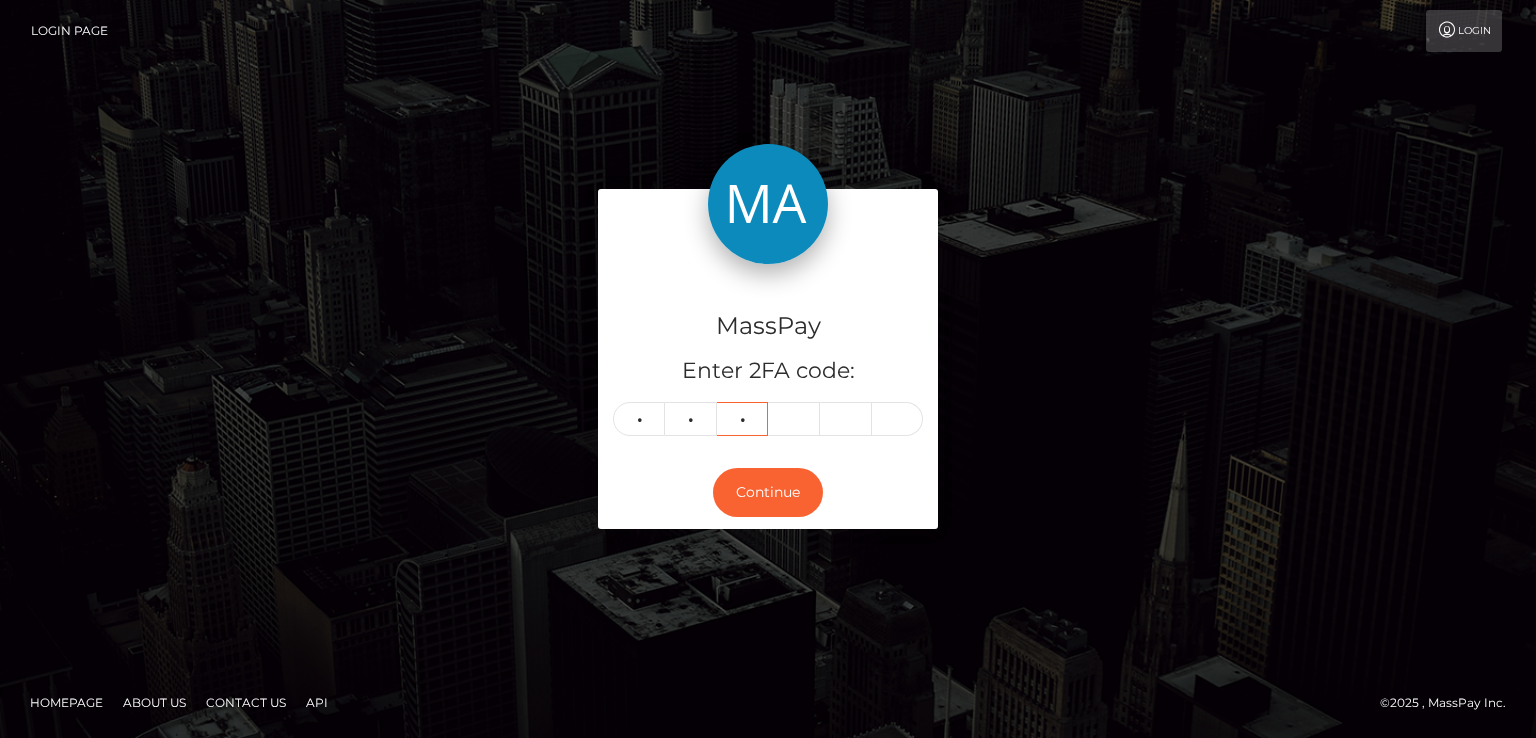 type on "1" 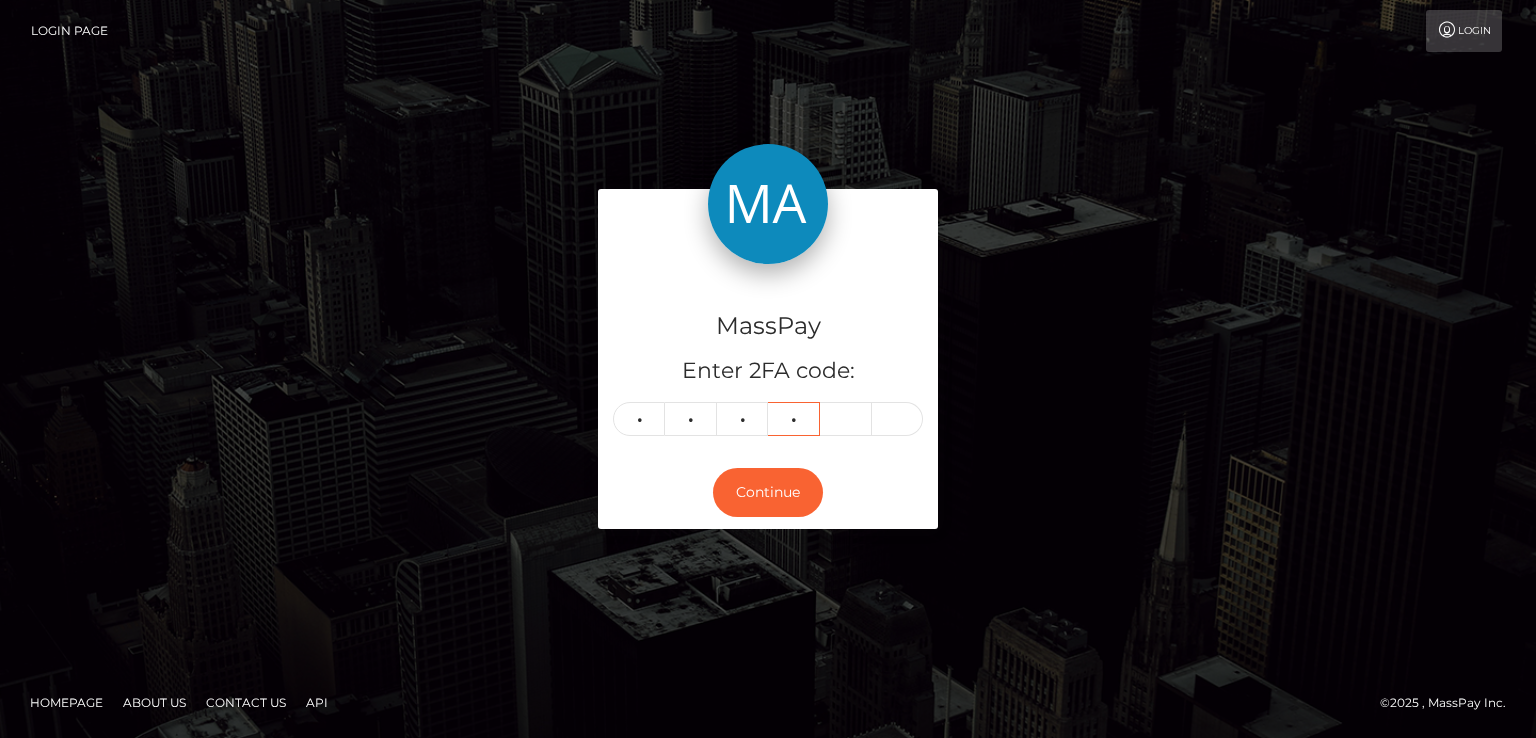 type on "7" 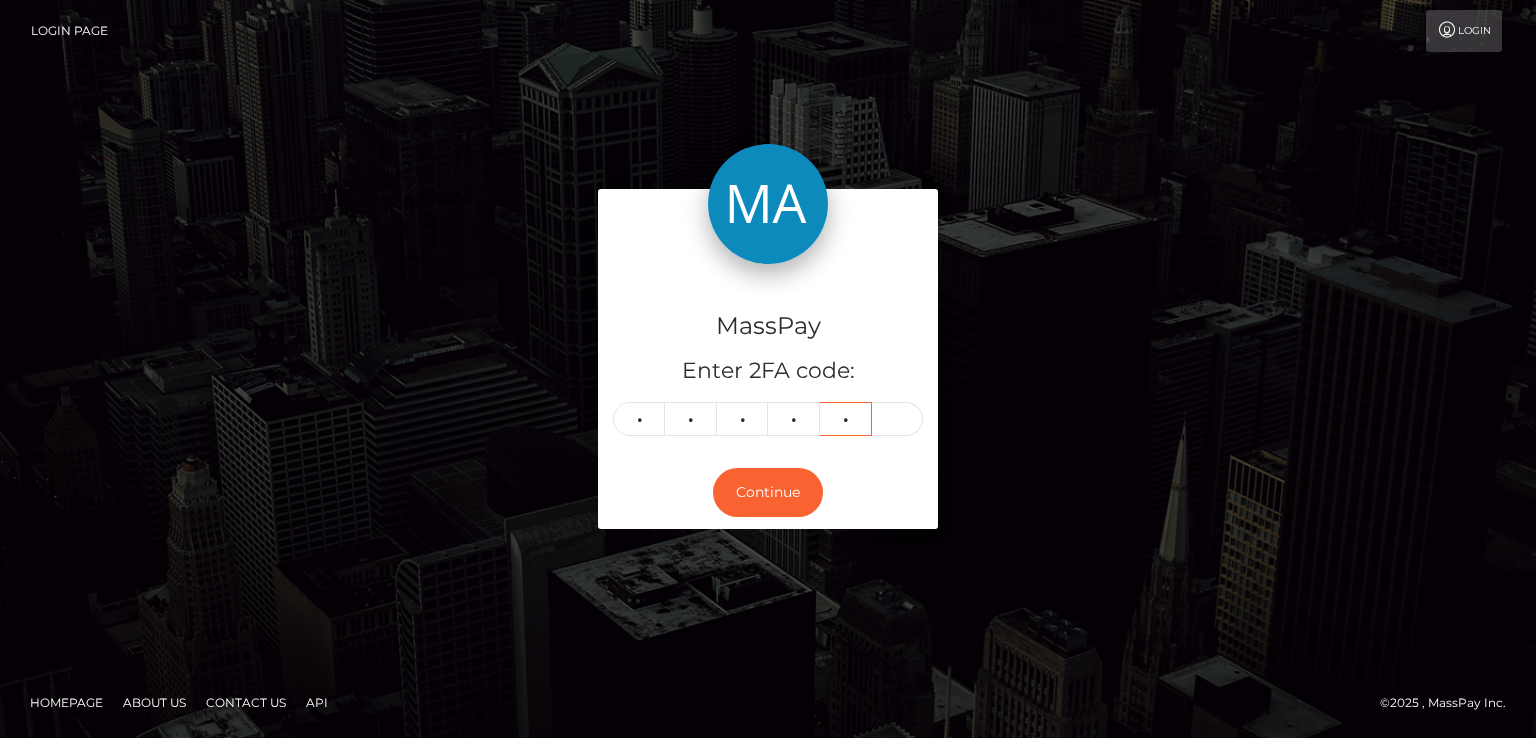 type on "9" 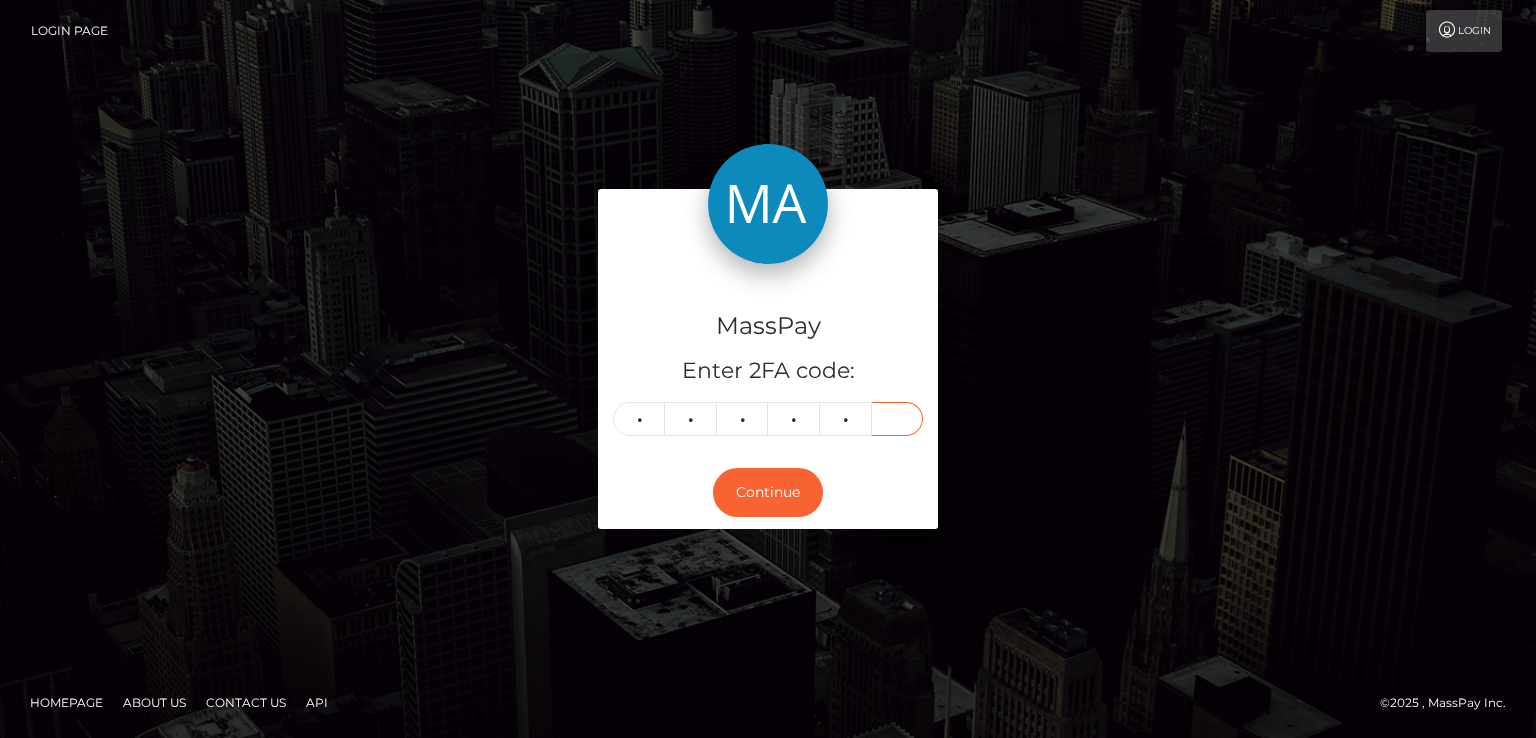 type on "8" 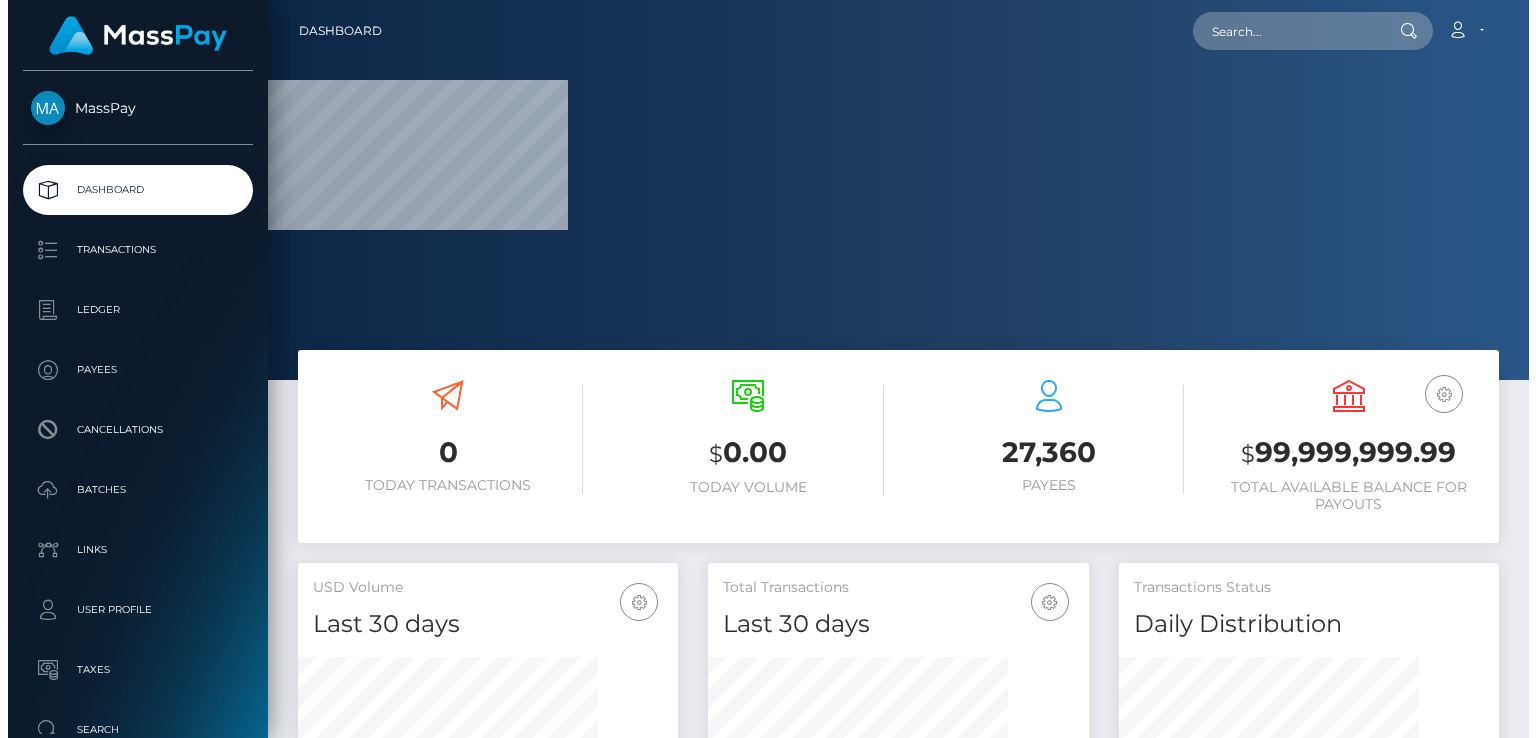 scroll, scrollTop: 0, scrollLeft: 0, axis: both 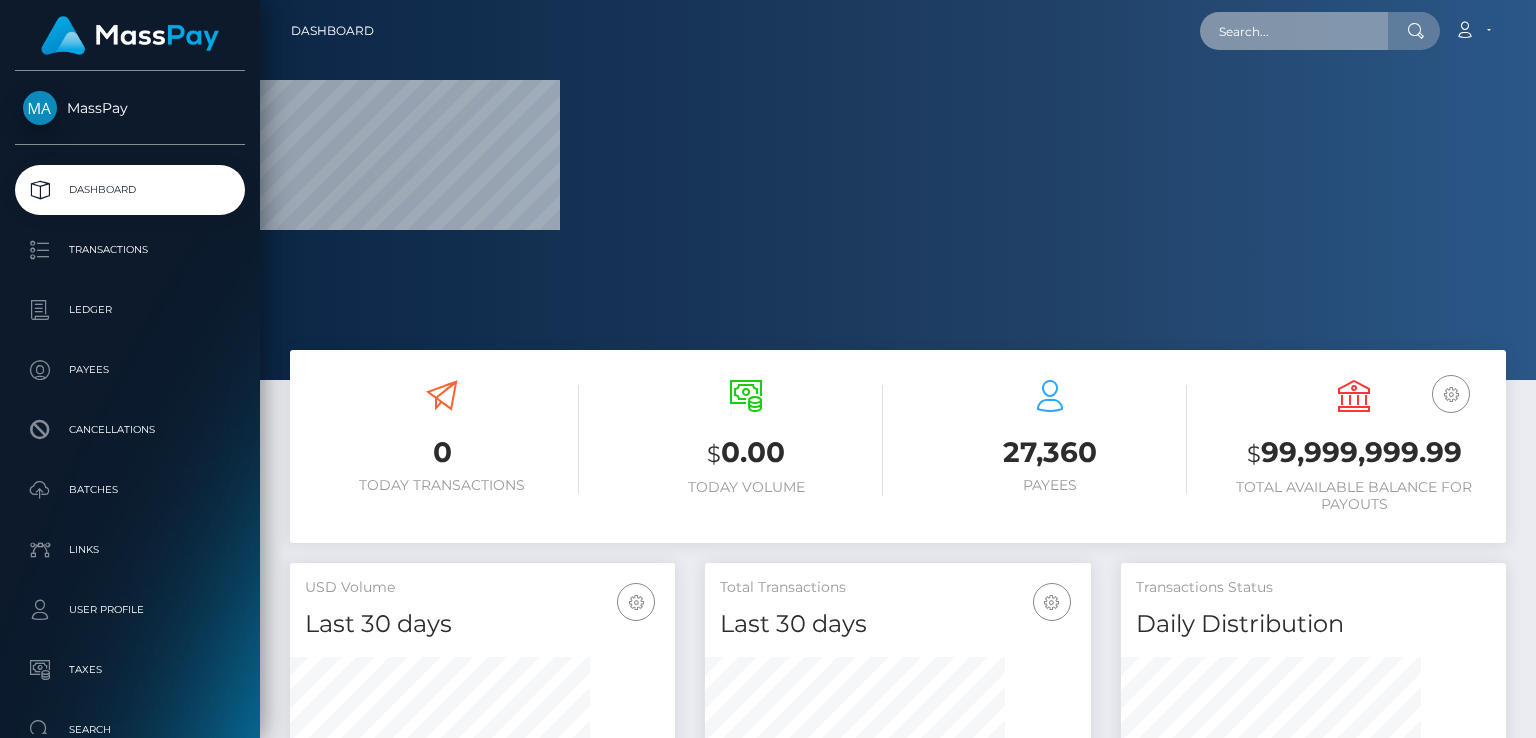 paste on "MSP868d9af601a95ce" 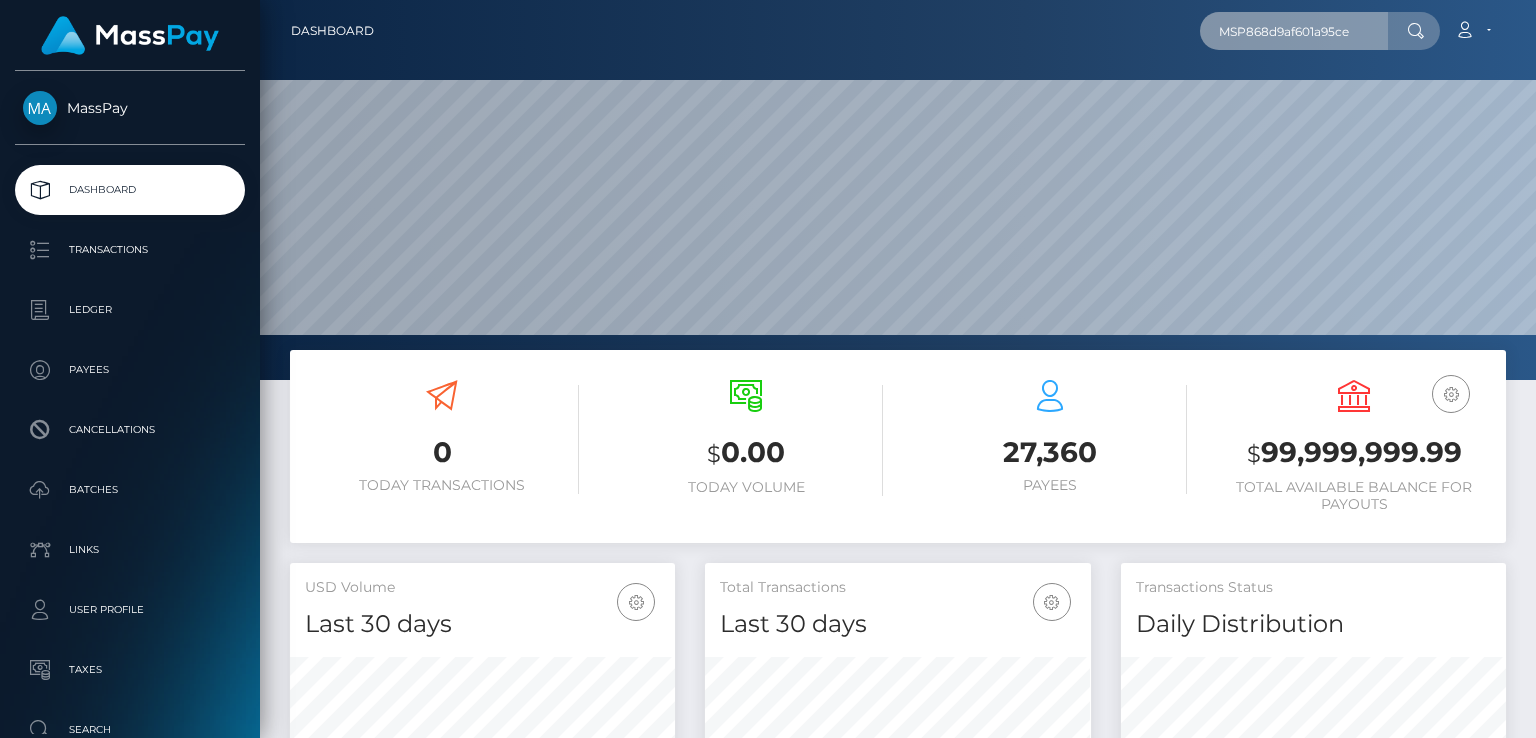 scroll, scrollTop: 999620, scrollLeft: 998724, axis: both 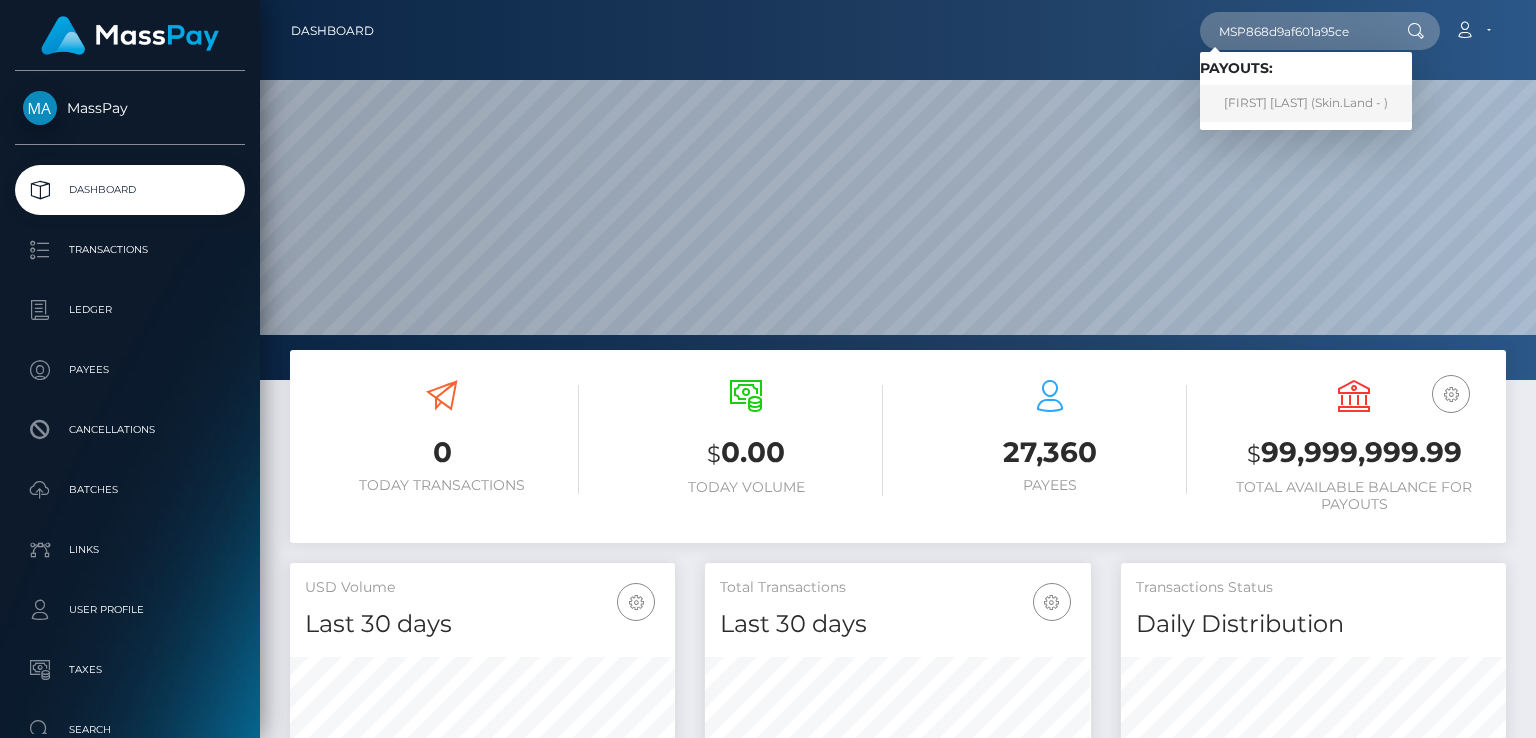 click on "[FIRST] [LAST] (Skin.Land - )" at bounding box center [1306, 103] 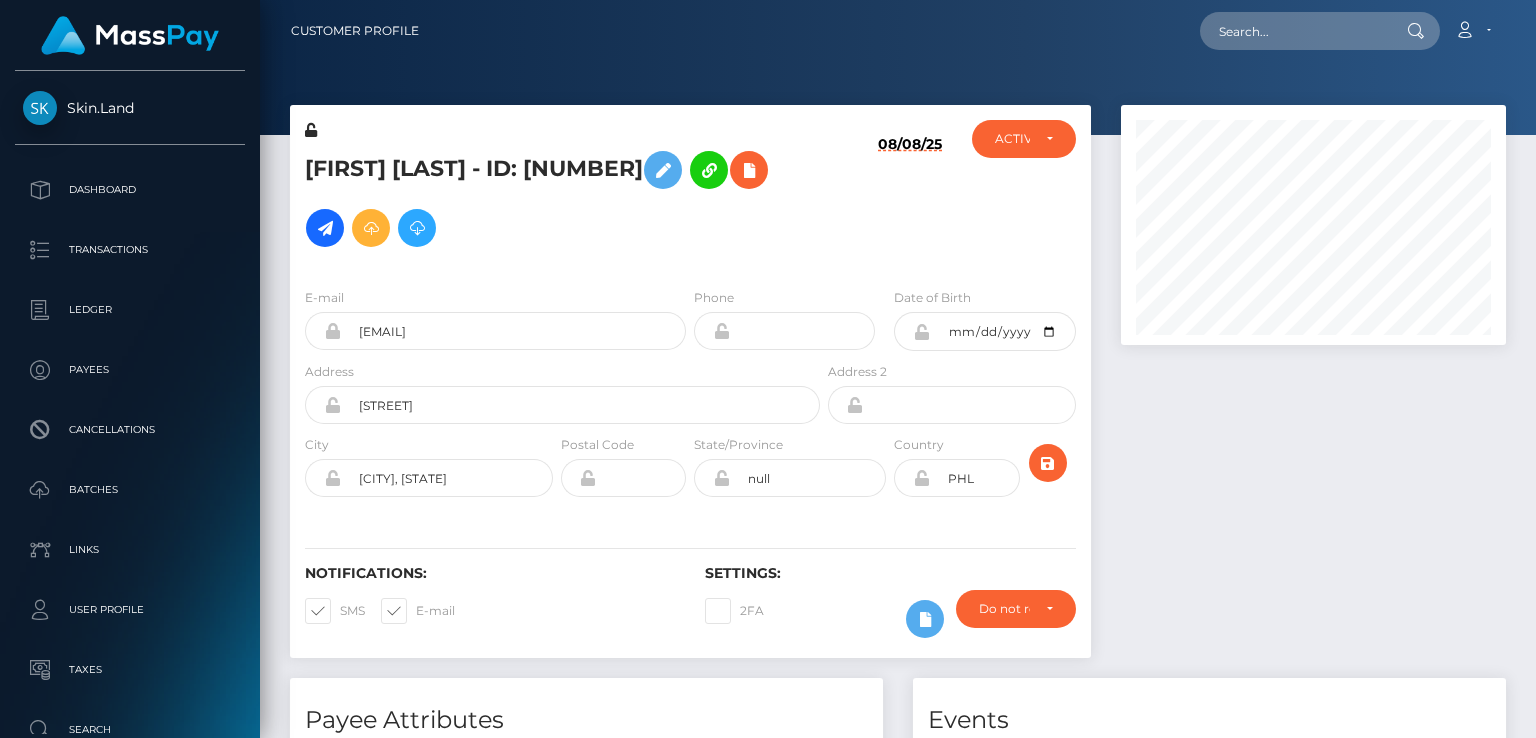 scroll, scrollTop: 0, scrollLeft: 0, axis: both 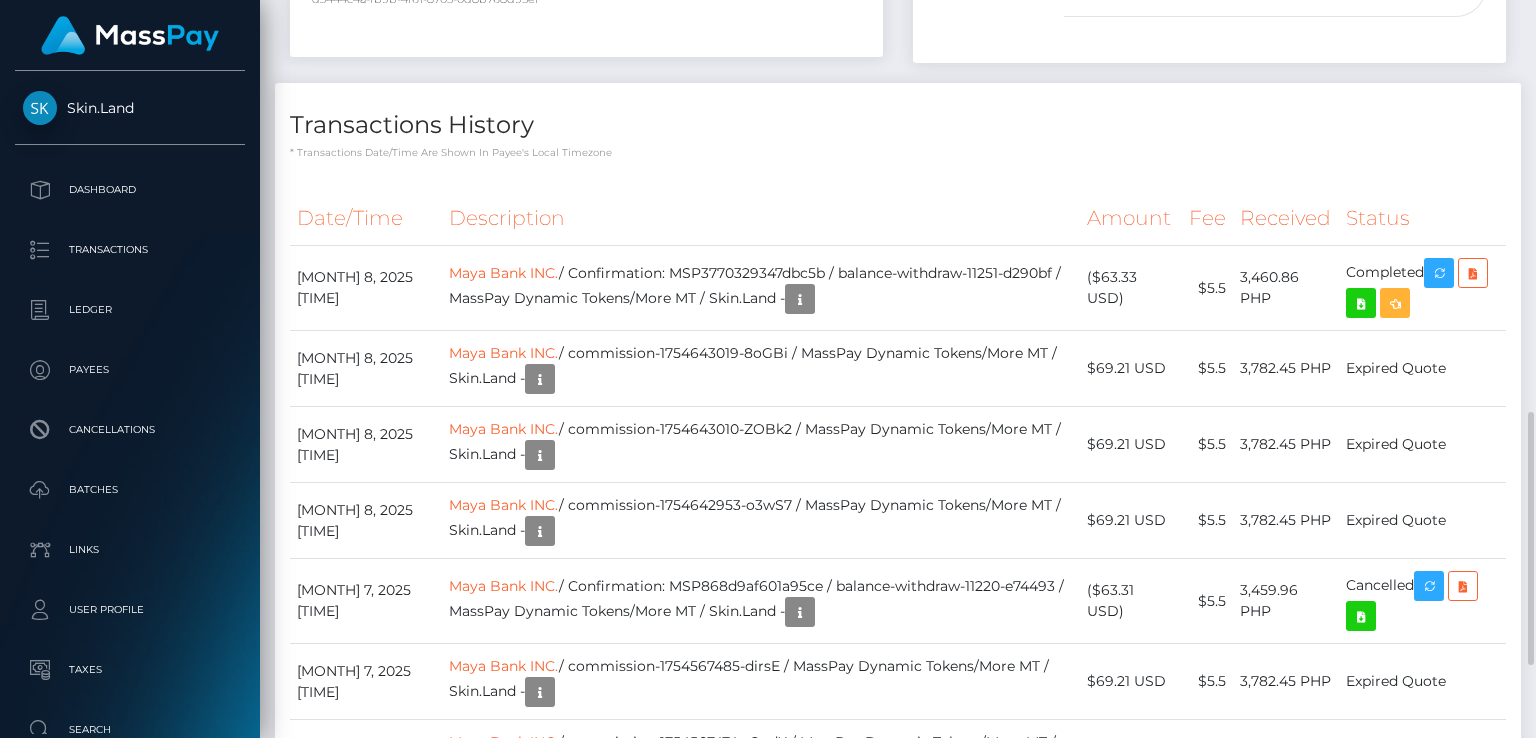 click on "Description" at bounding box center [761, 218] 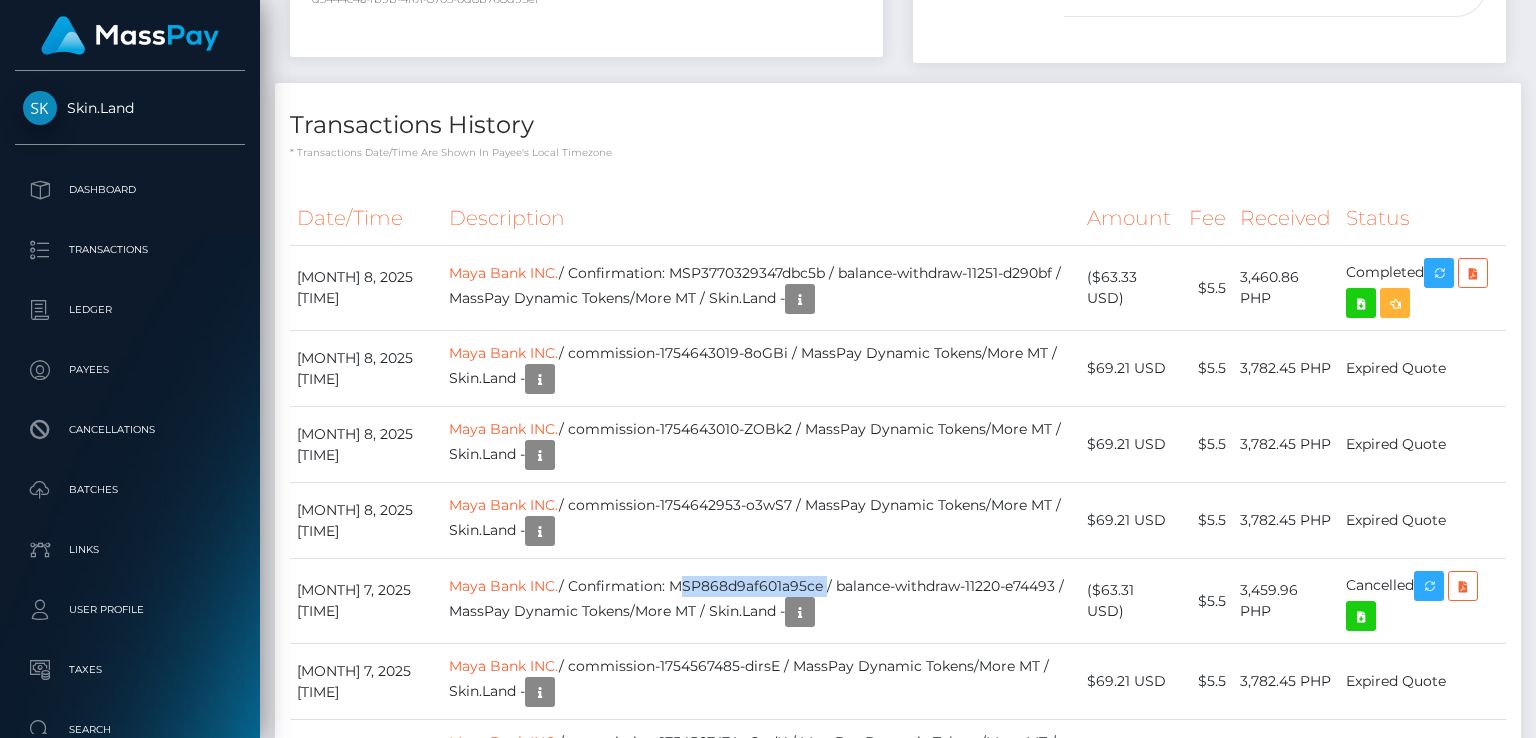 scroll, scrollTop: 0, scrollLeft: 0, axis: both 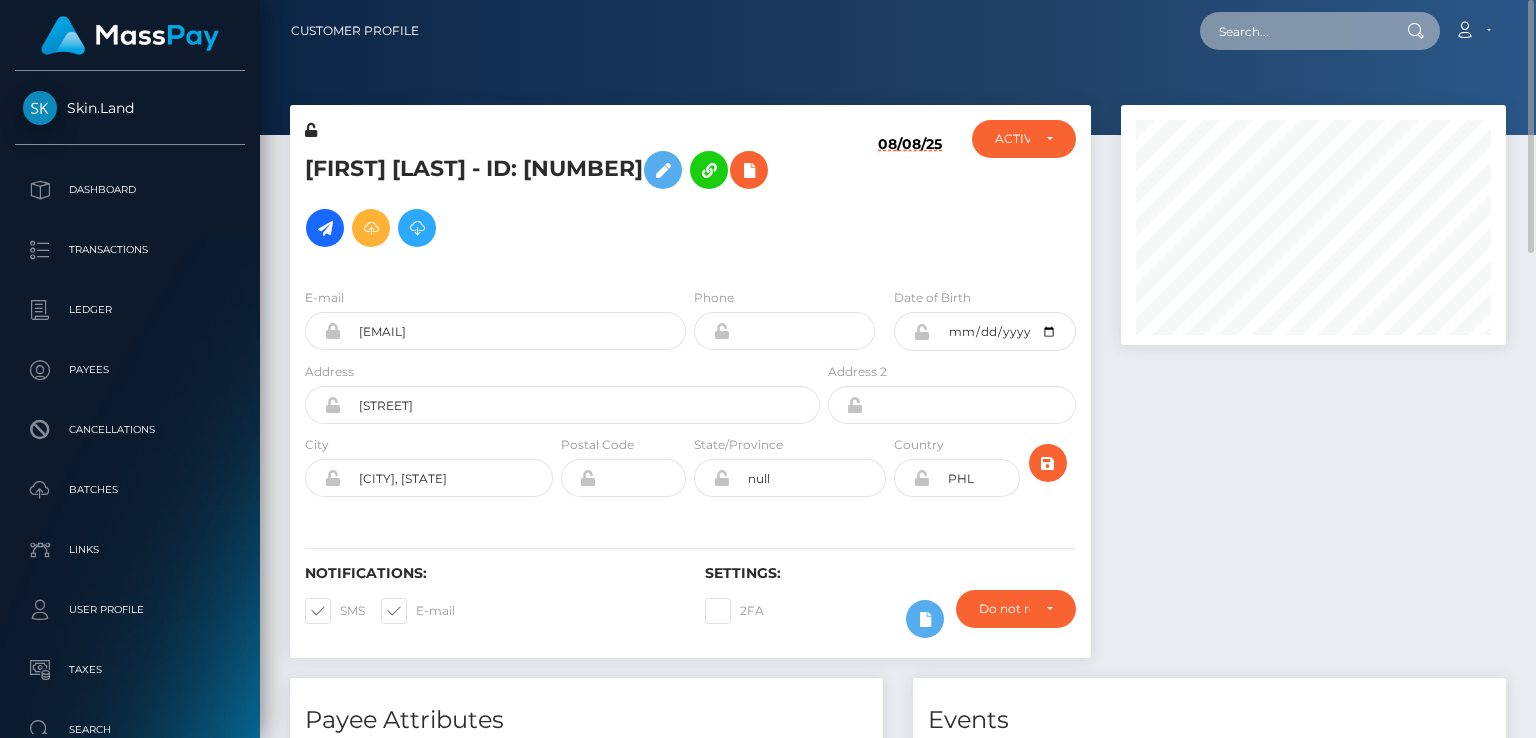 paste on "Hello [FIRST]" 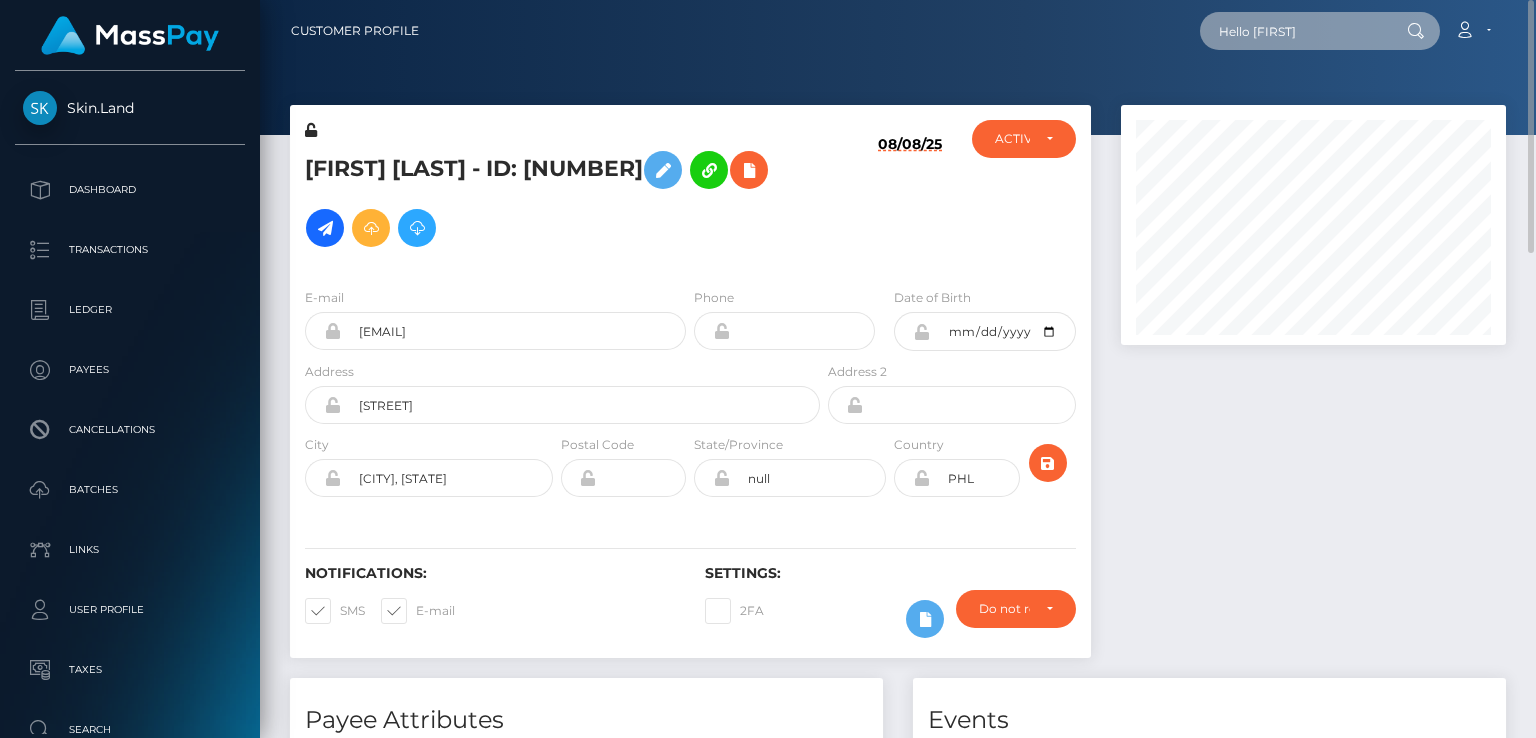drag, startPoint x: 1314, startPoint y: 33, endPoint x: 1192, endPoint y: 37, distance: 122.06556 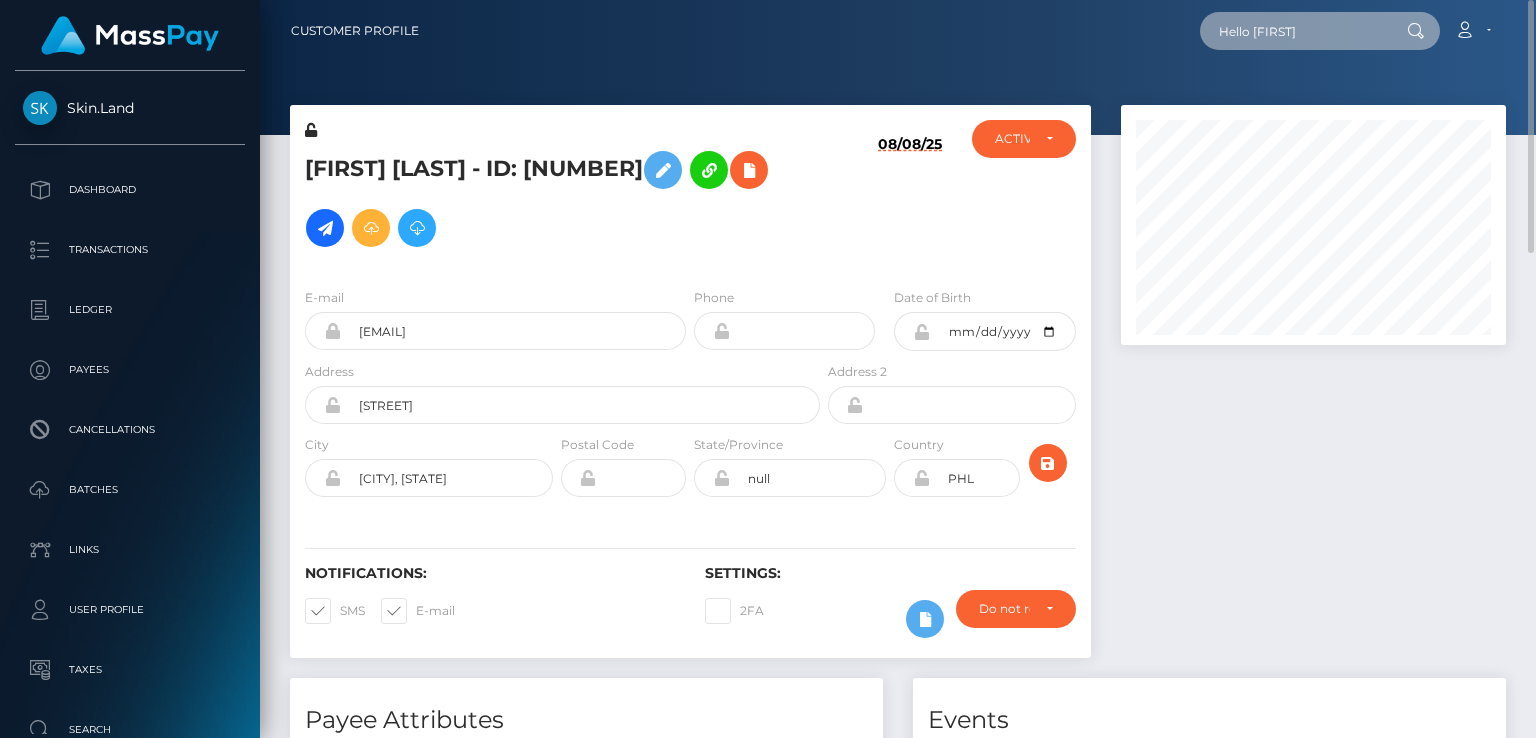 paste on "MSP901fec736b03cc5" 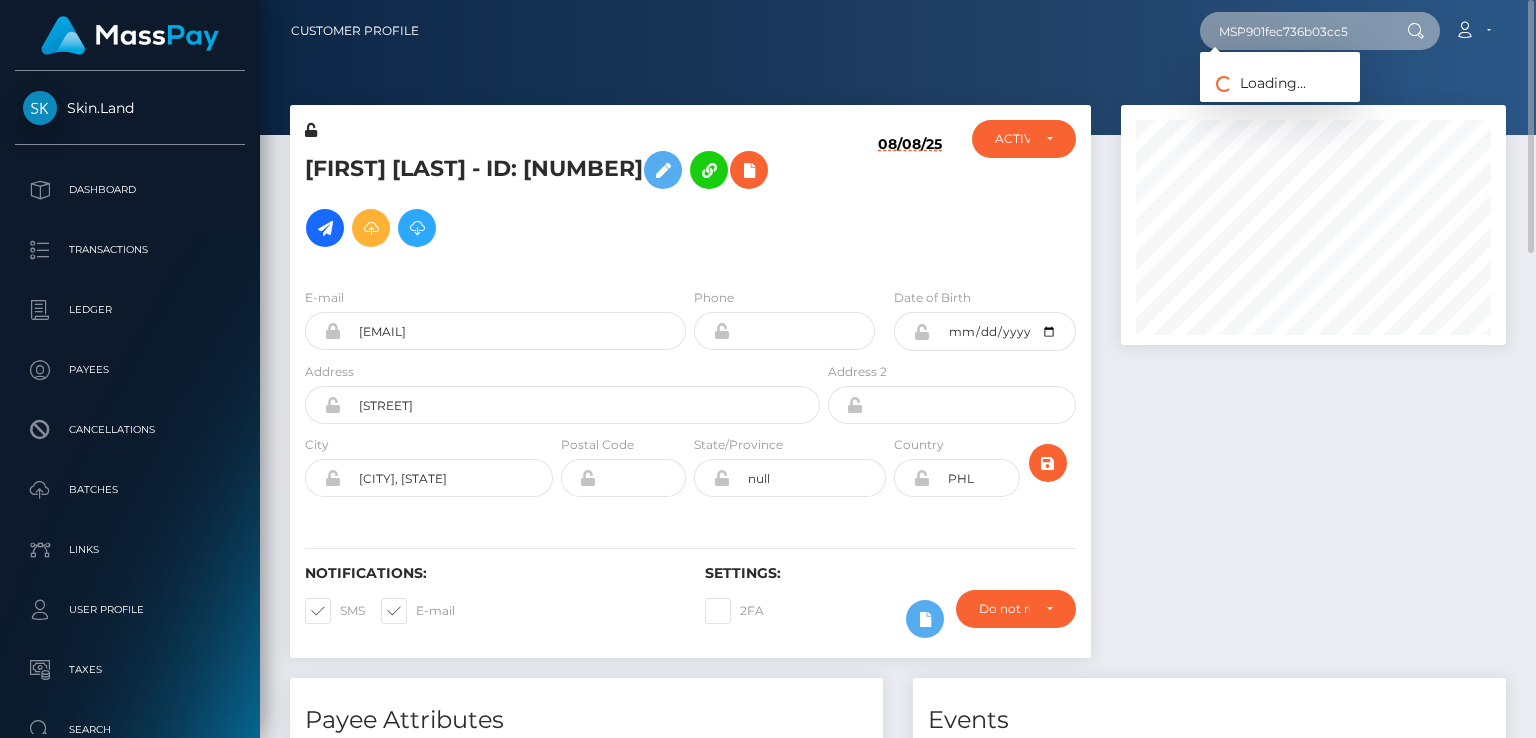 type on "MSP901fec736b03cc5" 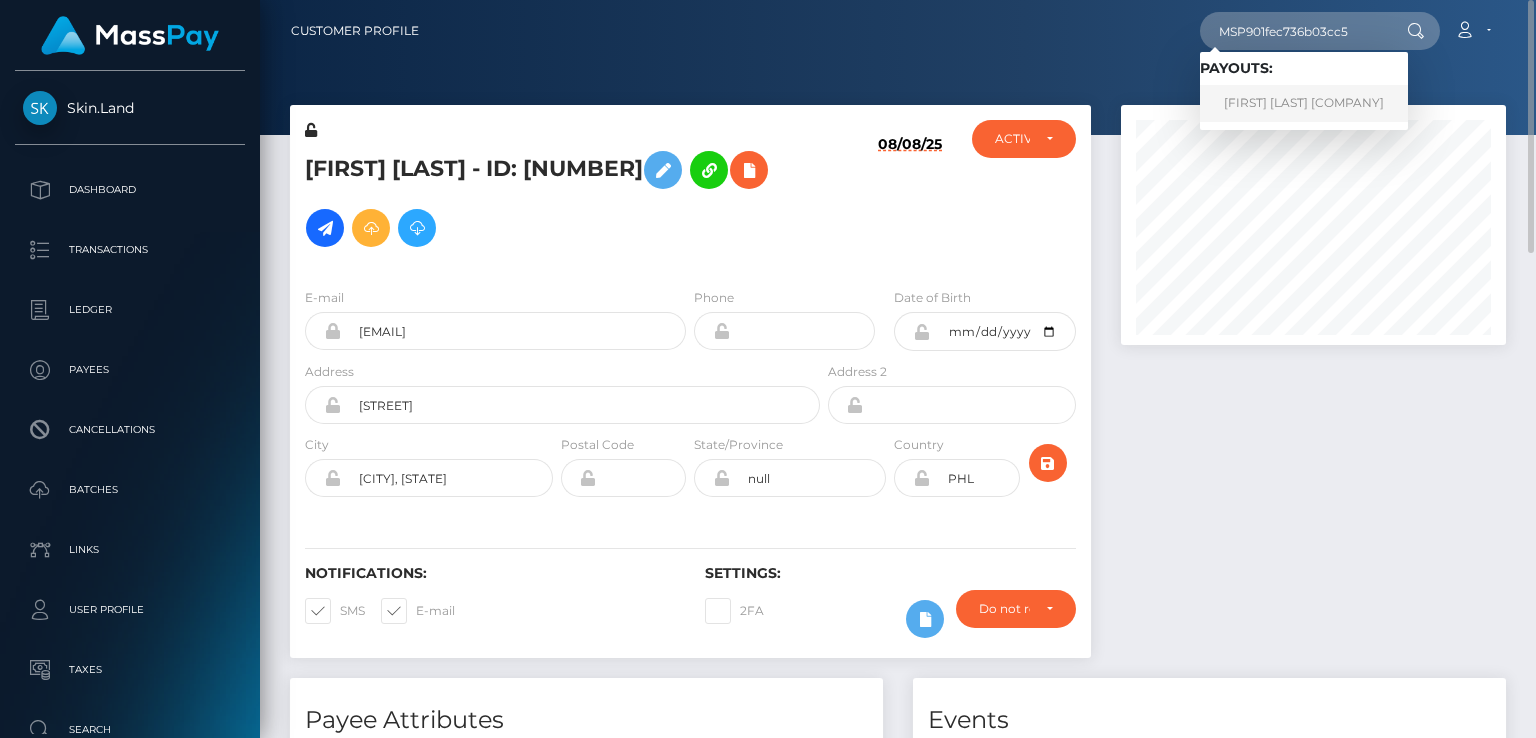 click on "[FIRST] [LAST] [COMPANY]" at bounding box center (1304, 103) 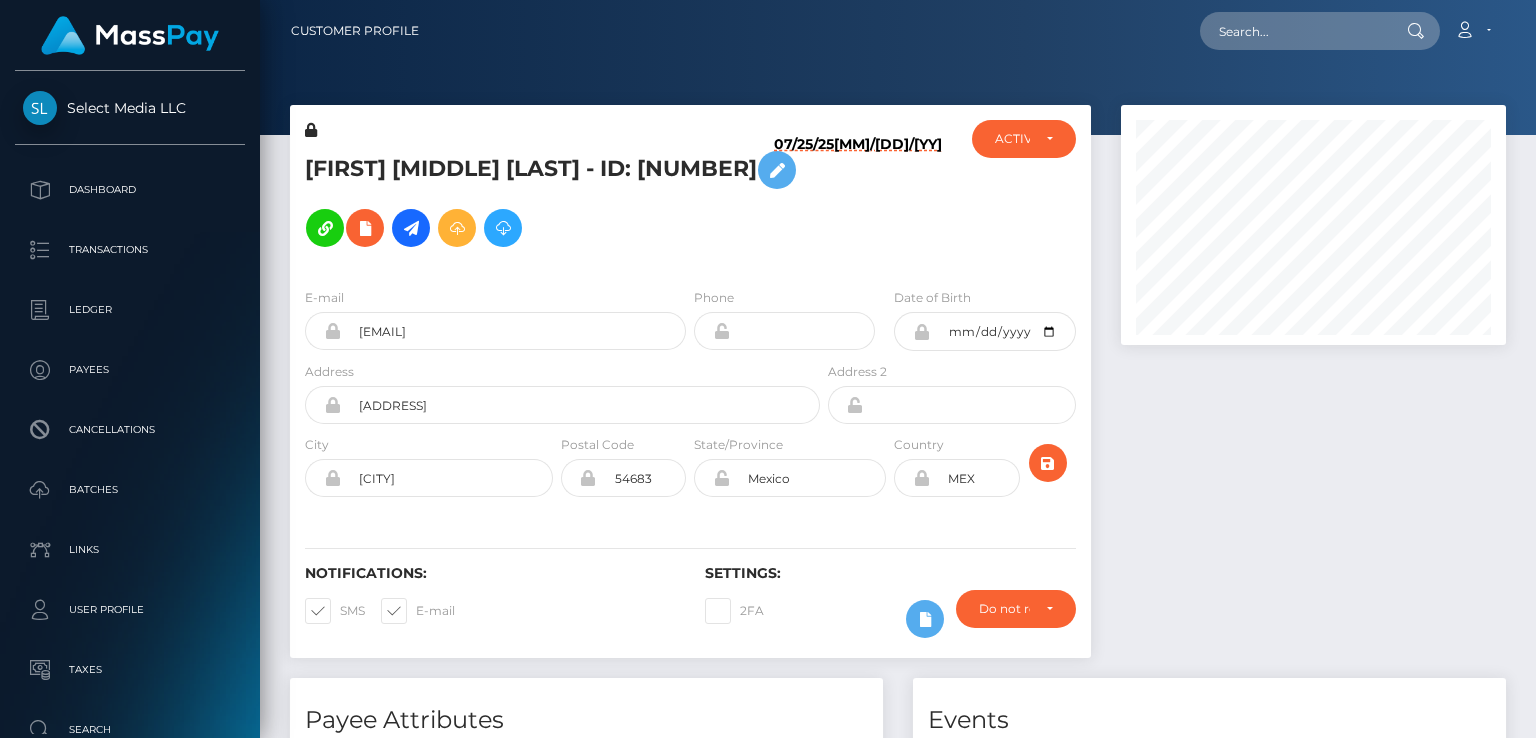 scroll, scrollTop: 0, scrollLeft: 0, axis: both 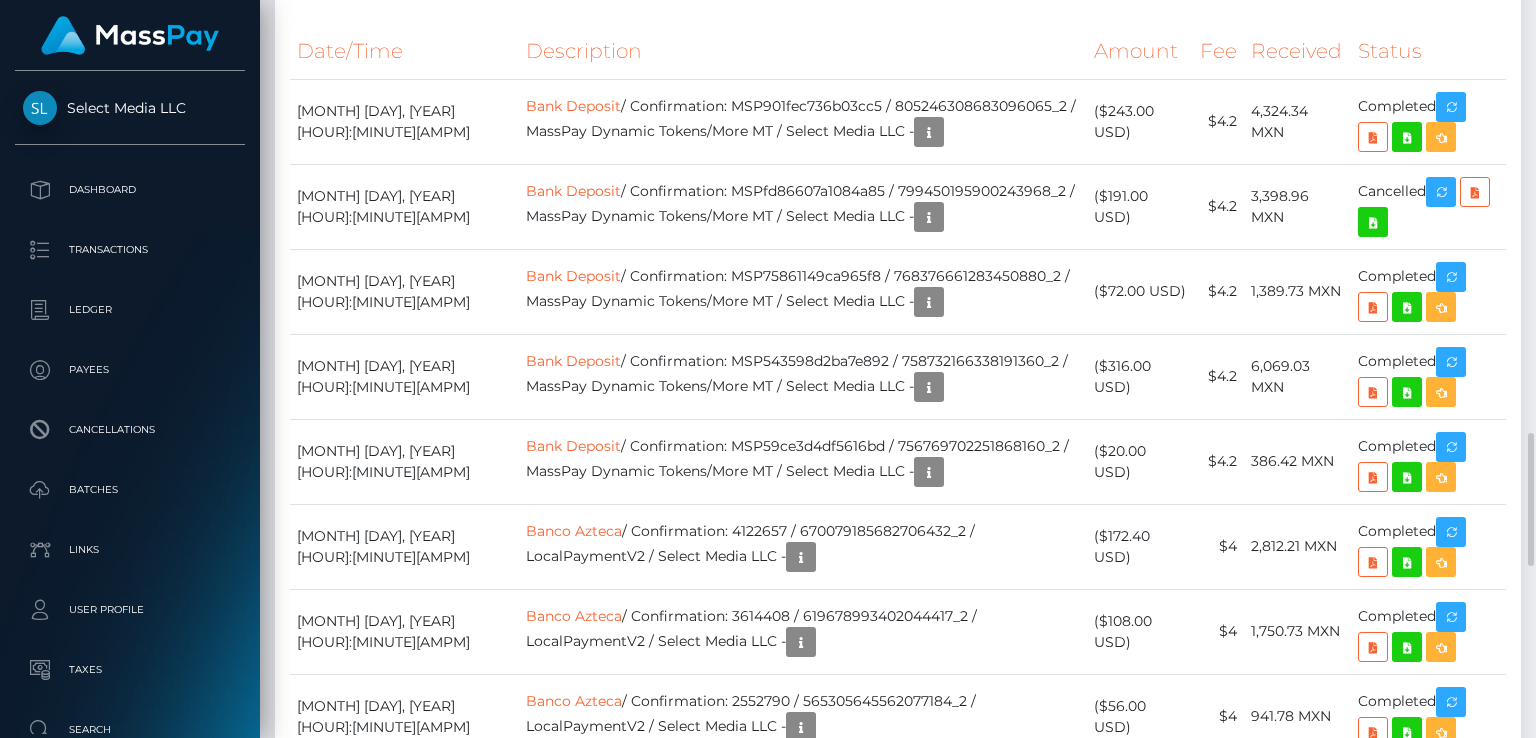 click on "Transactions History" at bounding box center [898, -42] 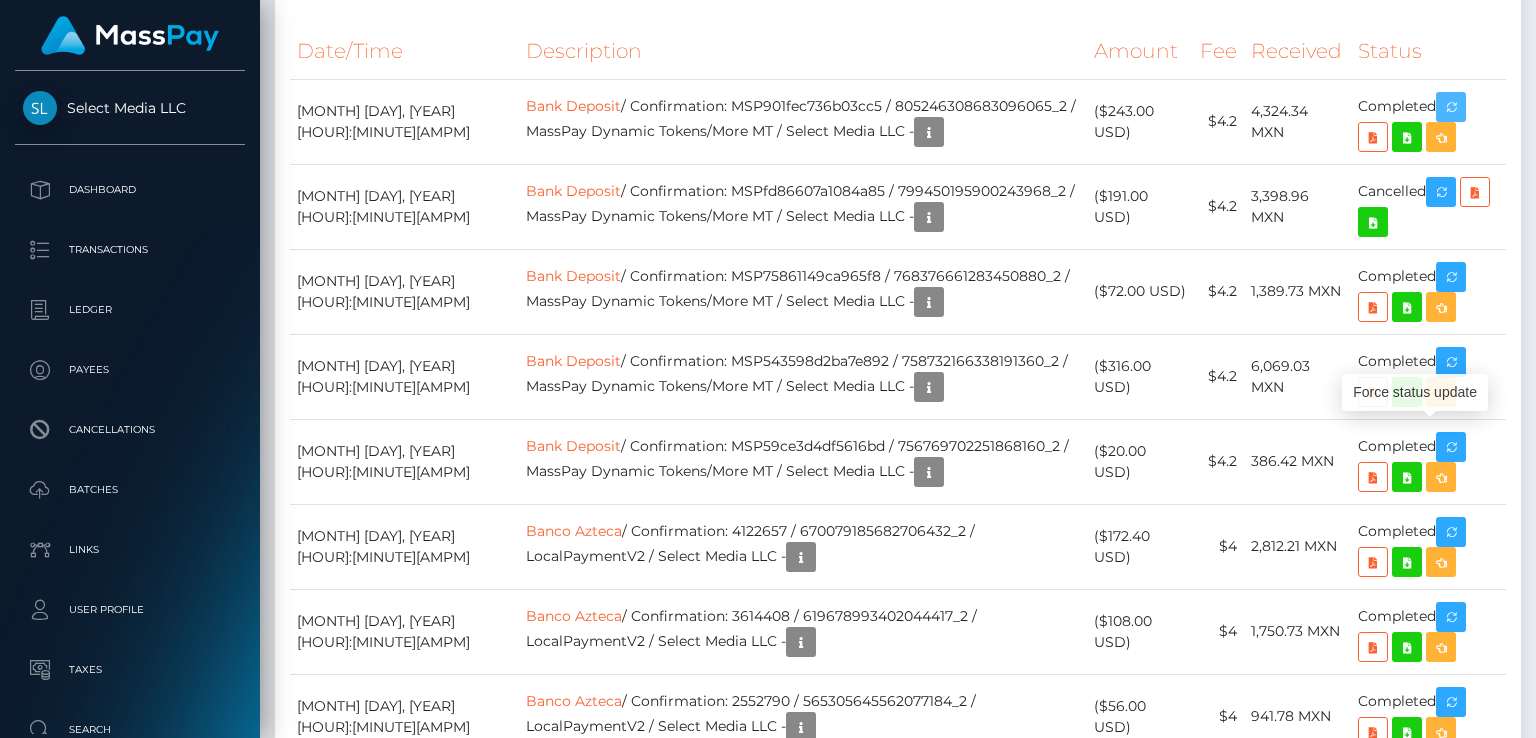 click on "Select Media LLC
Dashboard
Transactions
Ledger
Payees
Cancellations" at bounding box center (768, 369) 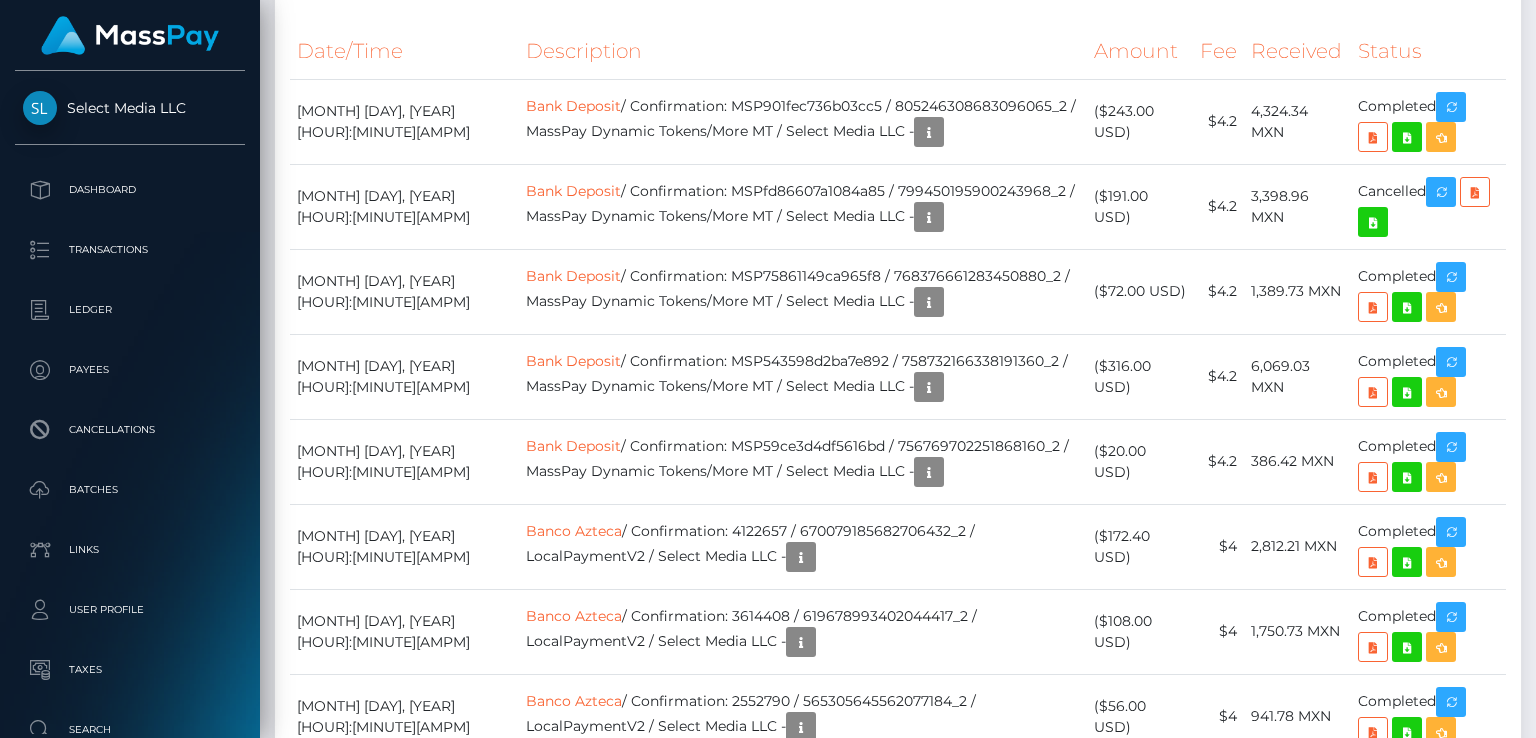 click on "Force status update" at bounding box center (1415, 393) 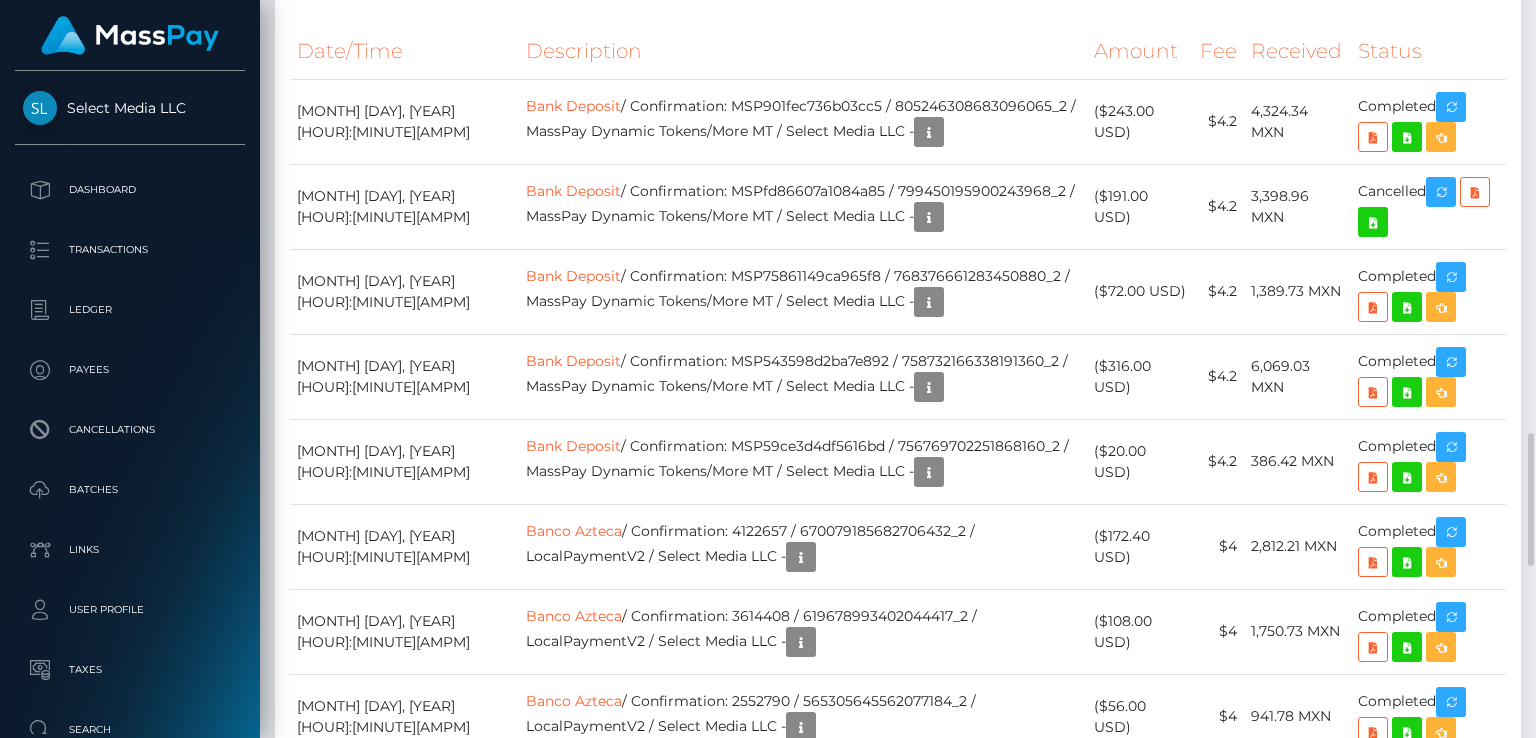 scroll, scrollTop: 240, scrollLeft: 384, axis: both 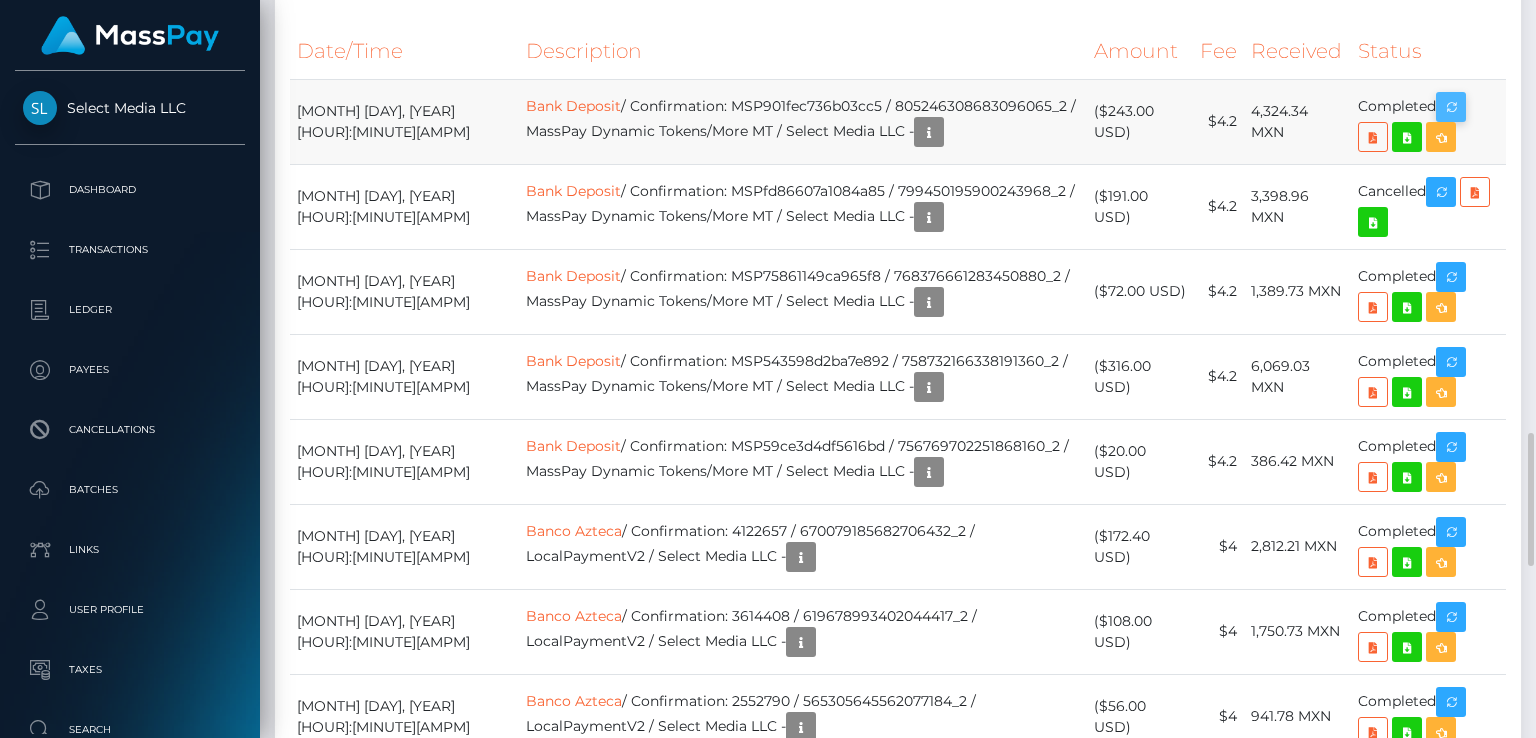 click at bounding box center [1451, 107] 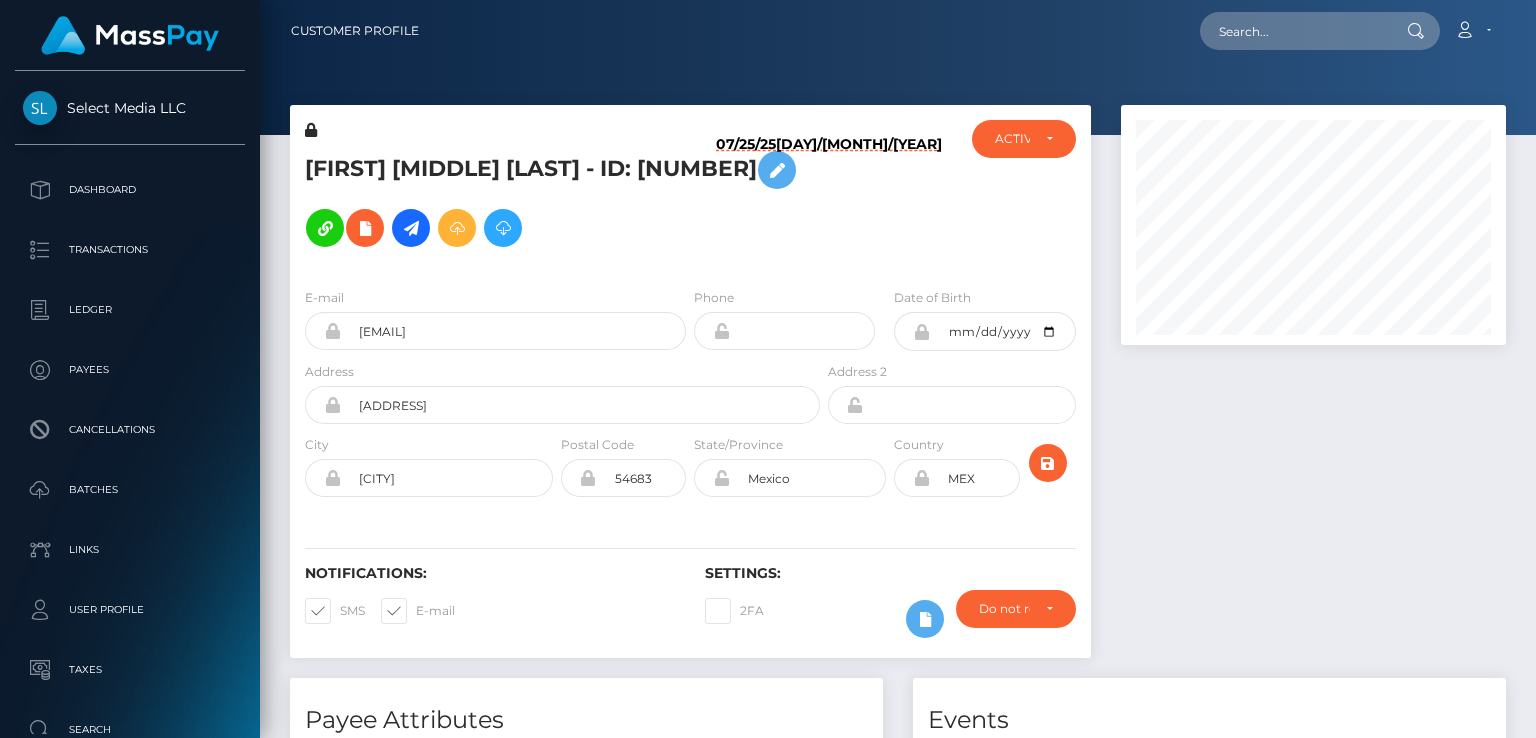 scroll, scrollTop: 0, scrollLeft: 0, axis: both 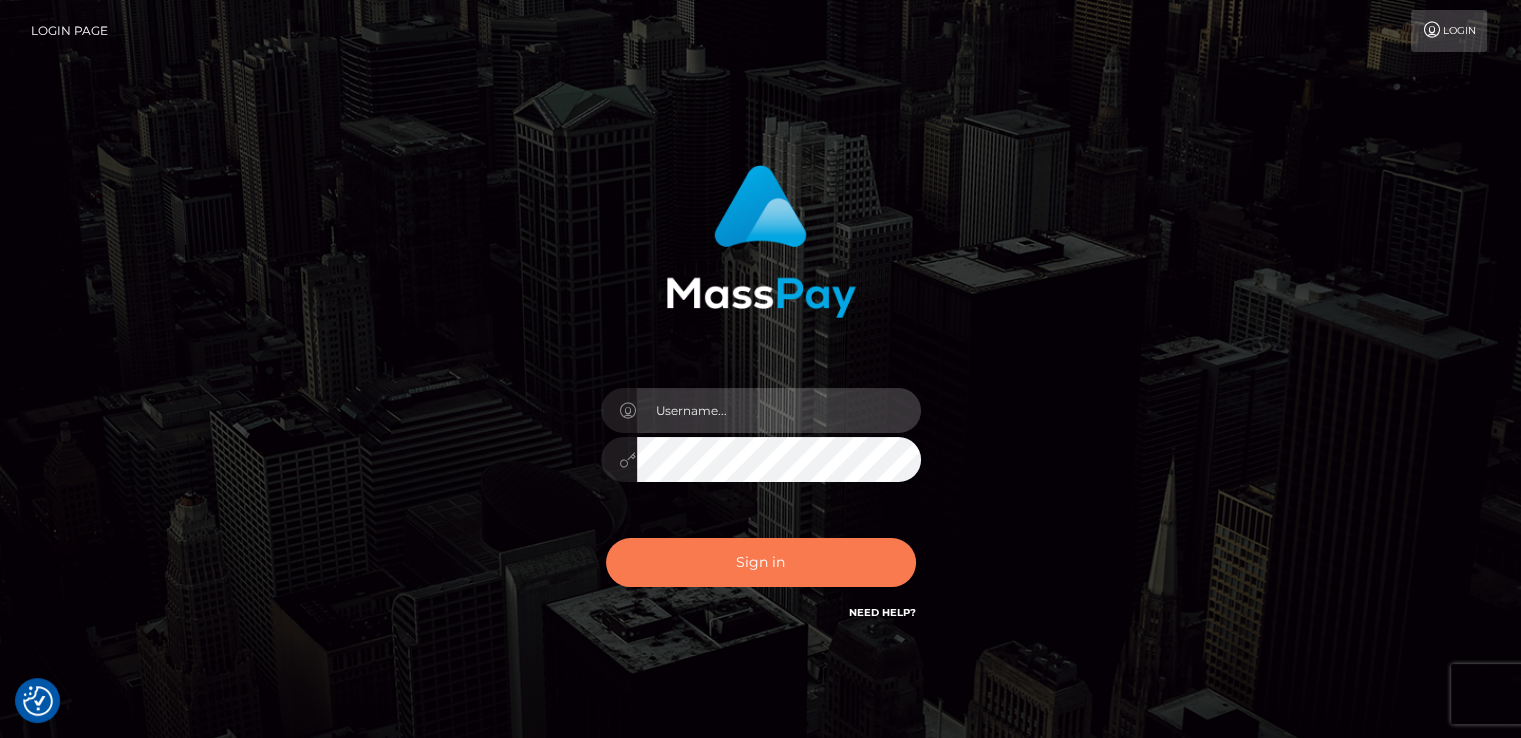 type on "catalinad" 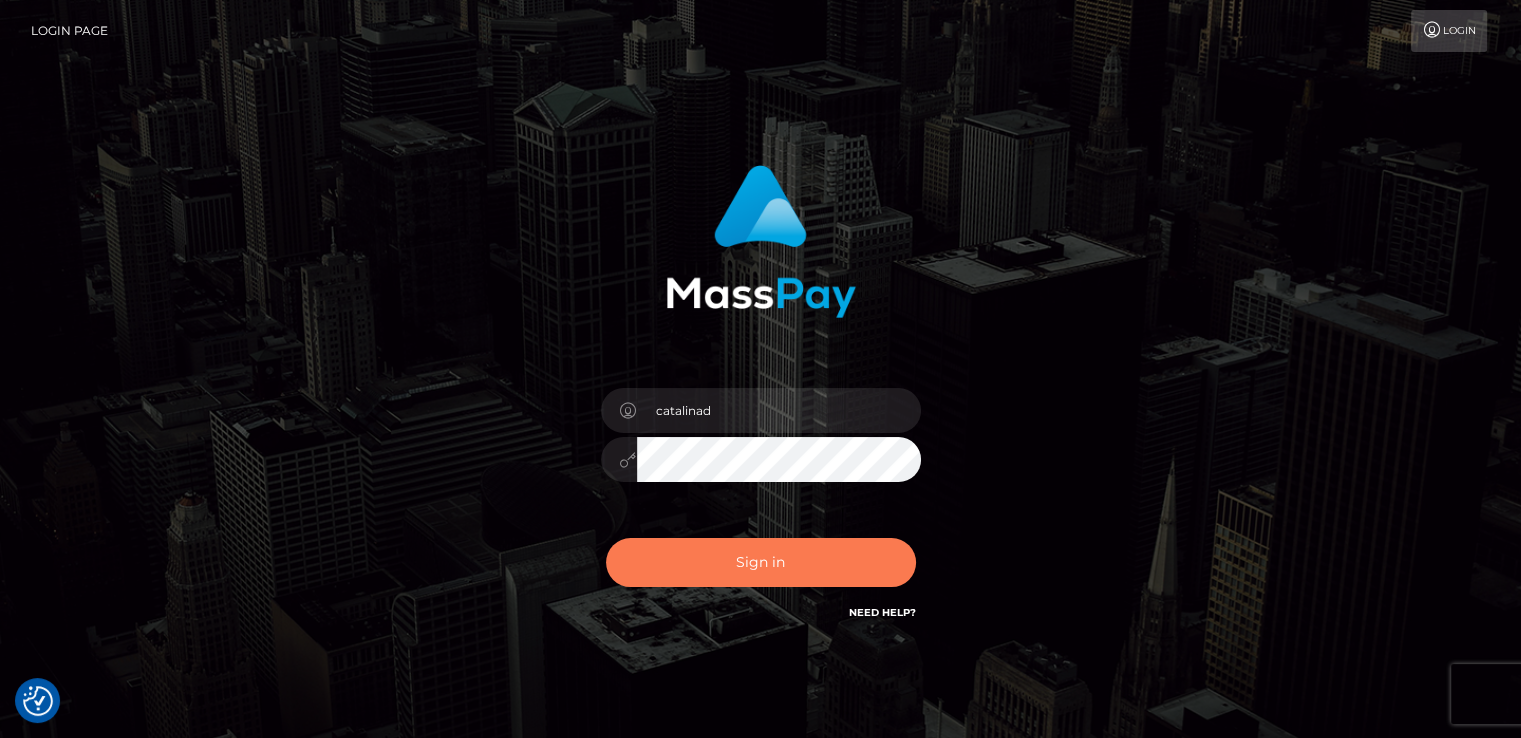 click on "Sign in" at bounding box center [761, 562] 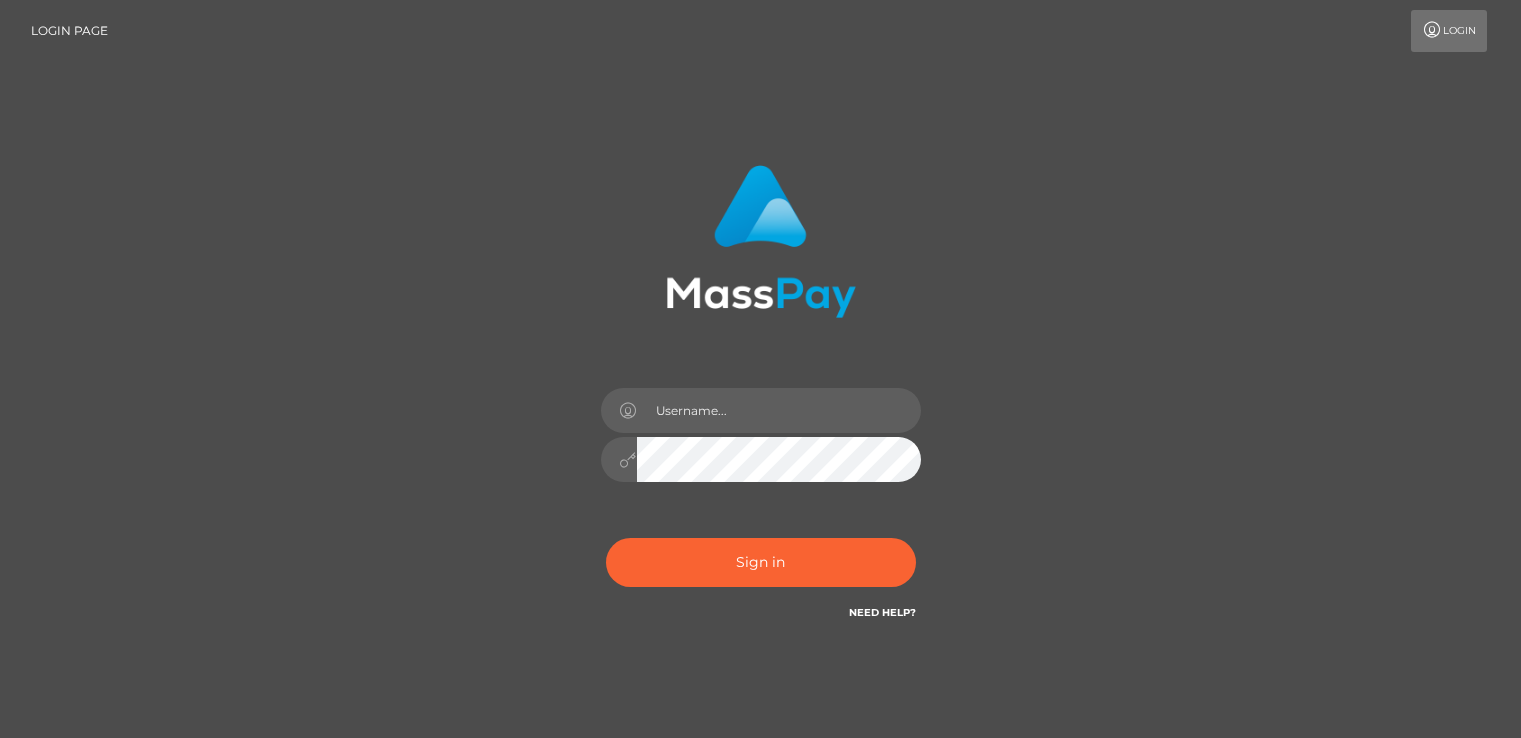 scroll, scrollTop: 0, scrollLeft: 0, axis: both 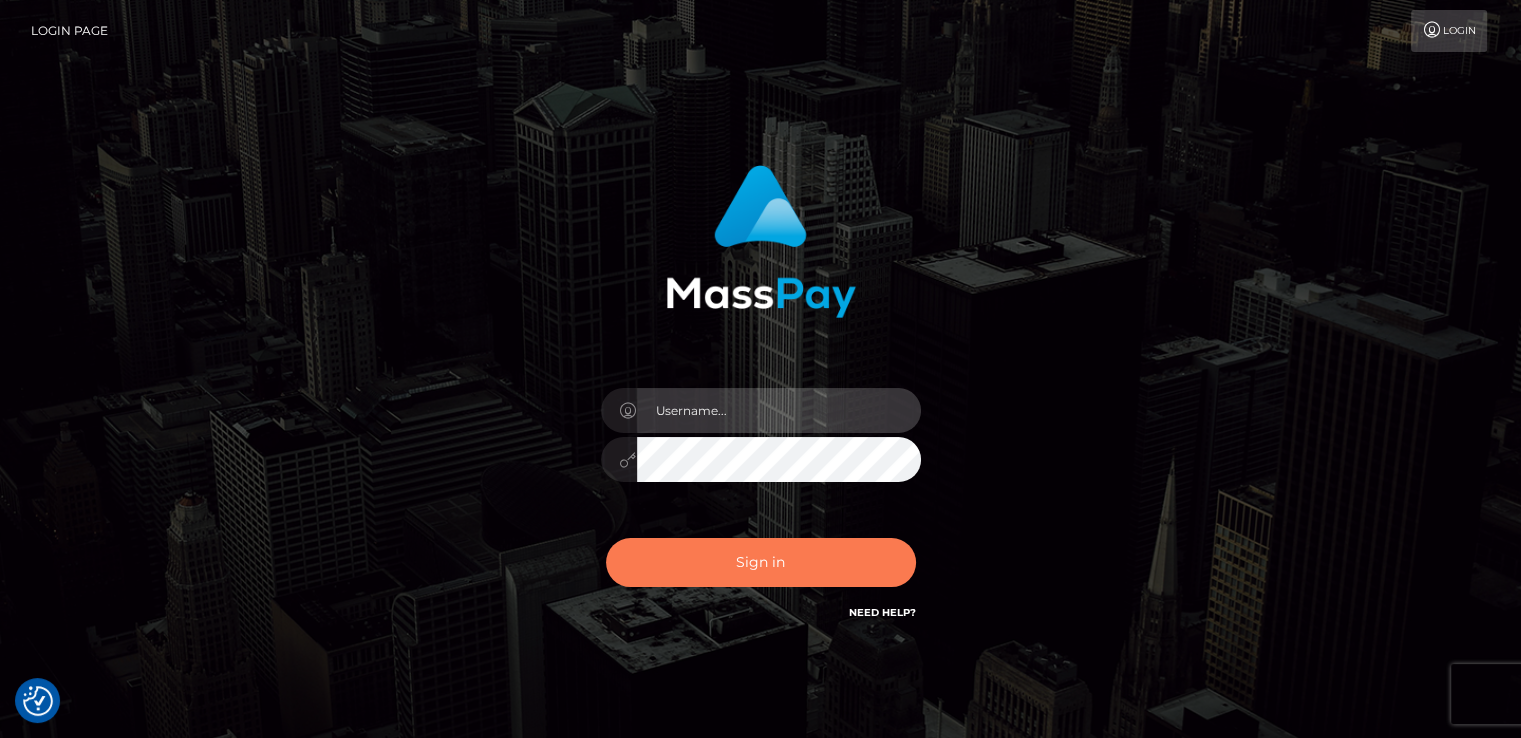 type on "catalinad" 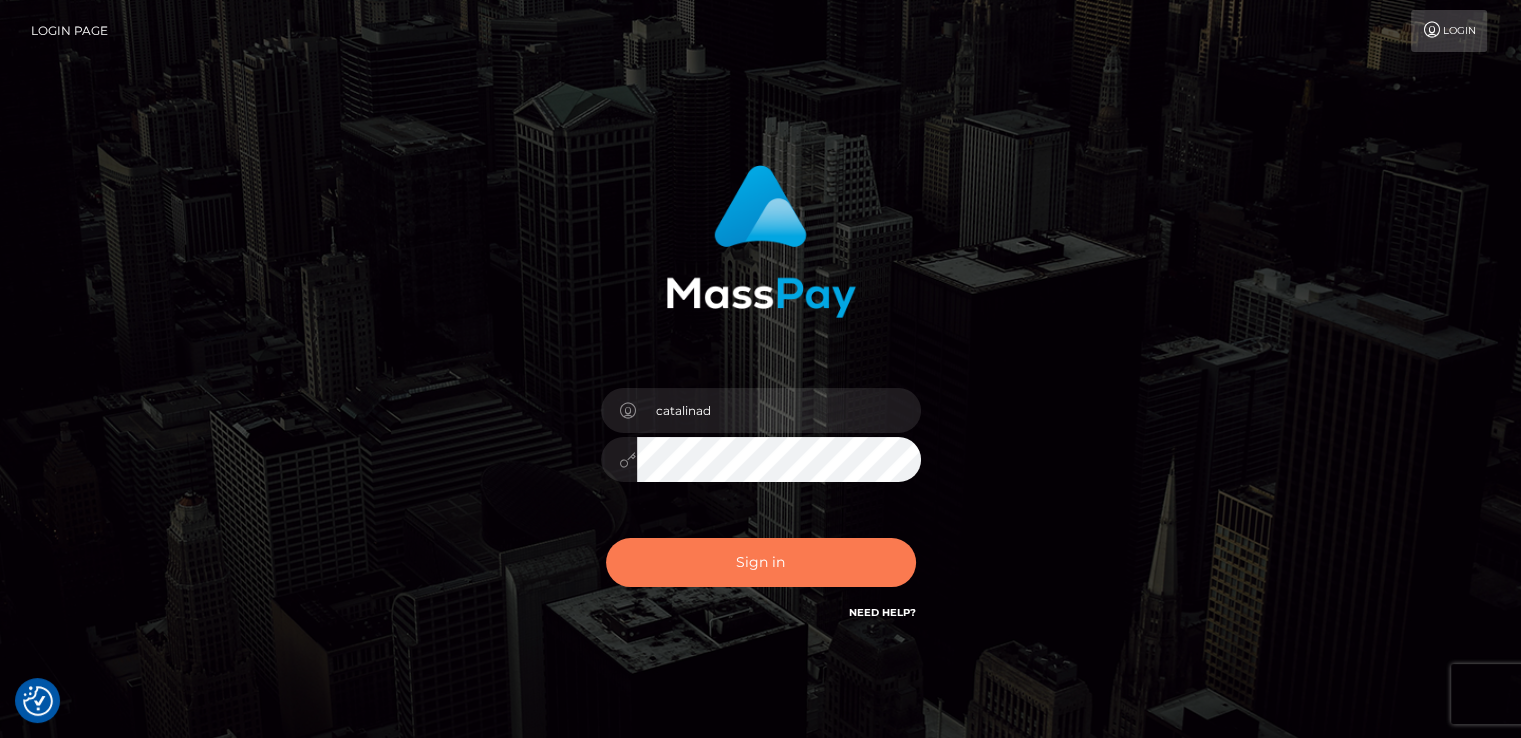 click on "Sign in" at bounding box center [761, 562] 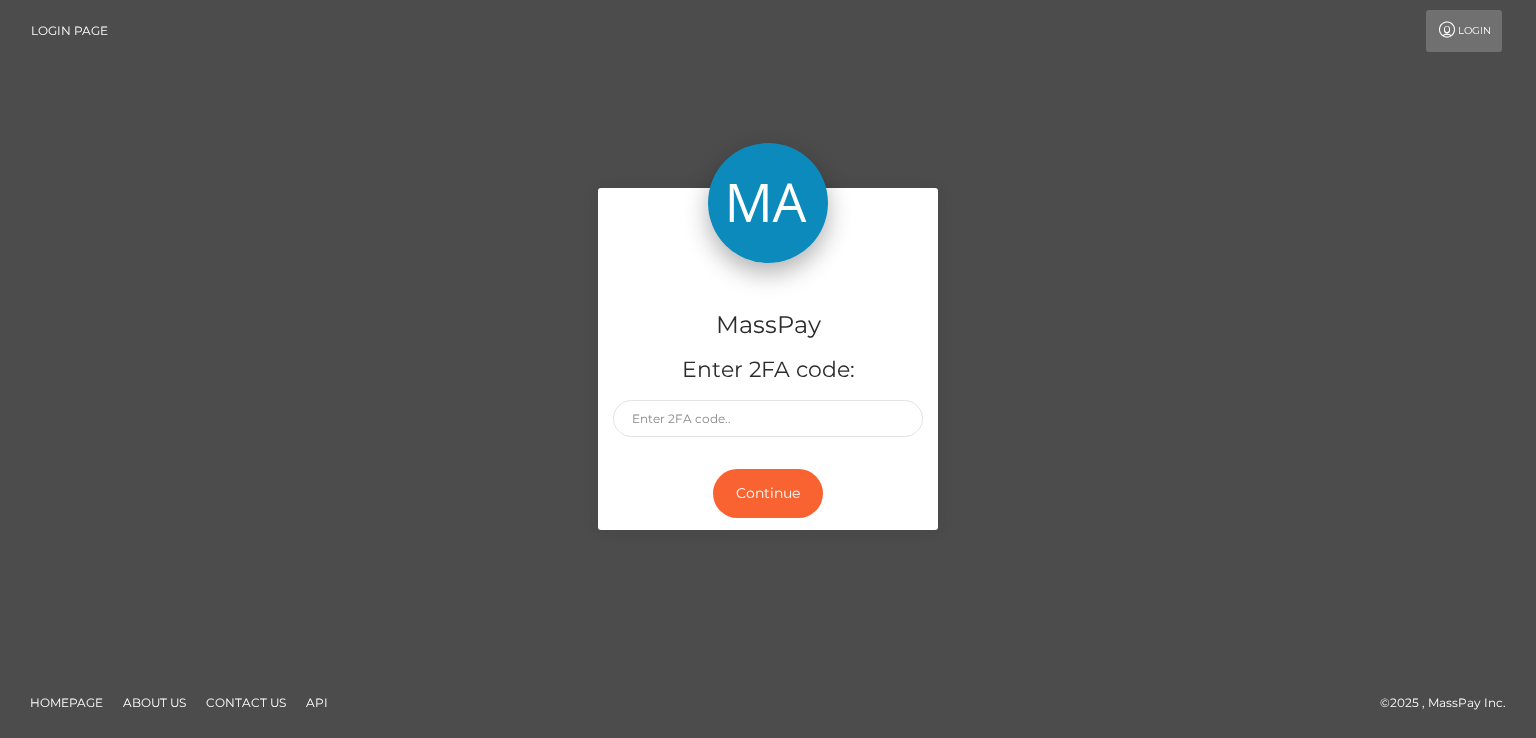 scroll, scrollTop: 0, scrollLeft: 0, axis: both 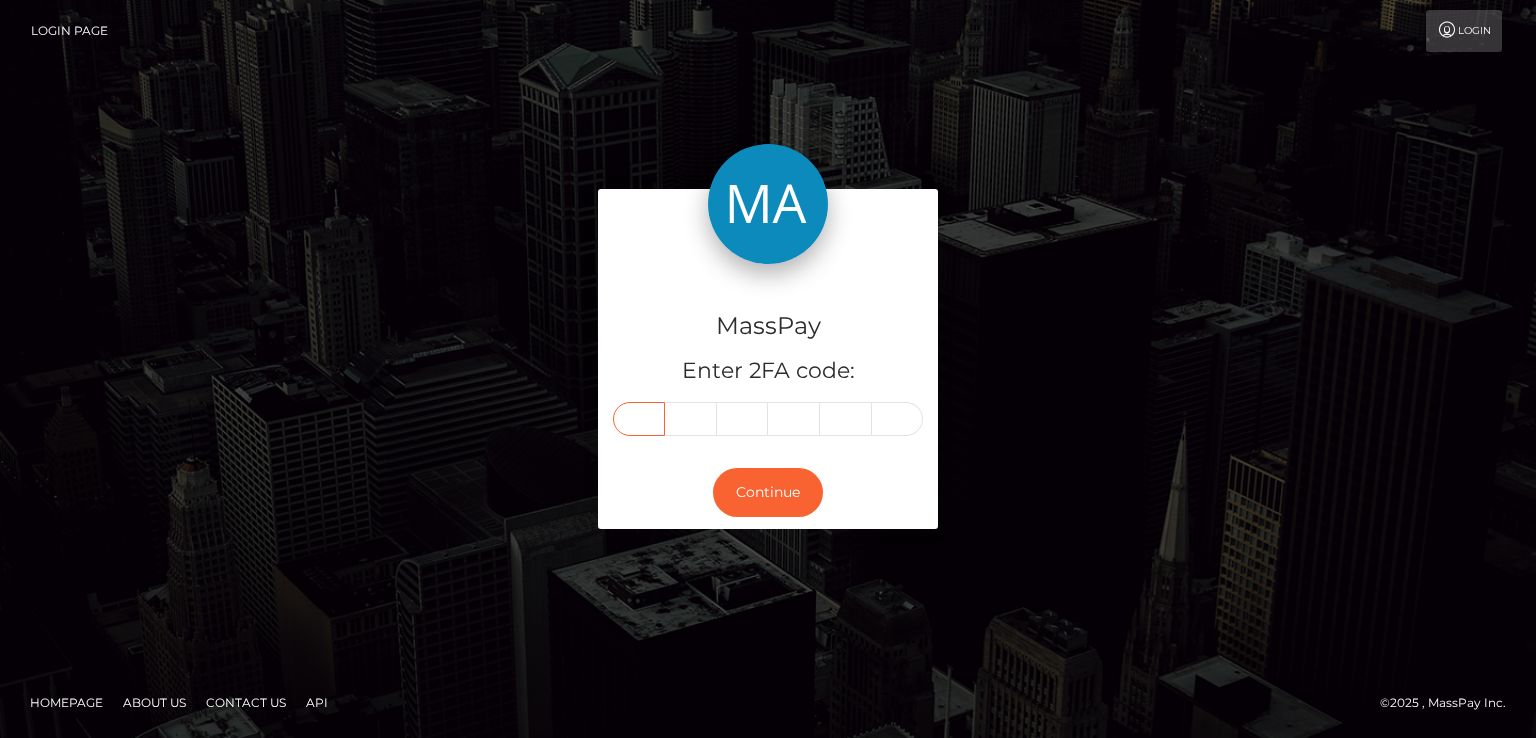 click at bounding box center (639, 419) 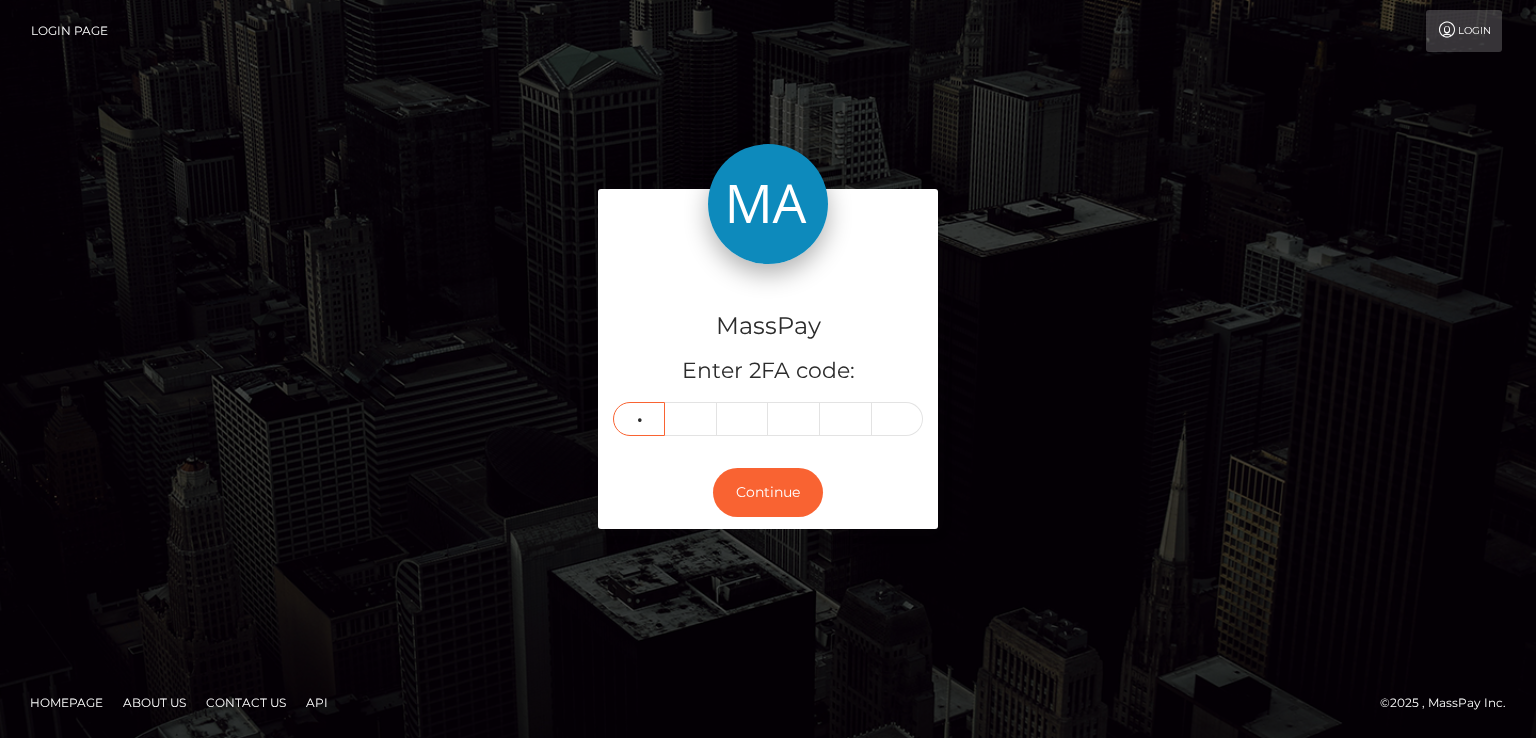 type on "7" 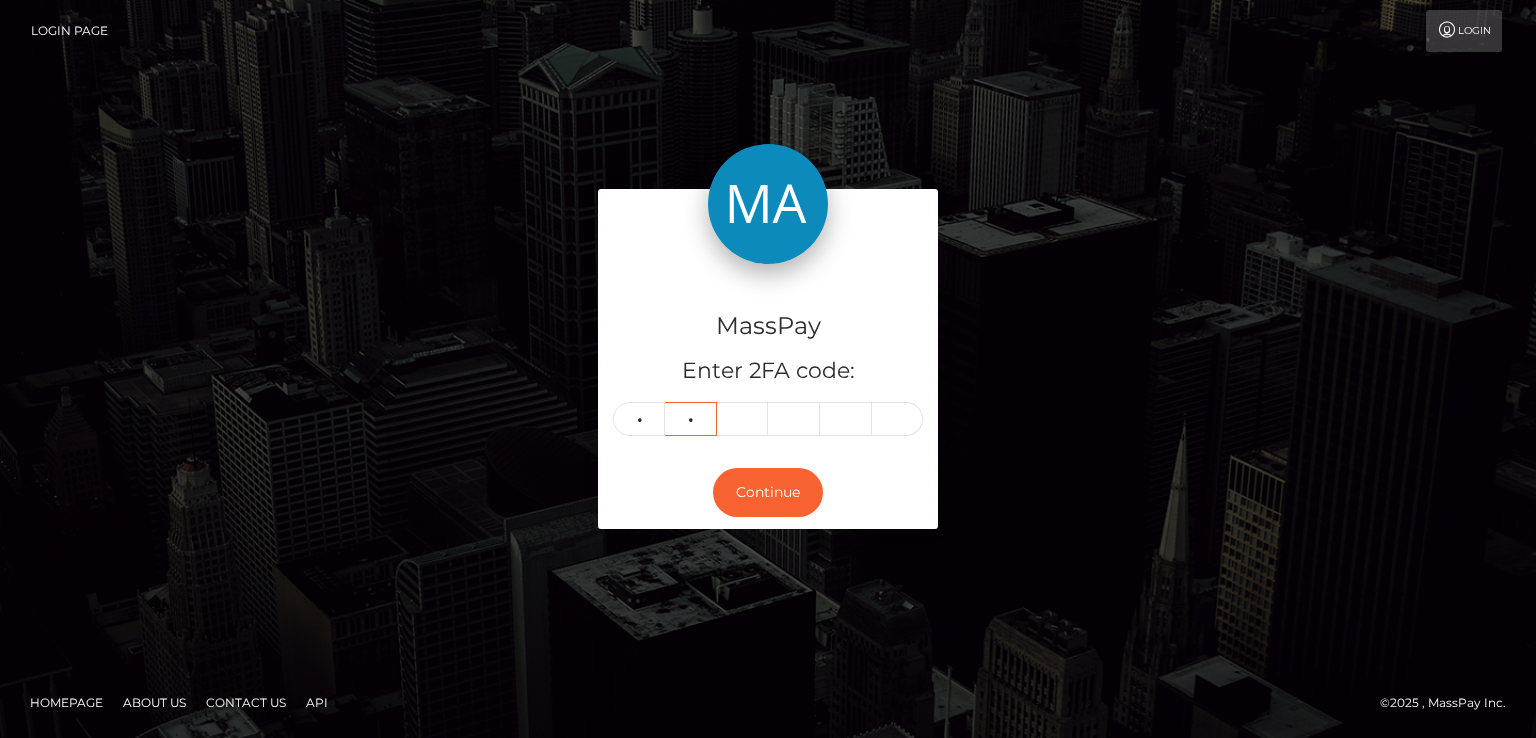 type on "5" 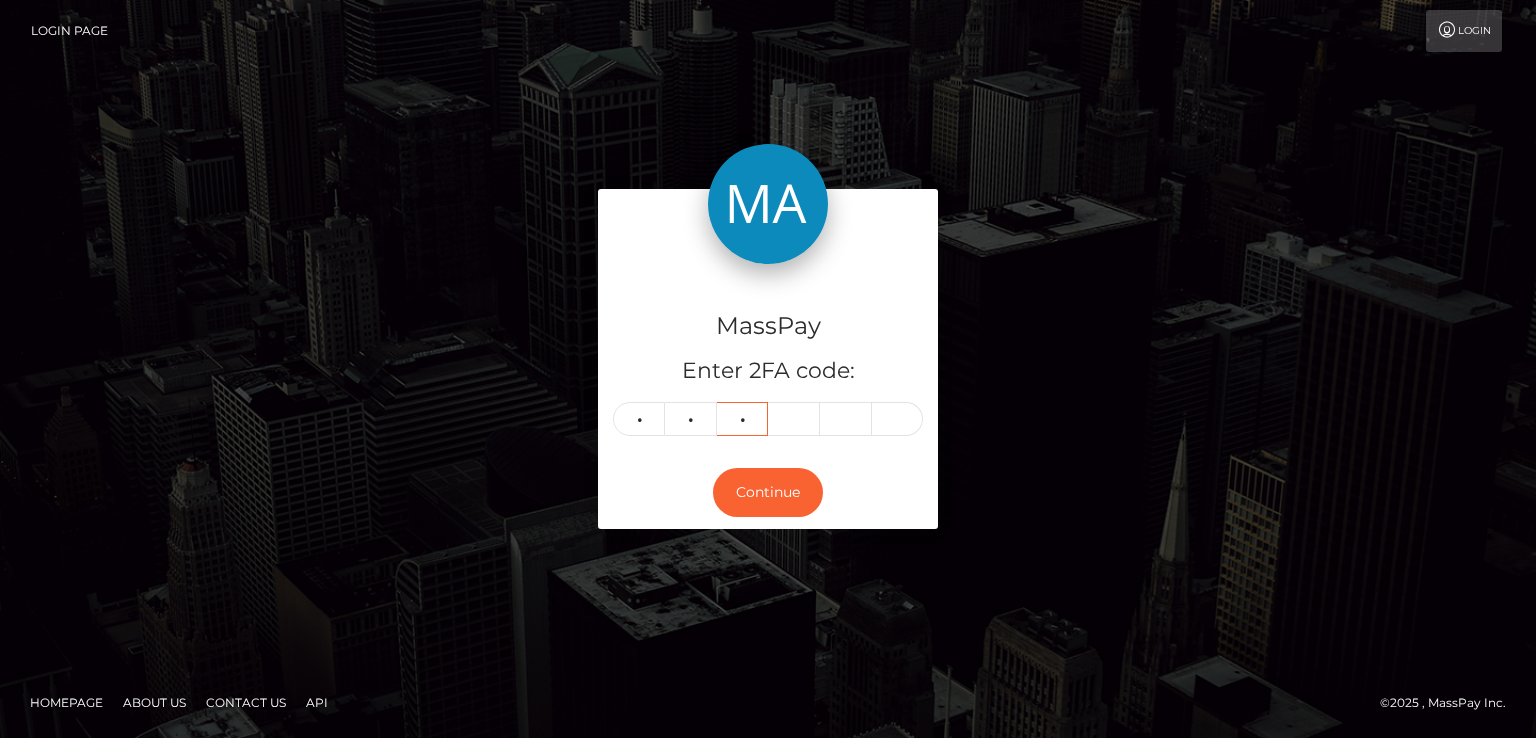 type on "5" 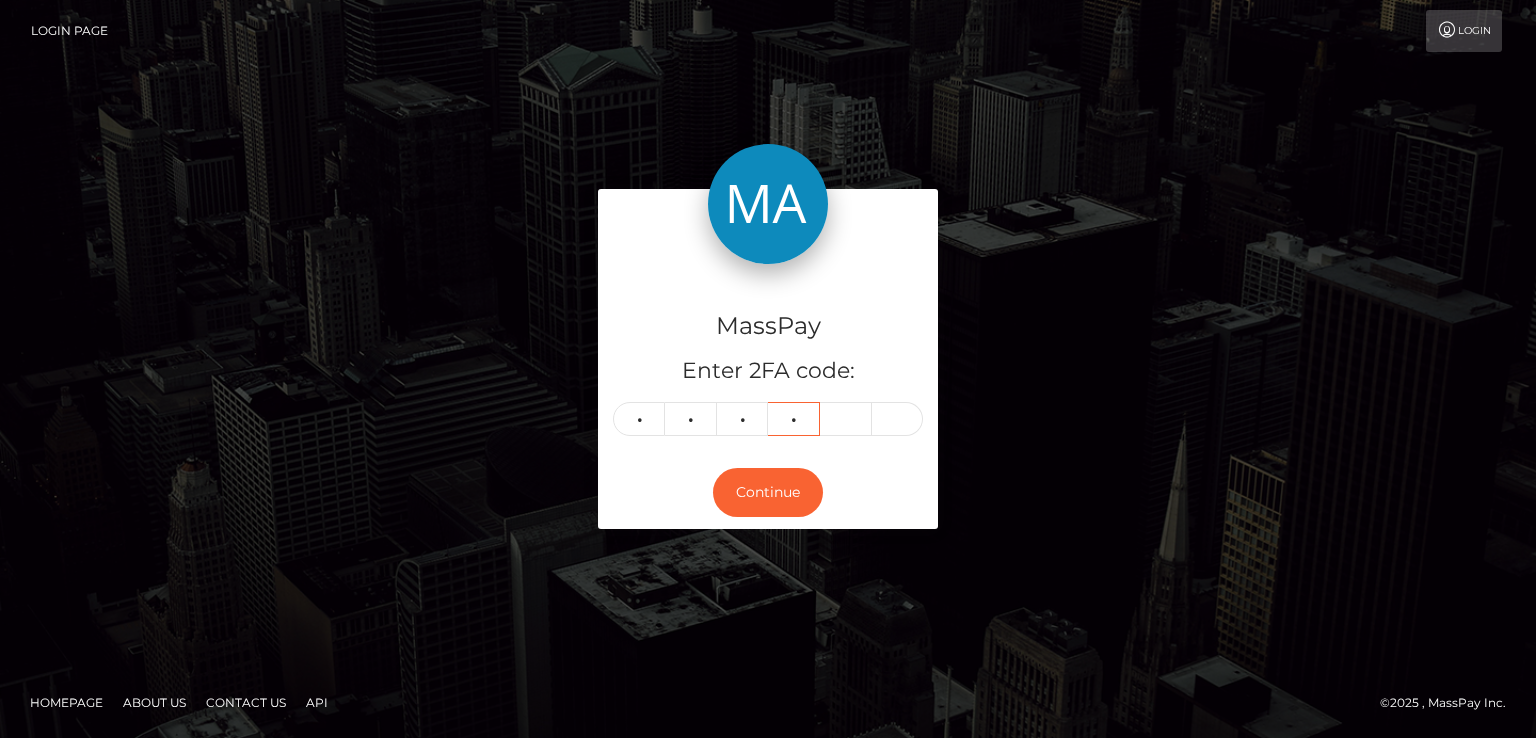 type on "8" 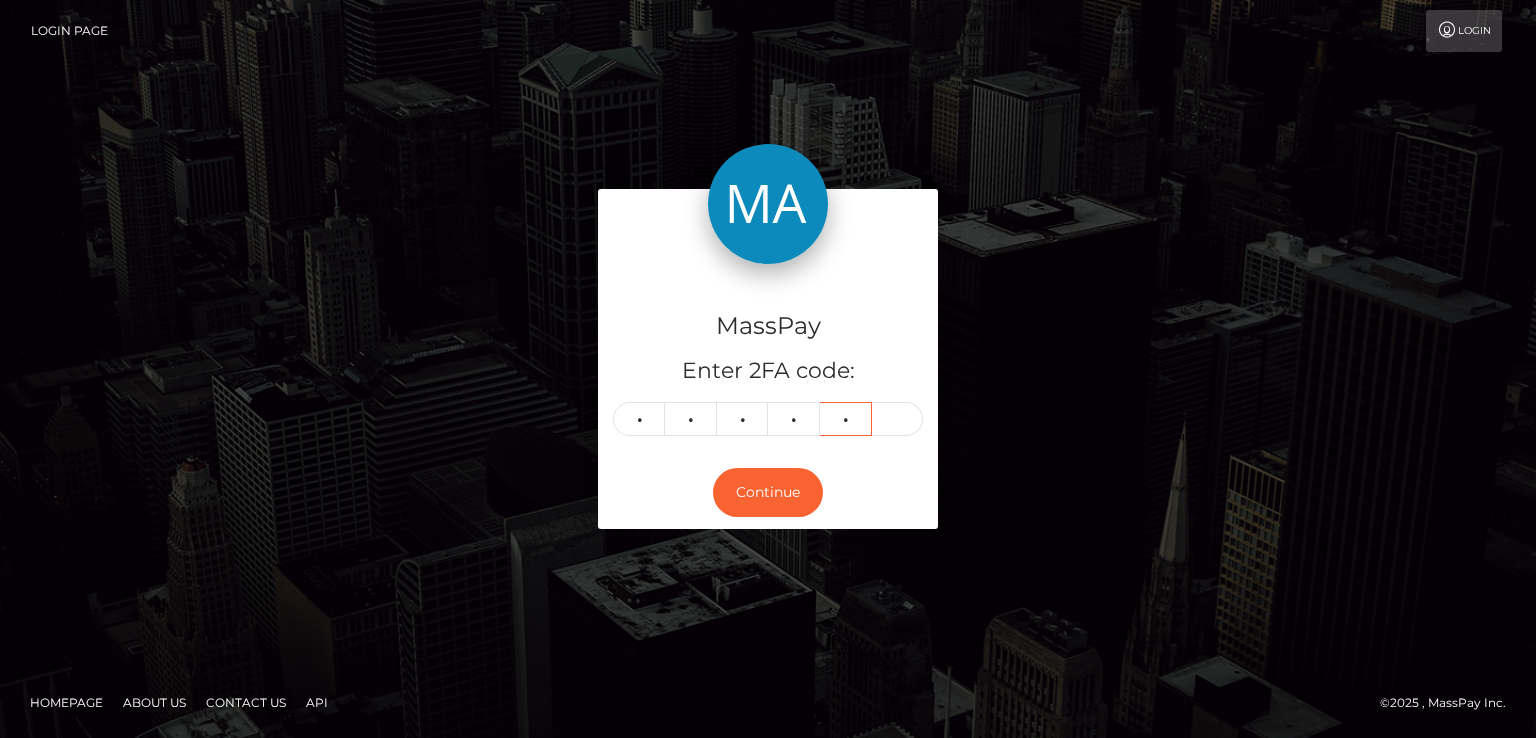type on "0" 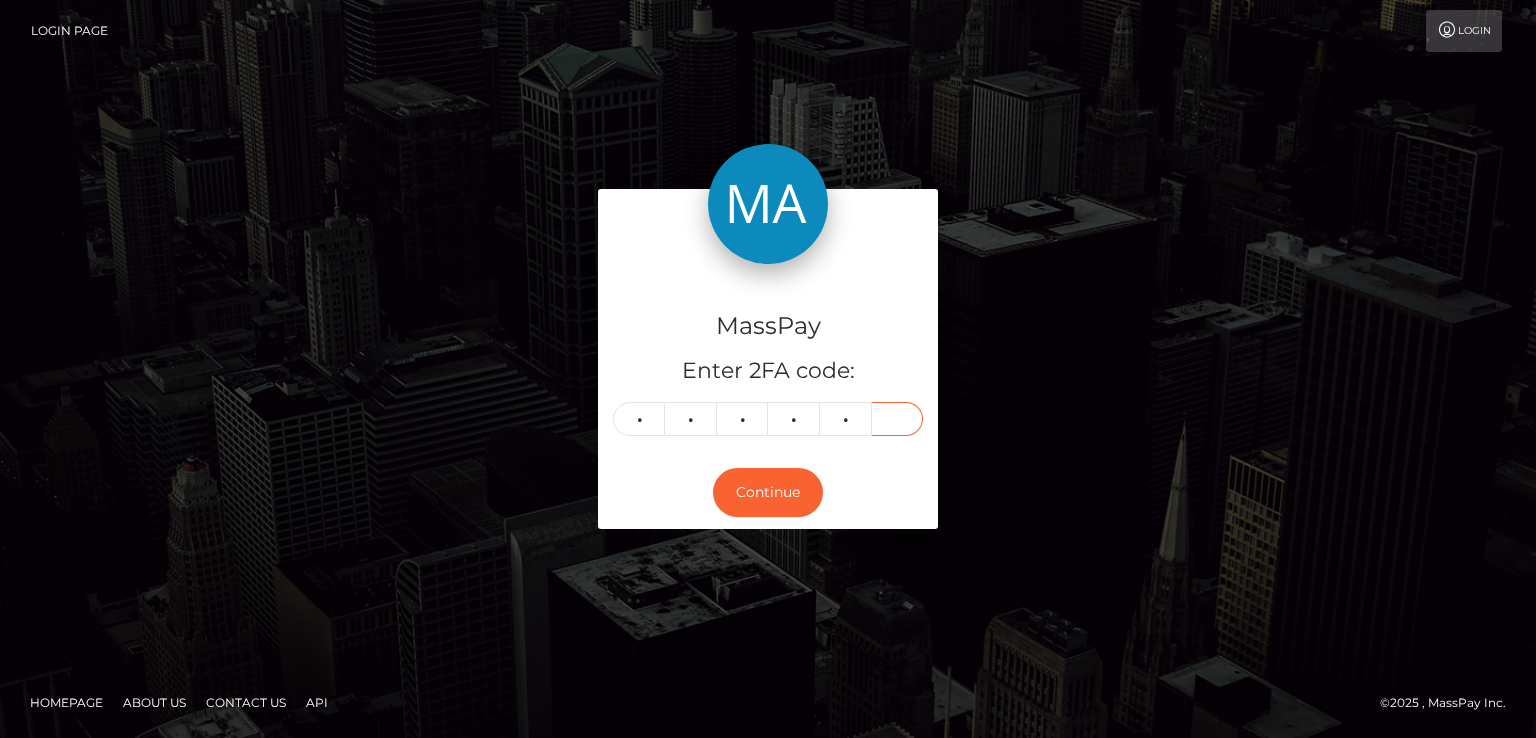 type on "9" 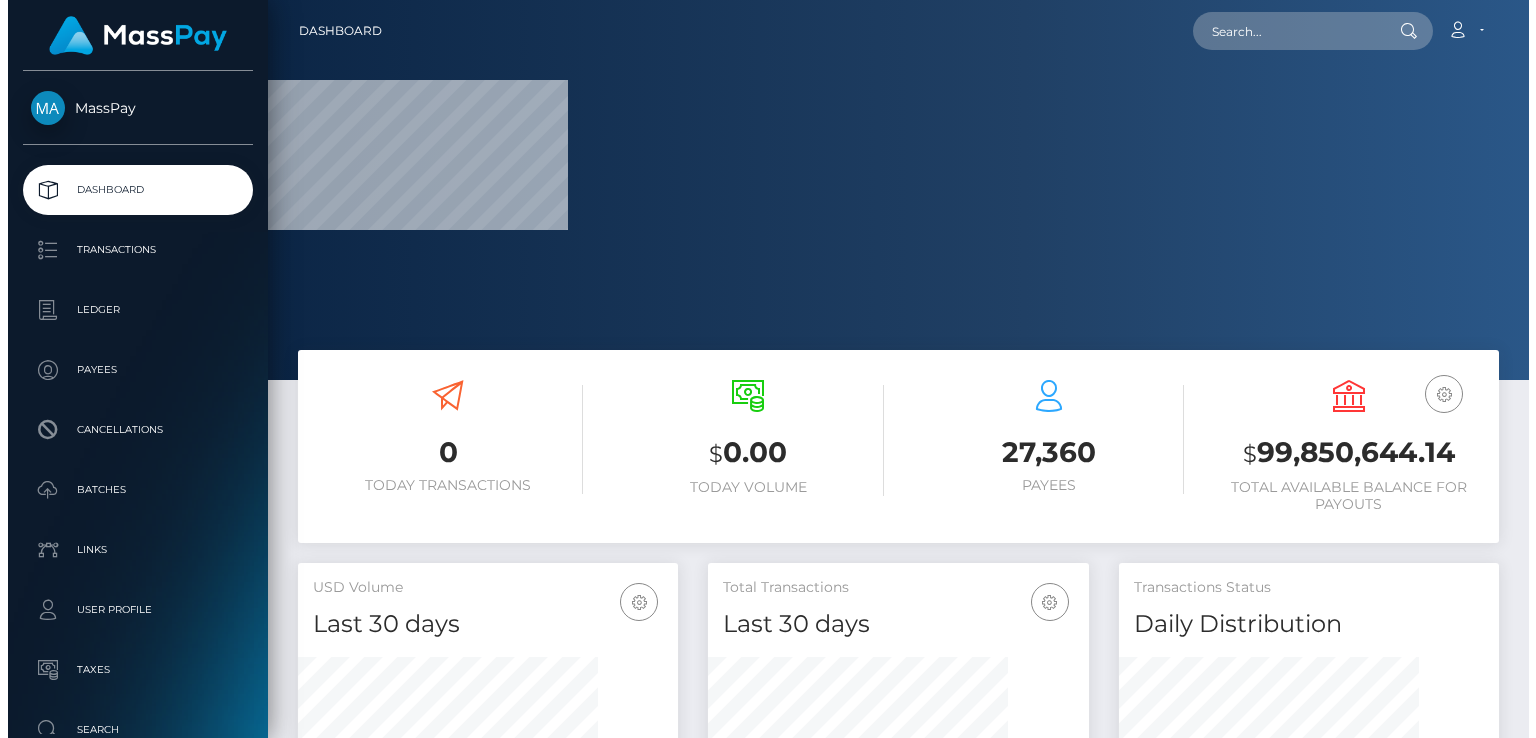 scroll, scrollTop: 0, scrollLeft: 0, axis: both 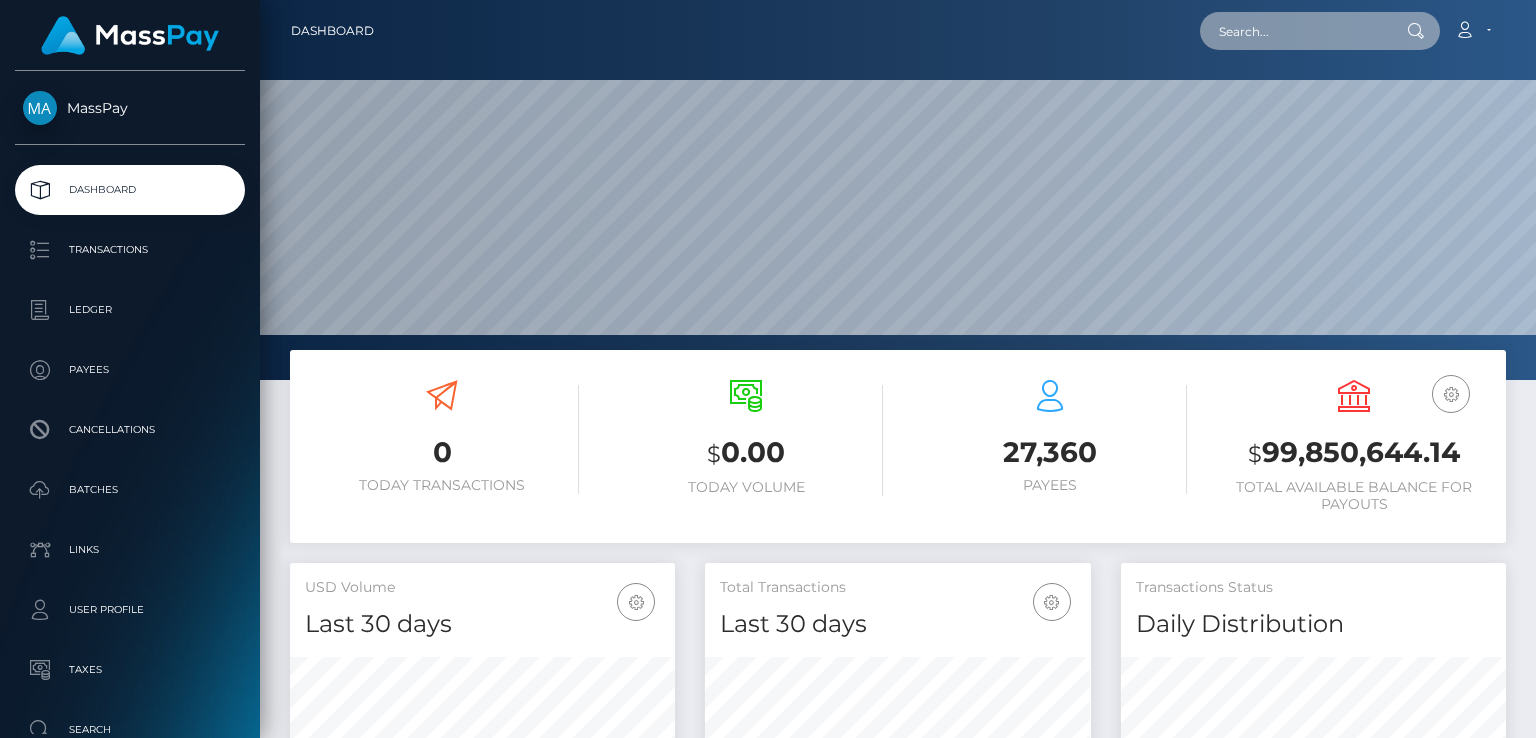paste on "bobchampion@[EMAIL]" 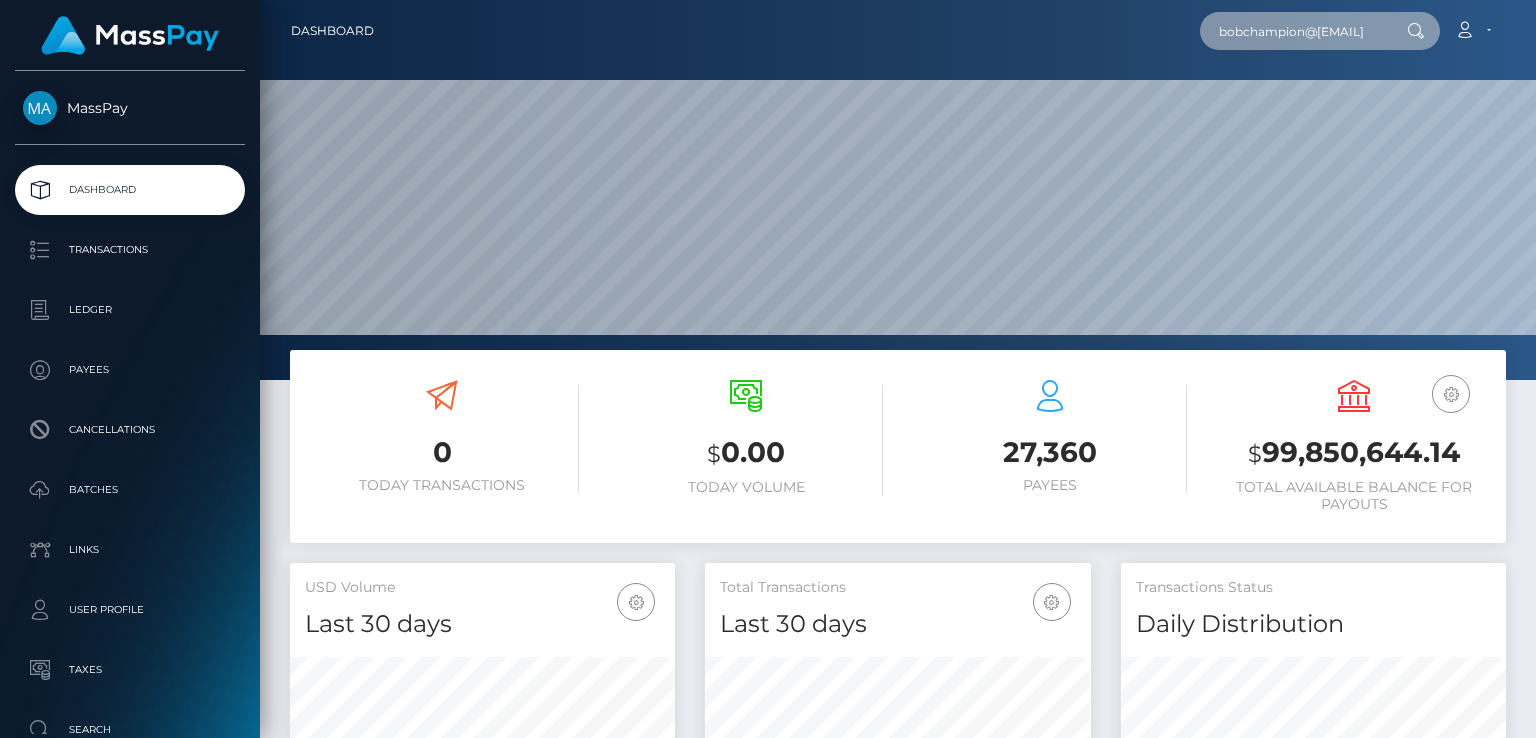 scroll, scrollTop: 0, scrollLeft: 5, axis: horizontal 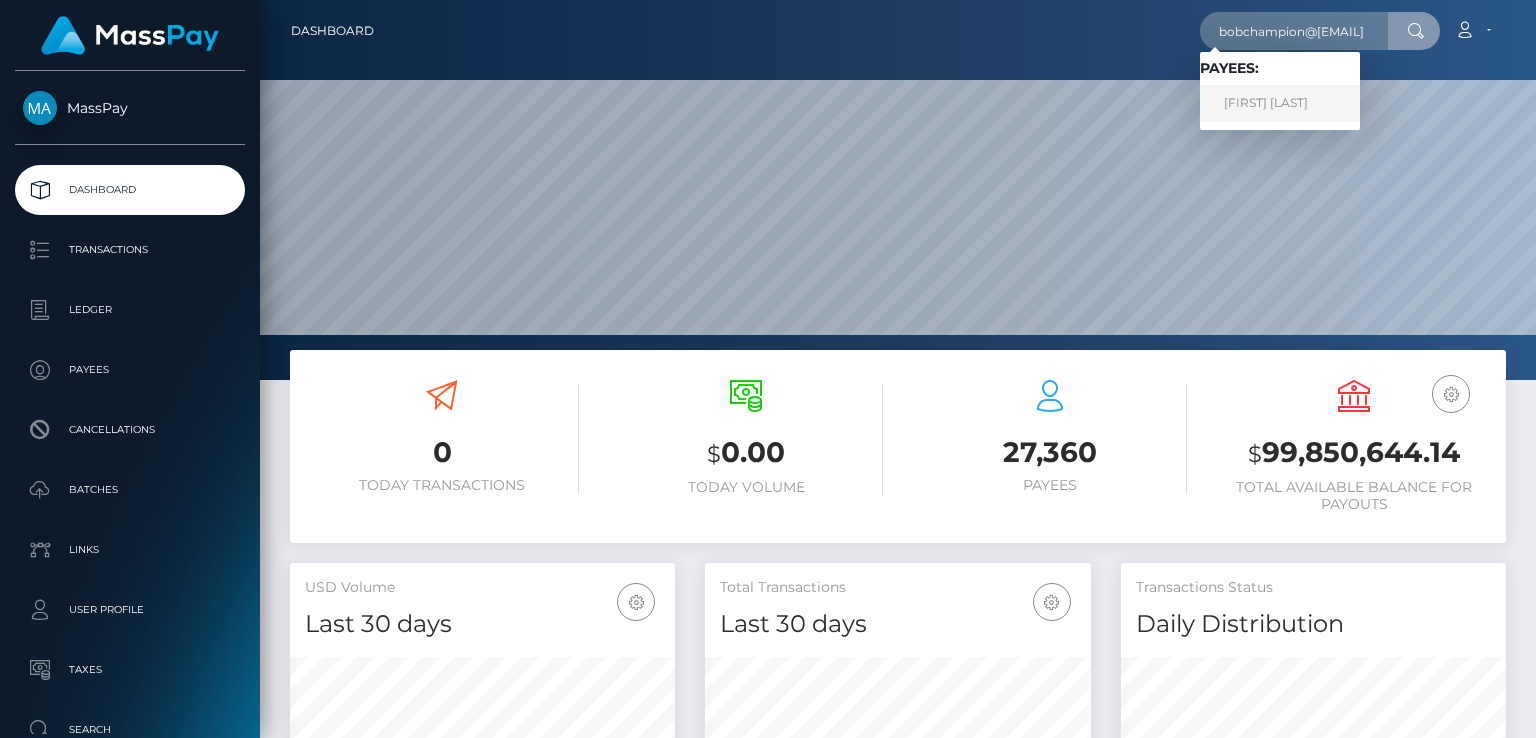 click on "[FIRST]  [LAST]" at bounding box center [1280, 103] 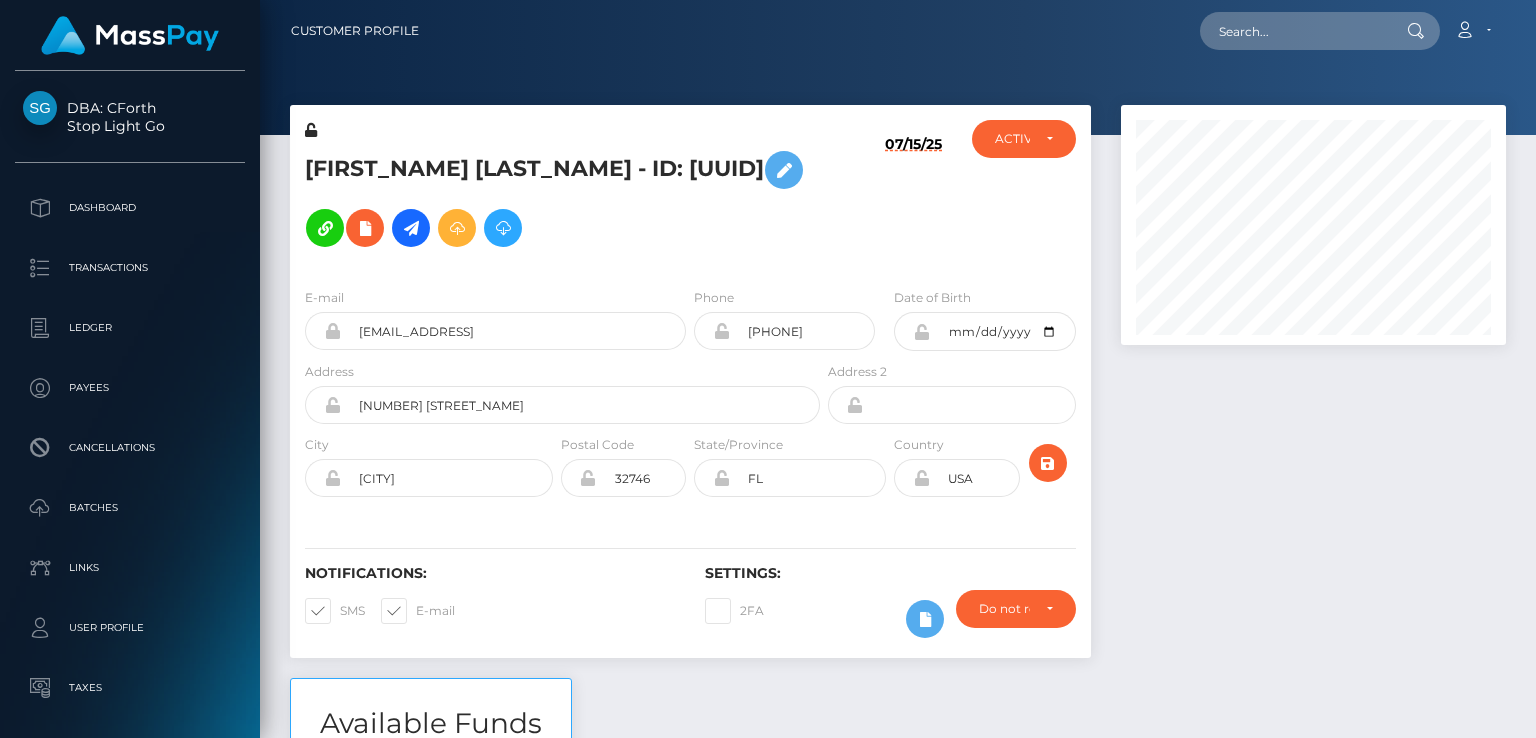scroll, scrollTop: 0, scrollLeft: 0, axis: both 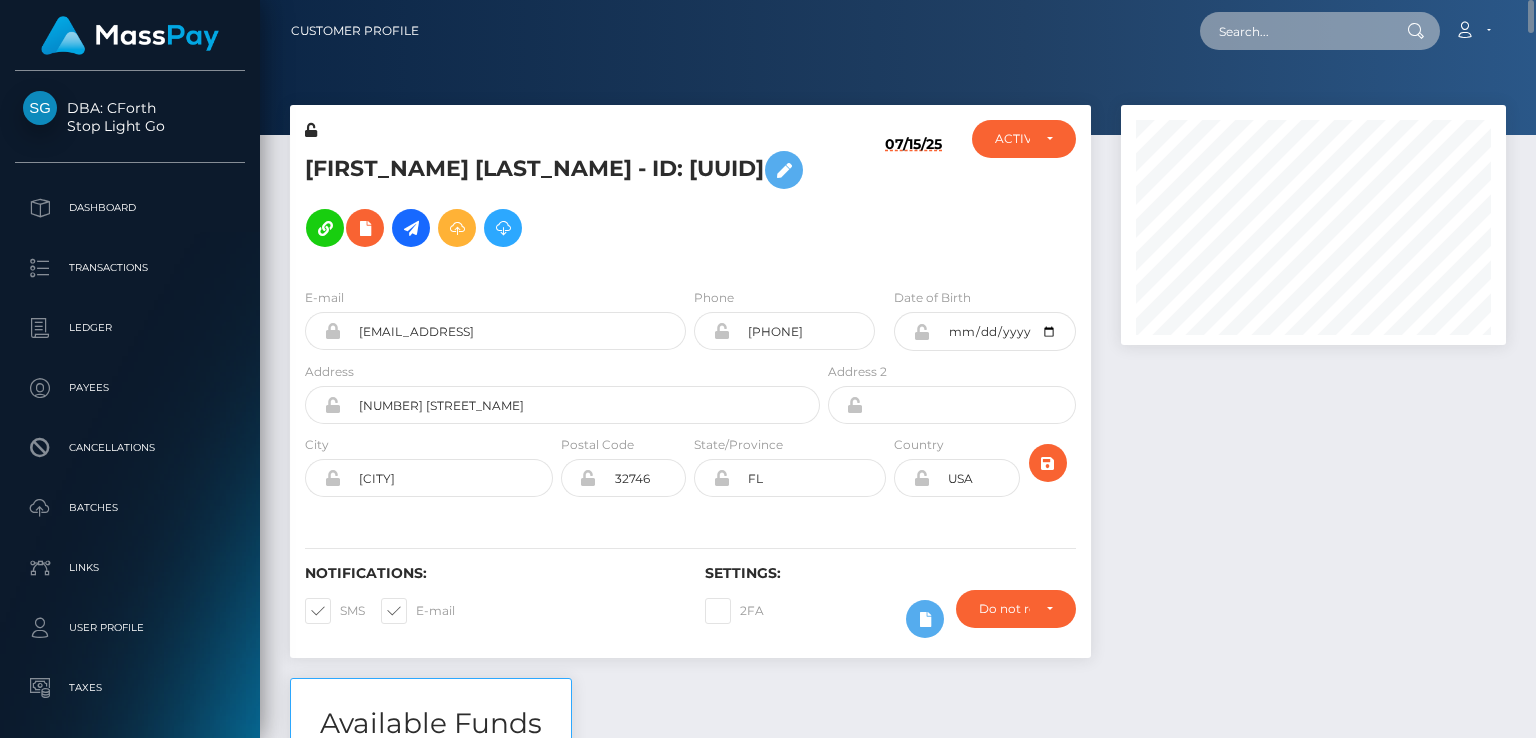 paste on "MSP4c081bf0efe7385" 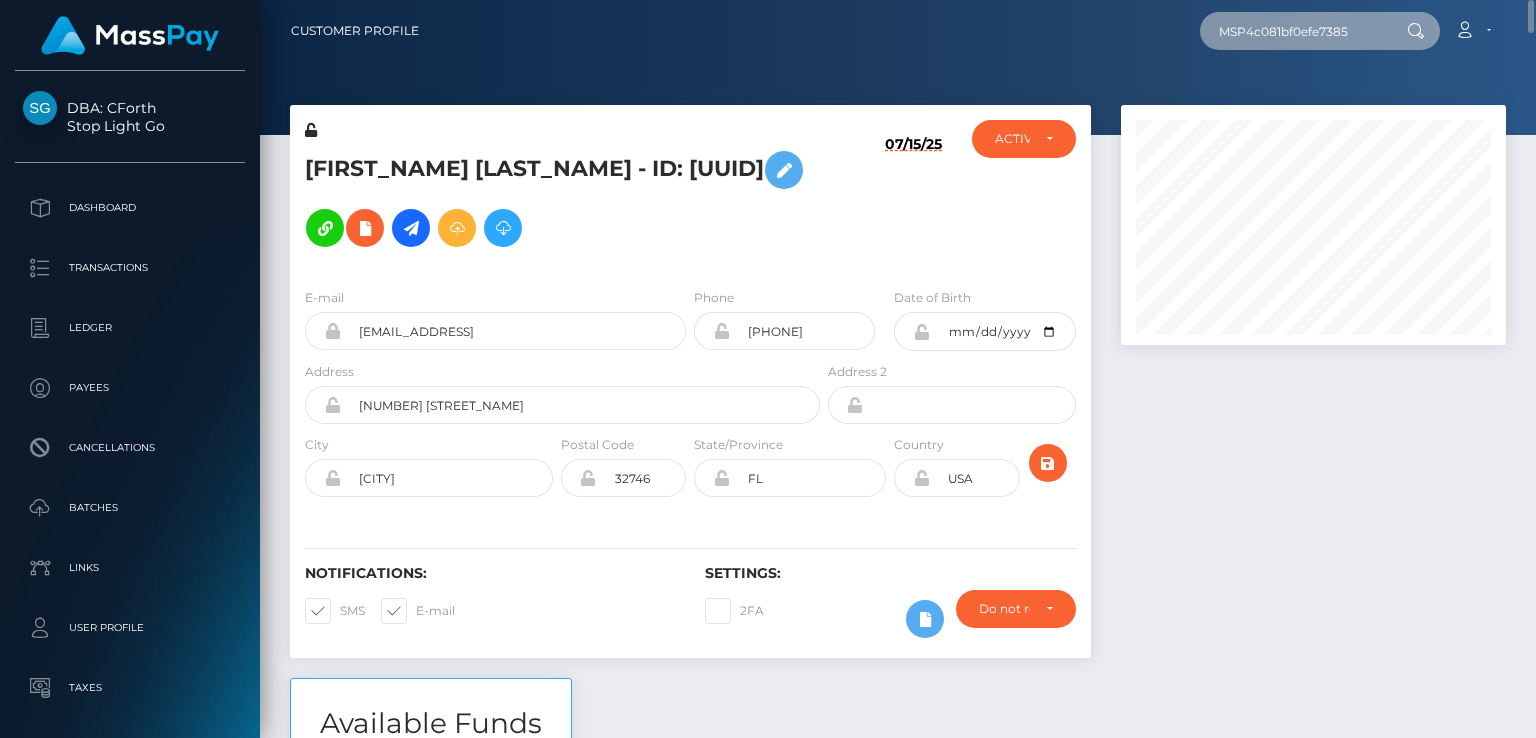 type on "MSP4c081bf0efe7385" 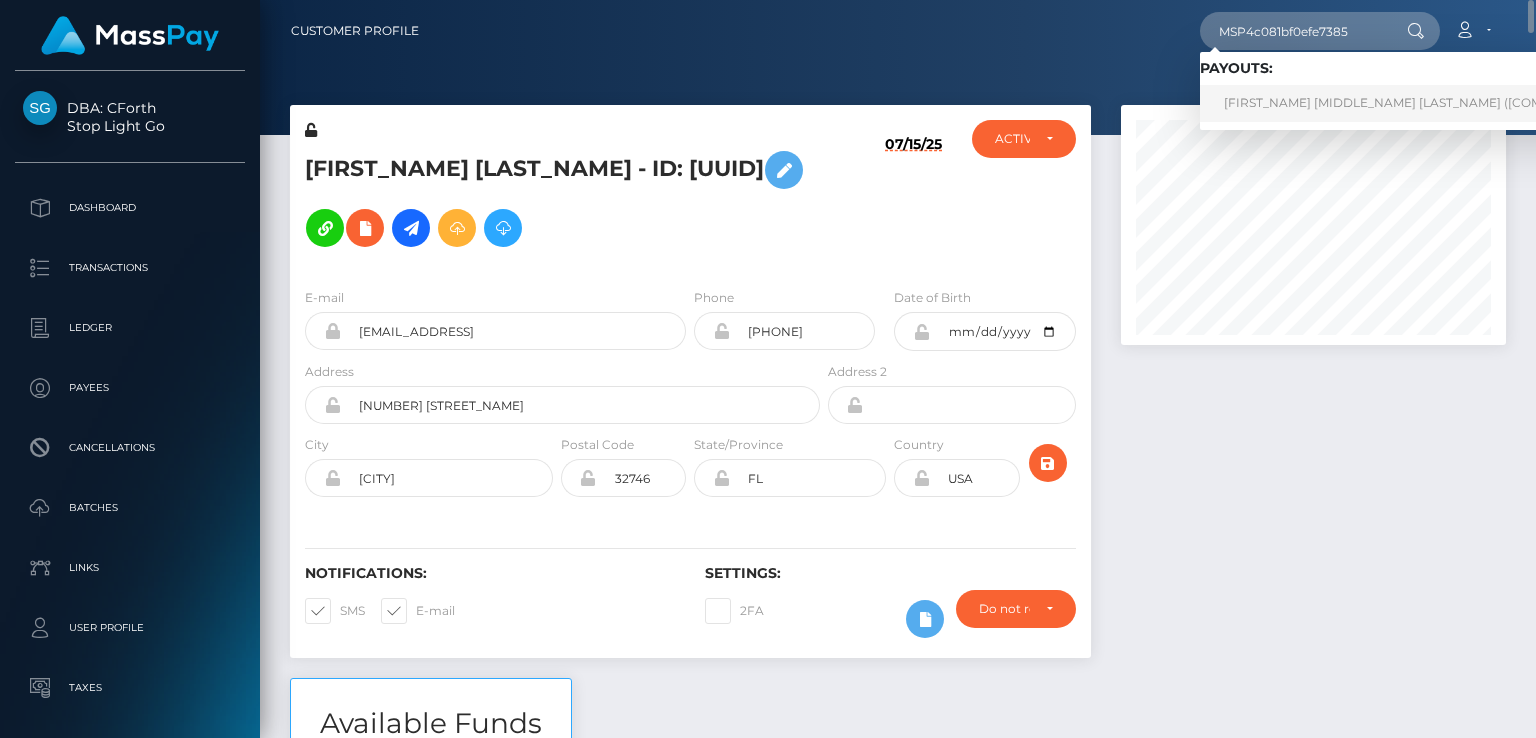 click on "EDGAR MAURICIO ORTIZ AGUIRRE (ICF Technology, Inc. - )" at bounding box center (1432, 103) 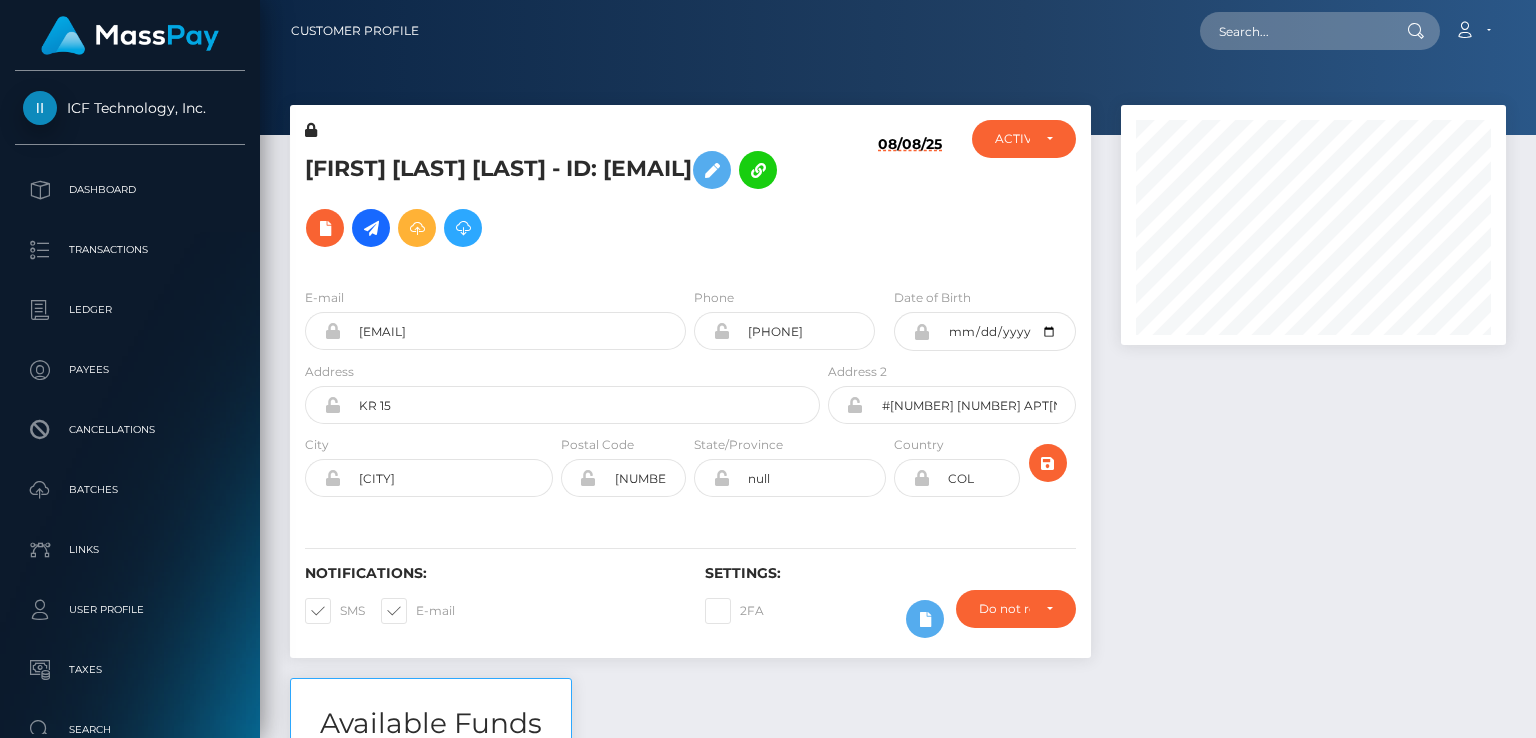 scroll, scrollTop: 0, scrollLeft: 0, axis: both 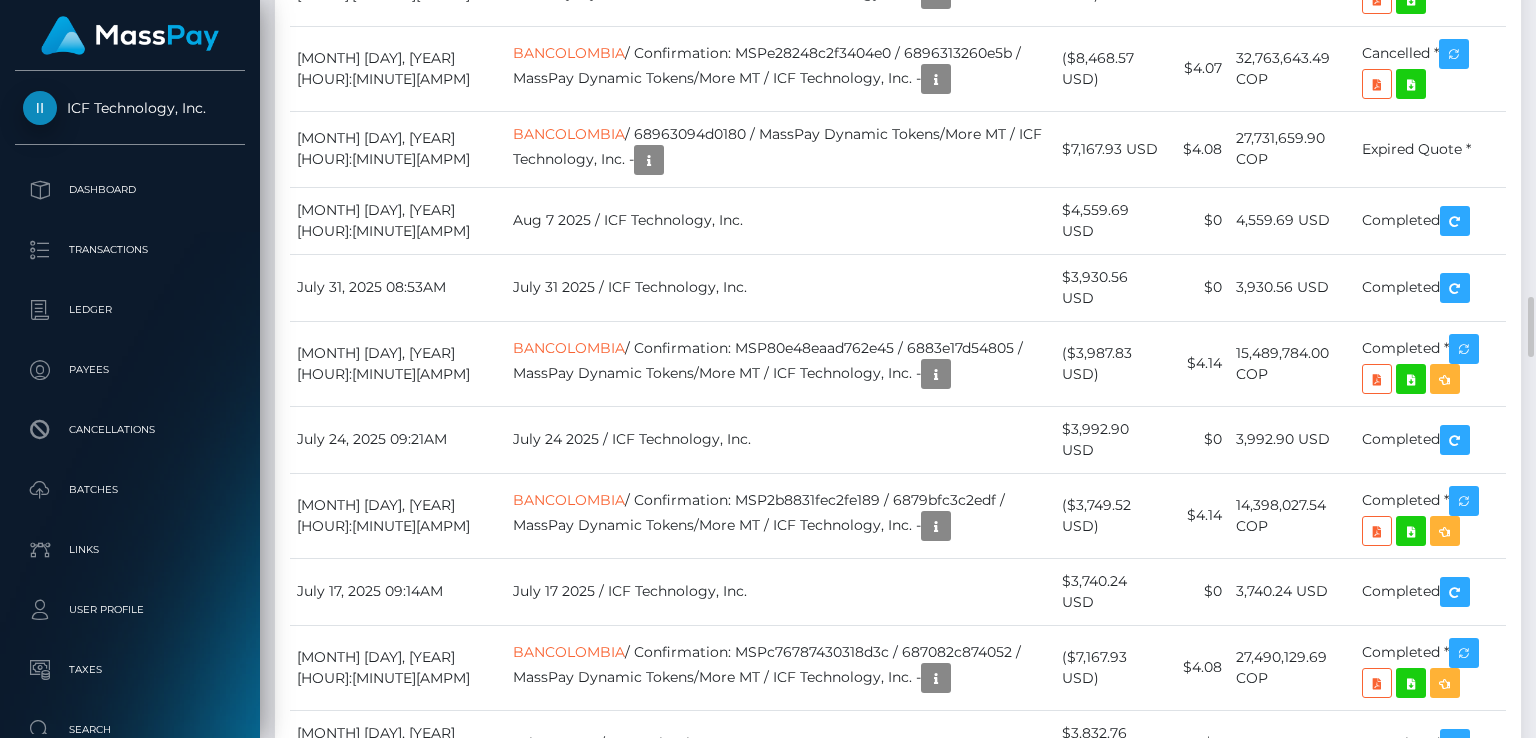 click on "Transactions History
* Transactions date/time are shown in payee's local timezone
Date/Time
Description
Amount
Fee
Received
Status
BANCOLOMBIA" at bounding box center [898, 2405] 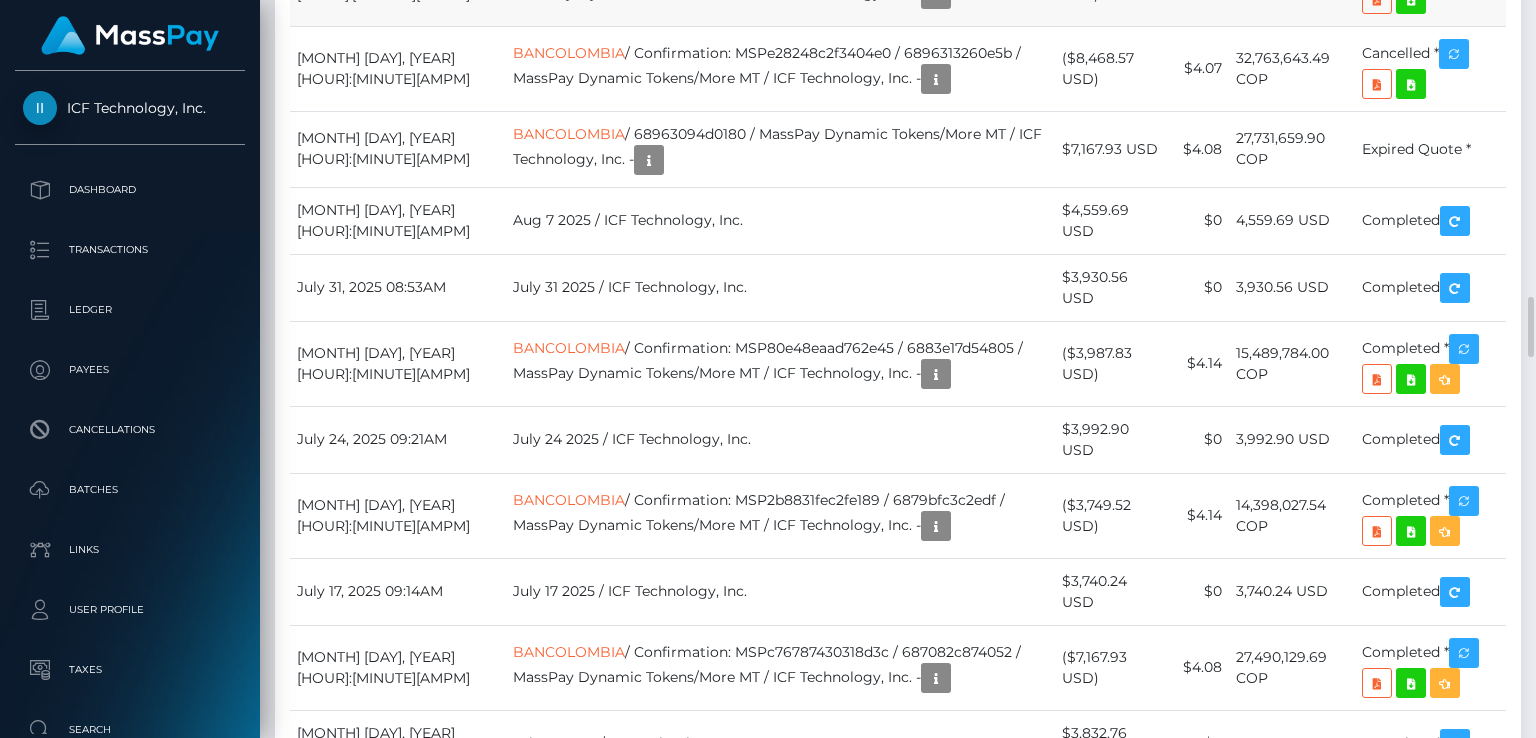 drag, startPoint x: 801, startPoint y: 269, endPoint x: 771, endPoint y: 278, distance: 31.320919 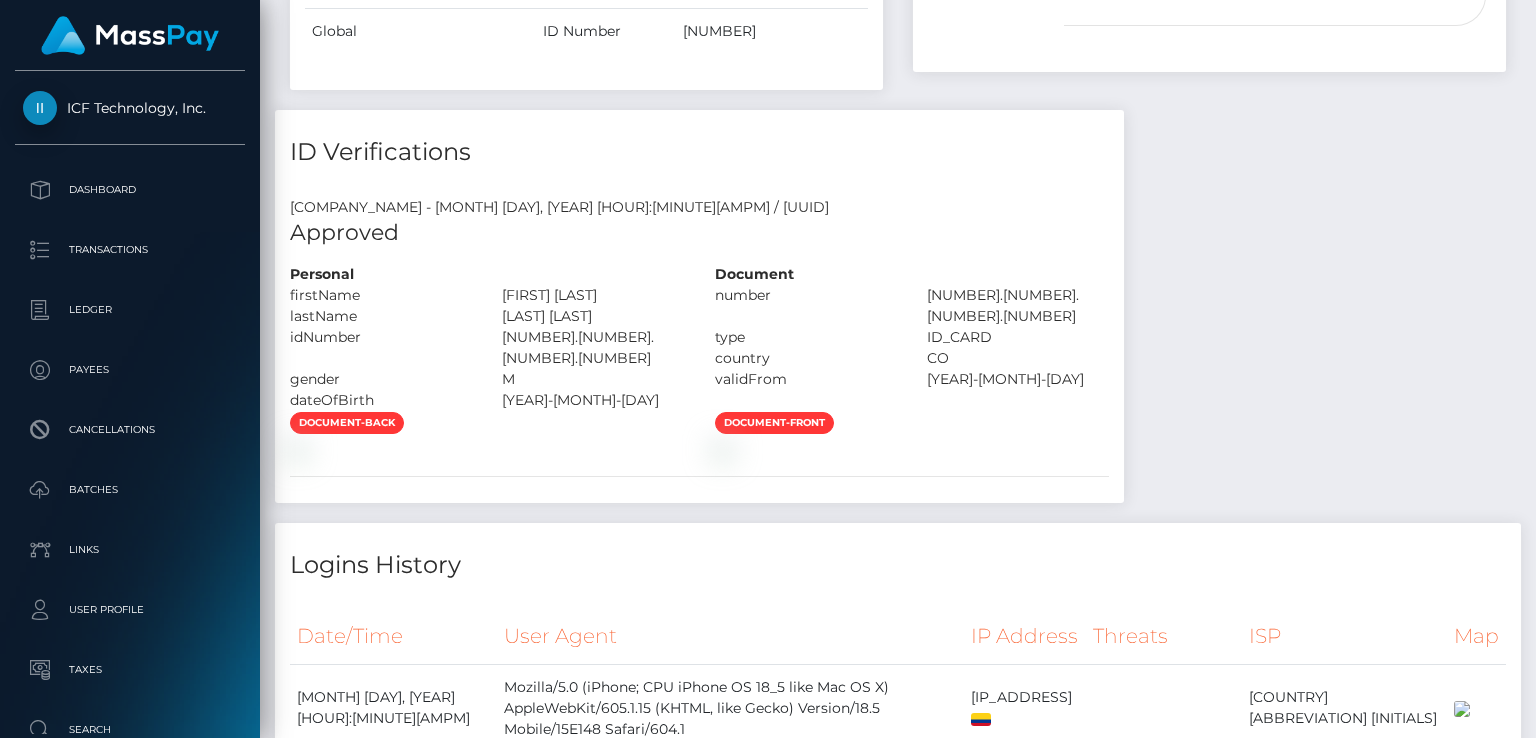 scroll, scrollTop: 900, scrollLeft: 0, axis: vertical 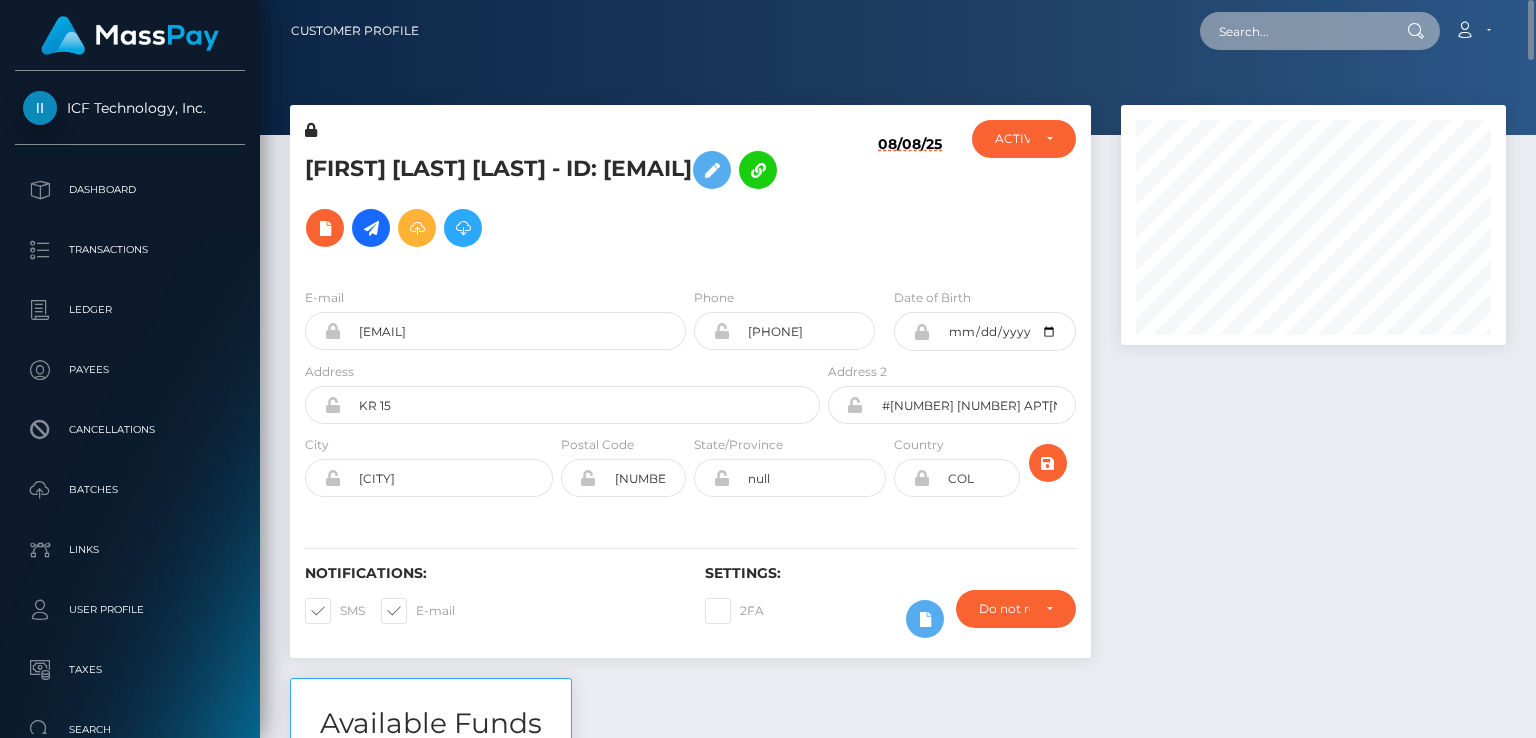 paste on "MSP901fec736b03cc5" 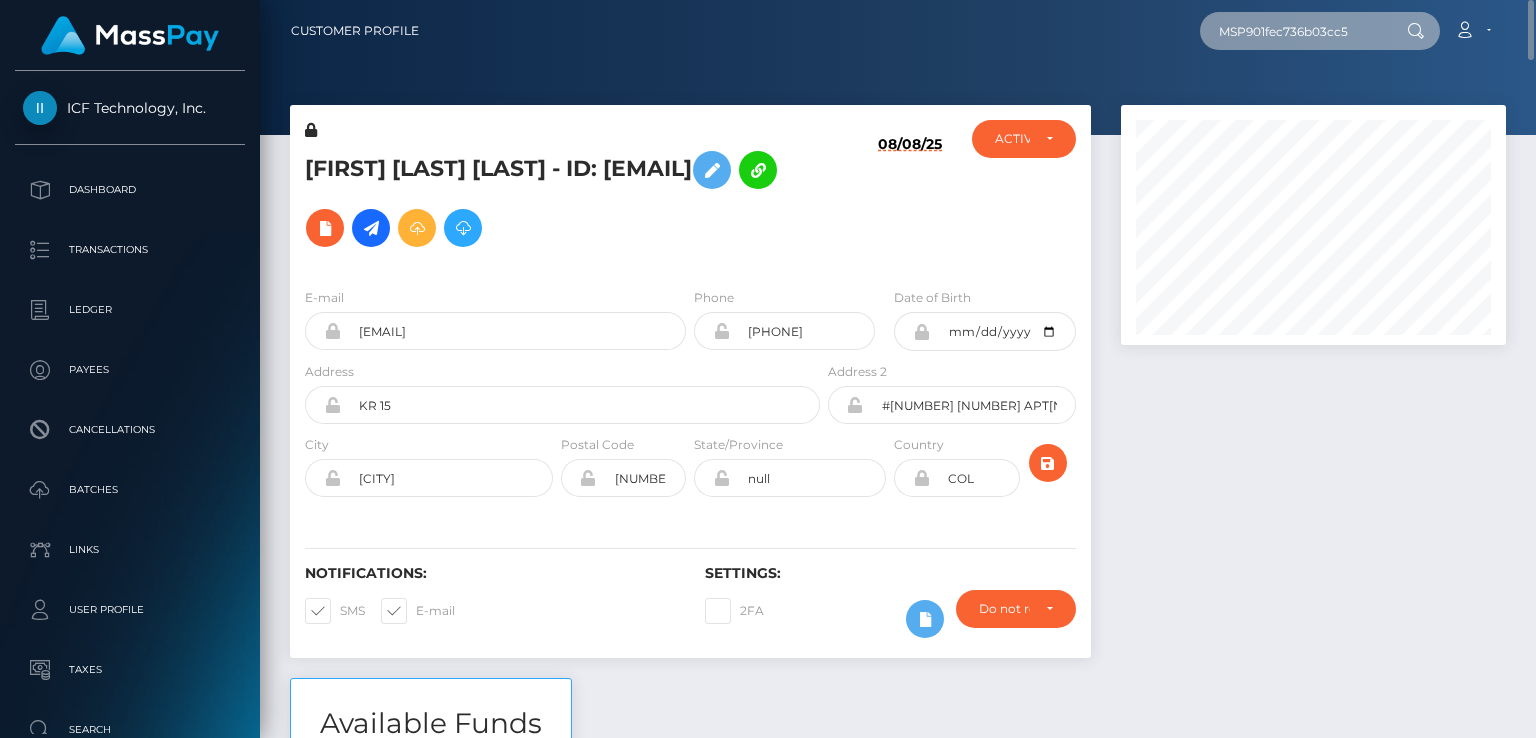 type on "MSP901fec736b03cc5" 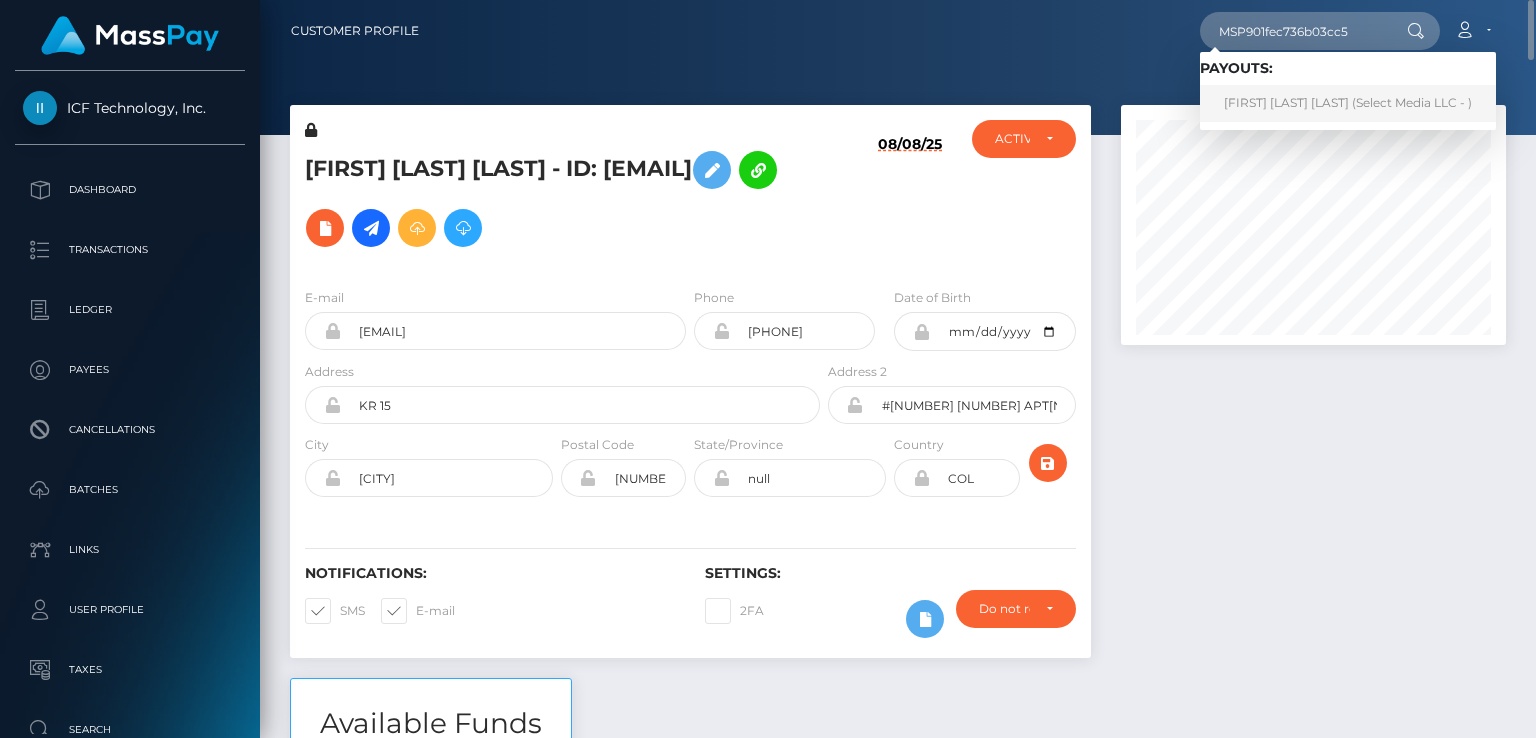 click on "BLANCA DELFINA HAROS TOLENTINO (Select Media LLC - )" at bounding box center [1348, 103] 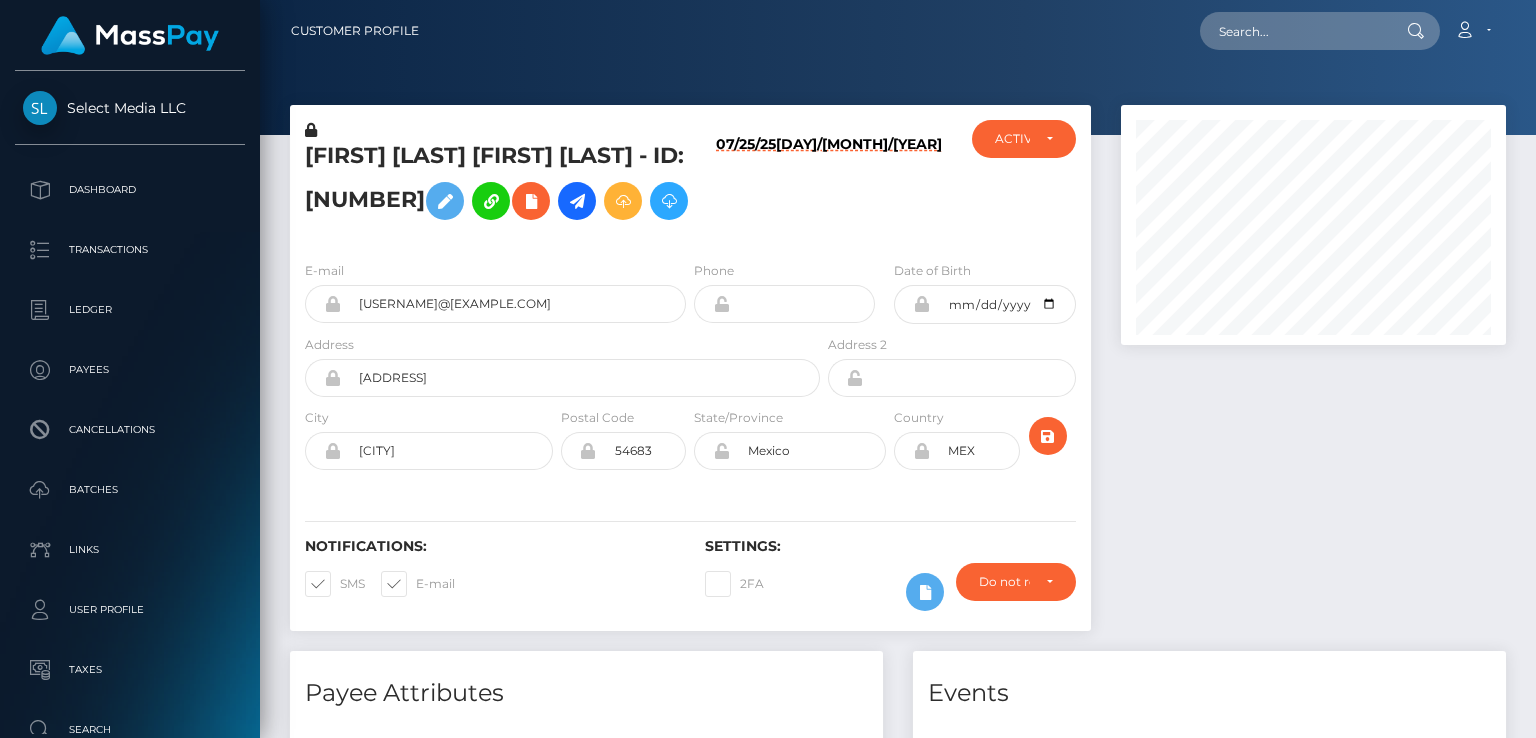 click on "* Transactions date/time are shown in payee's local timezone" at bounding box center (898, 2358) 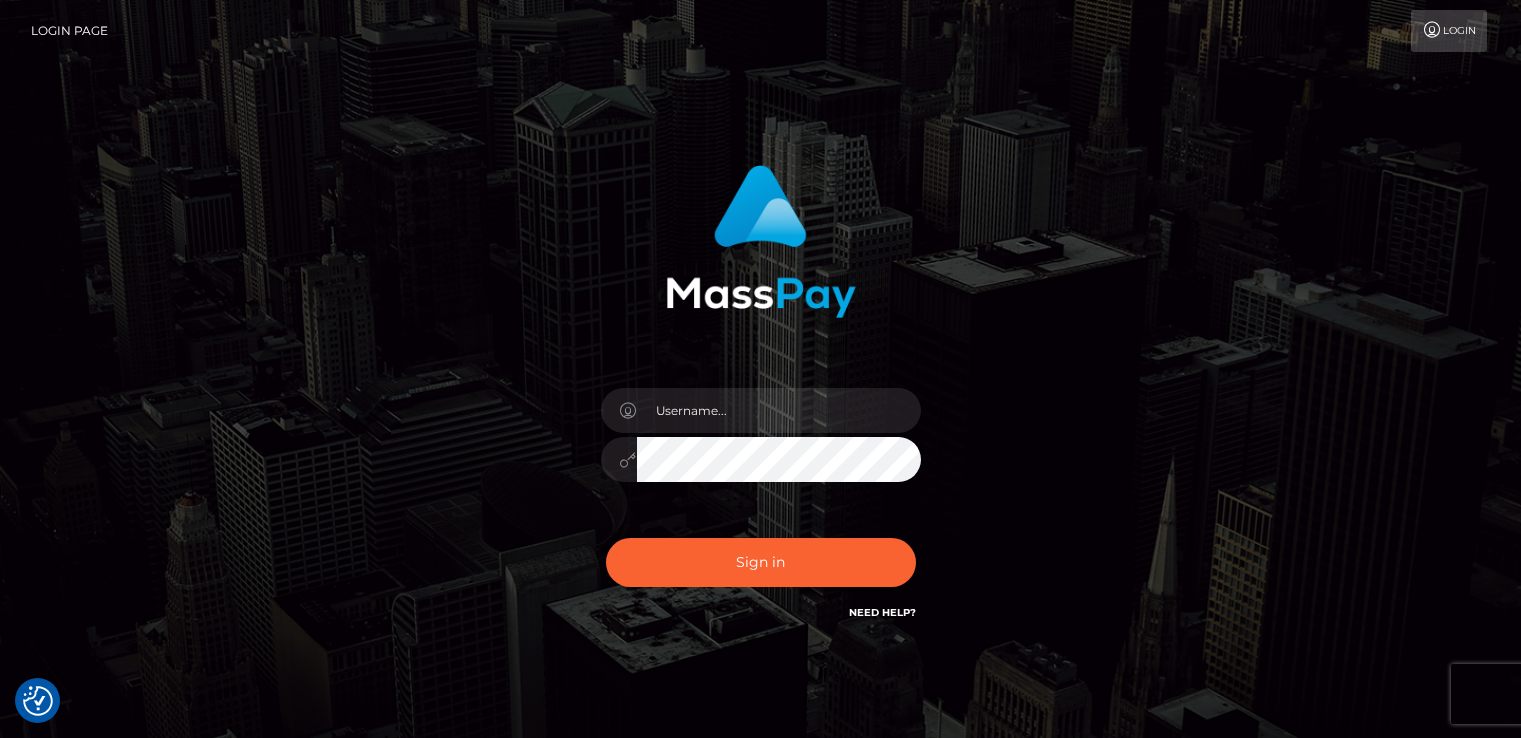 scroll, scrollTop: 0, scrollLeft: 0, axis: both 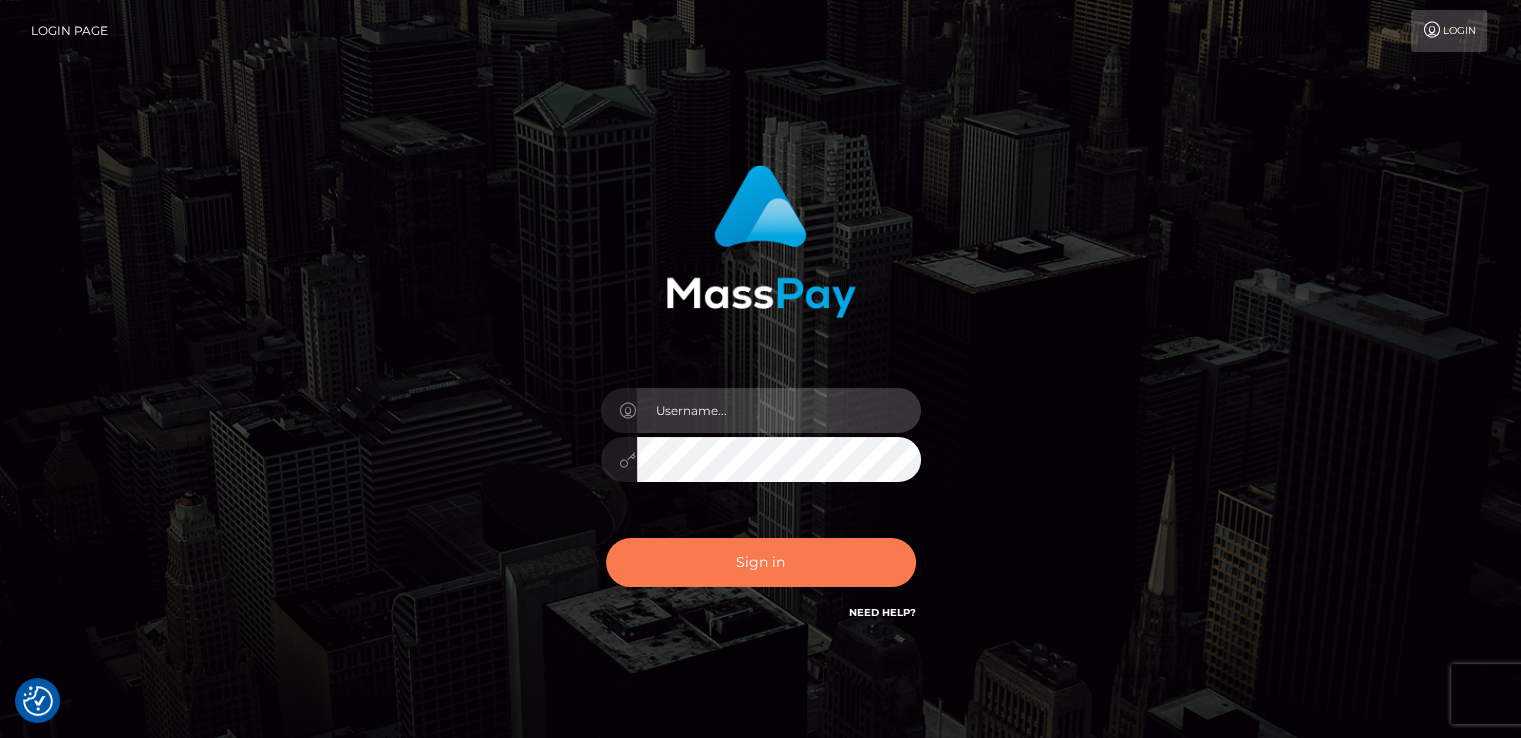 type on "catalinad" 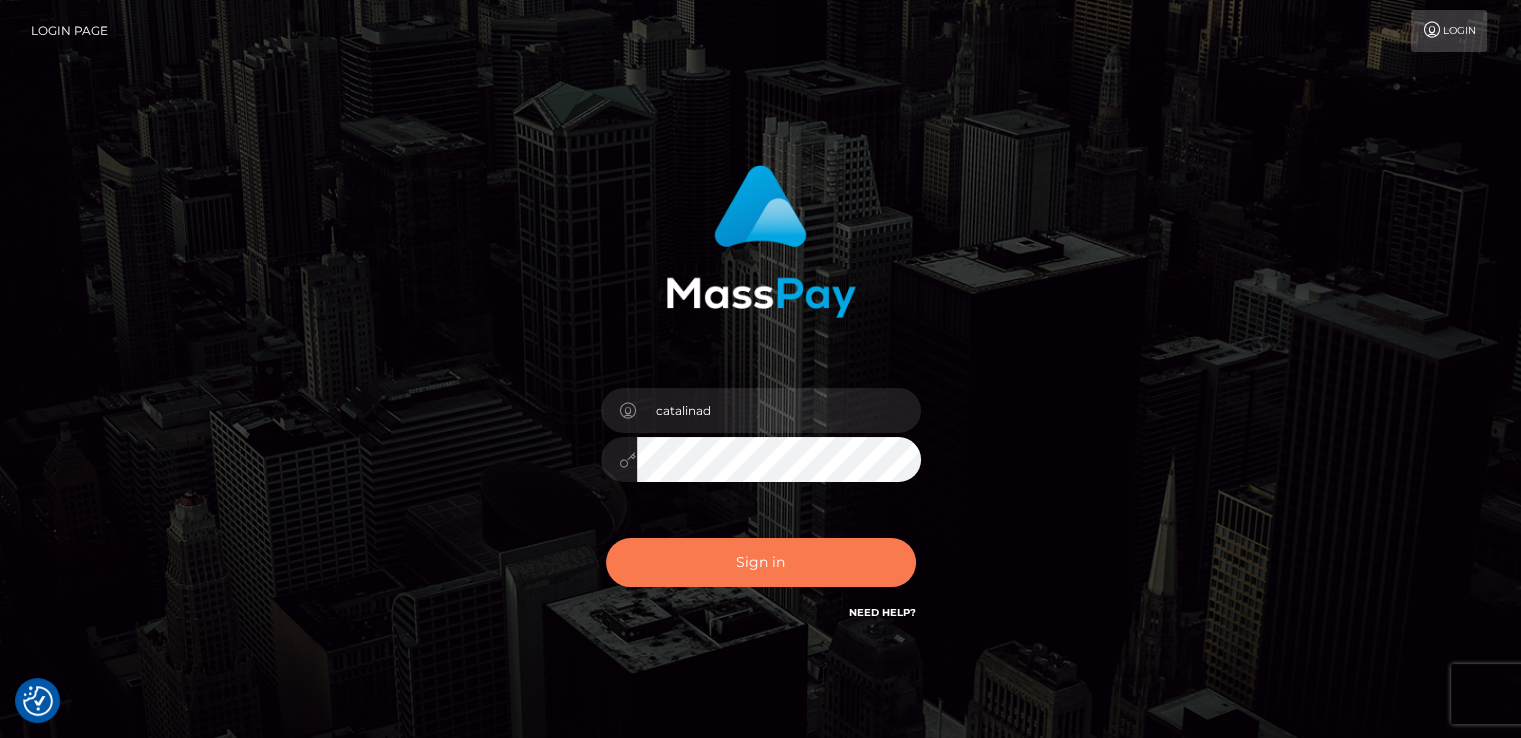 click on "Sign in" at bounding box center (761, 562) 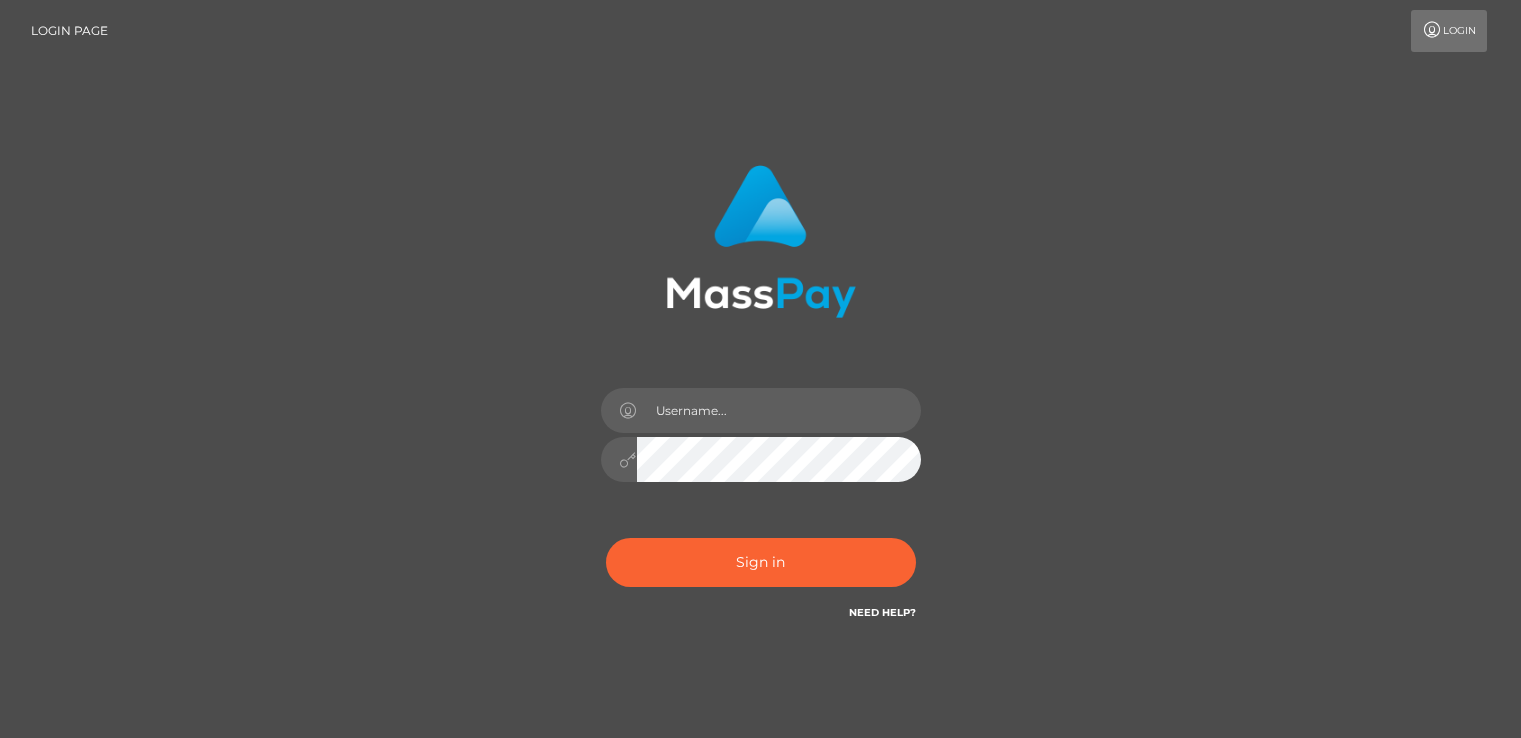 scroll, scrollTop: 0, scrollLeft: 0, axis: both 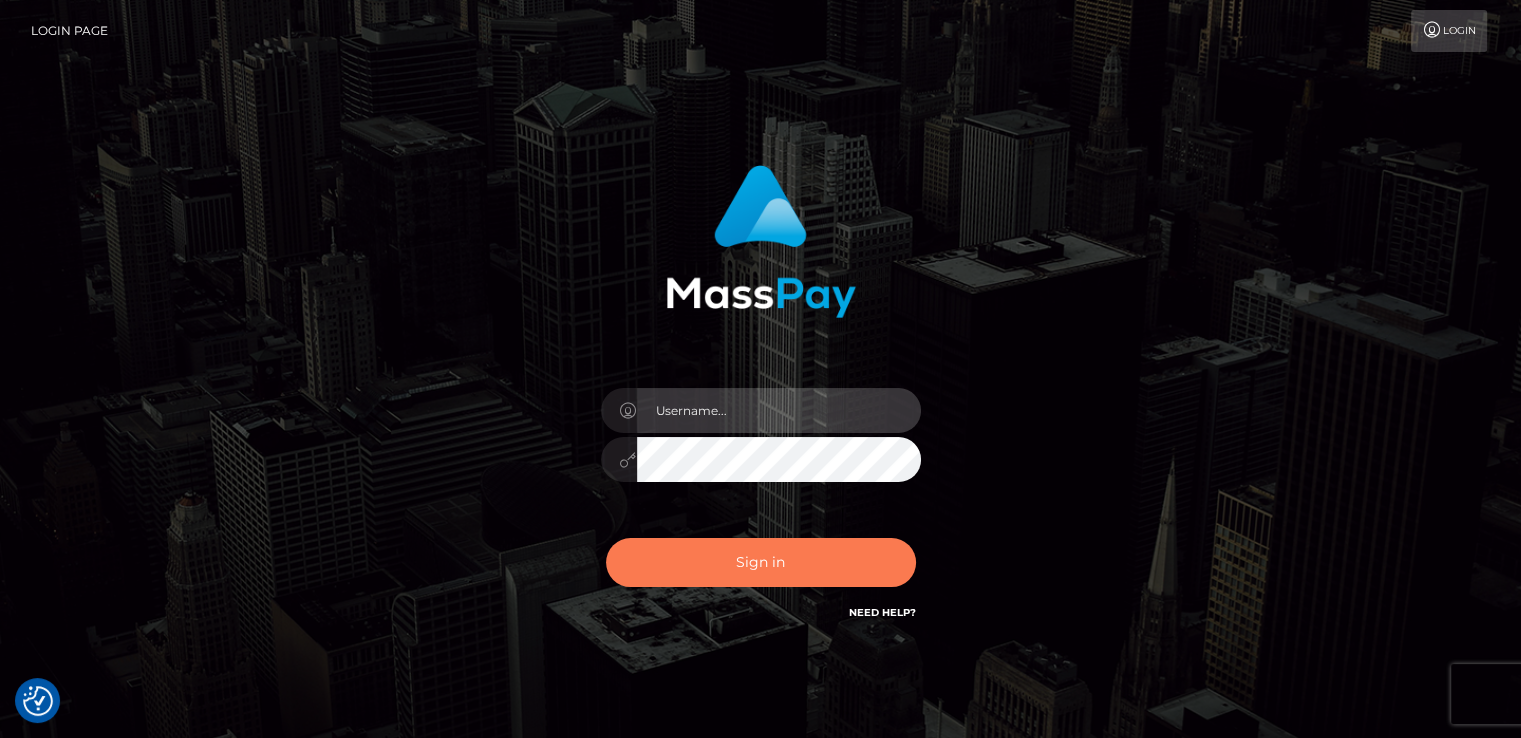type on "catalinad" 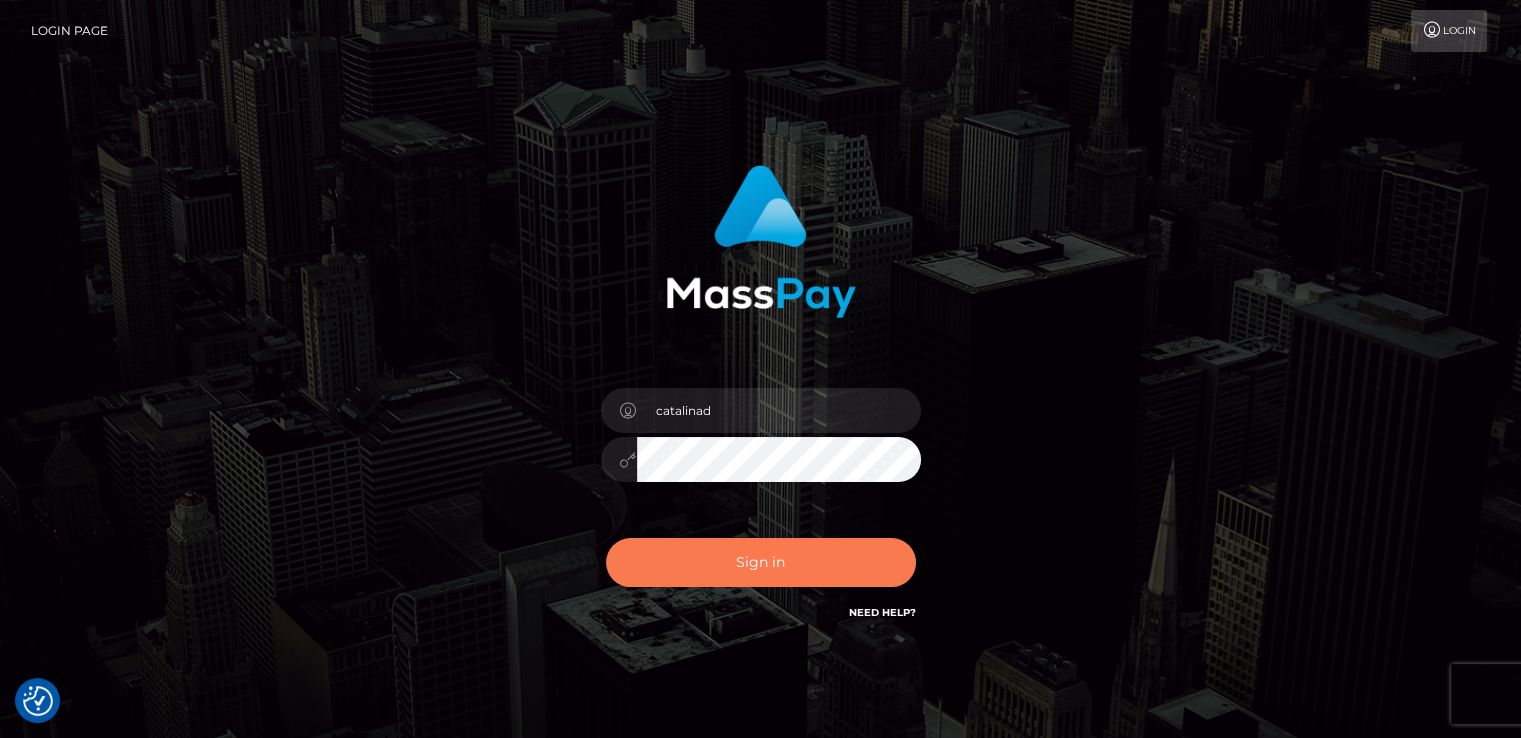 click on "Sign in" at bounding box center (761, 562) 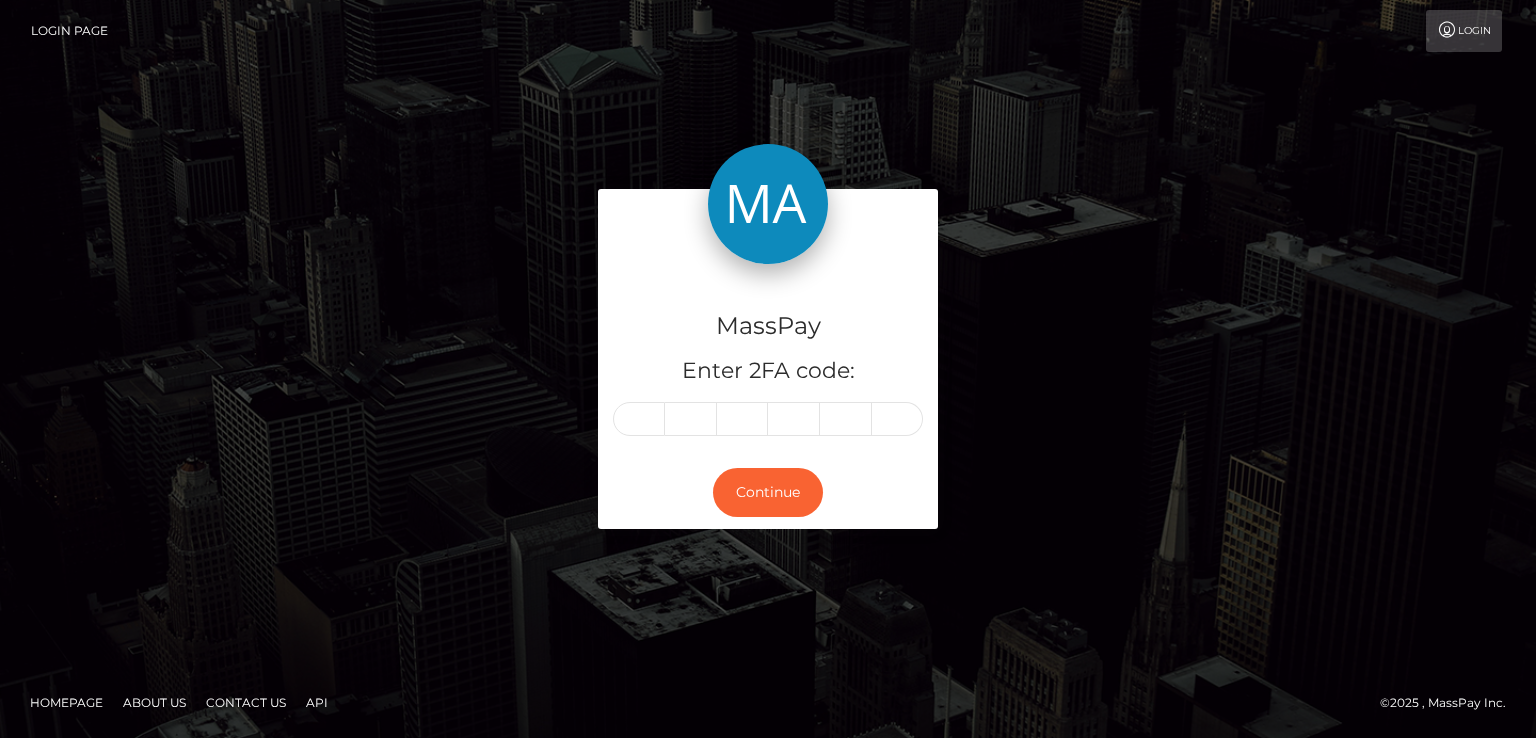 scroll, scrollTop: 0, scrollLeft: 0, axis: both 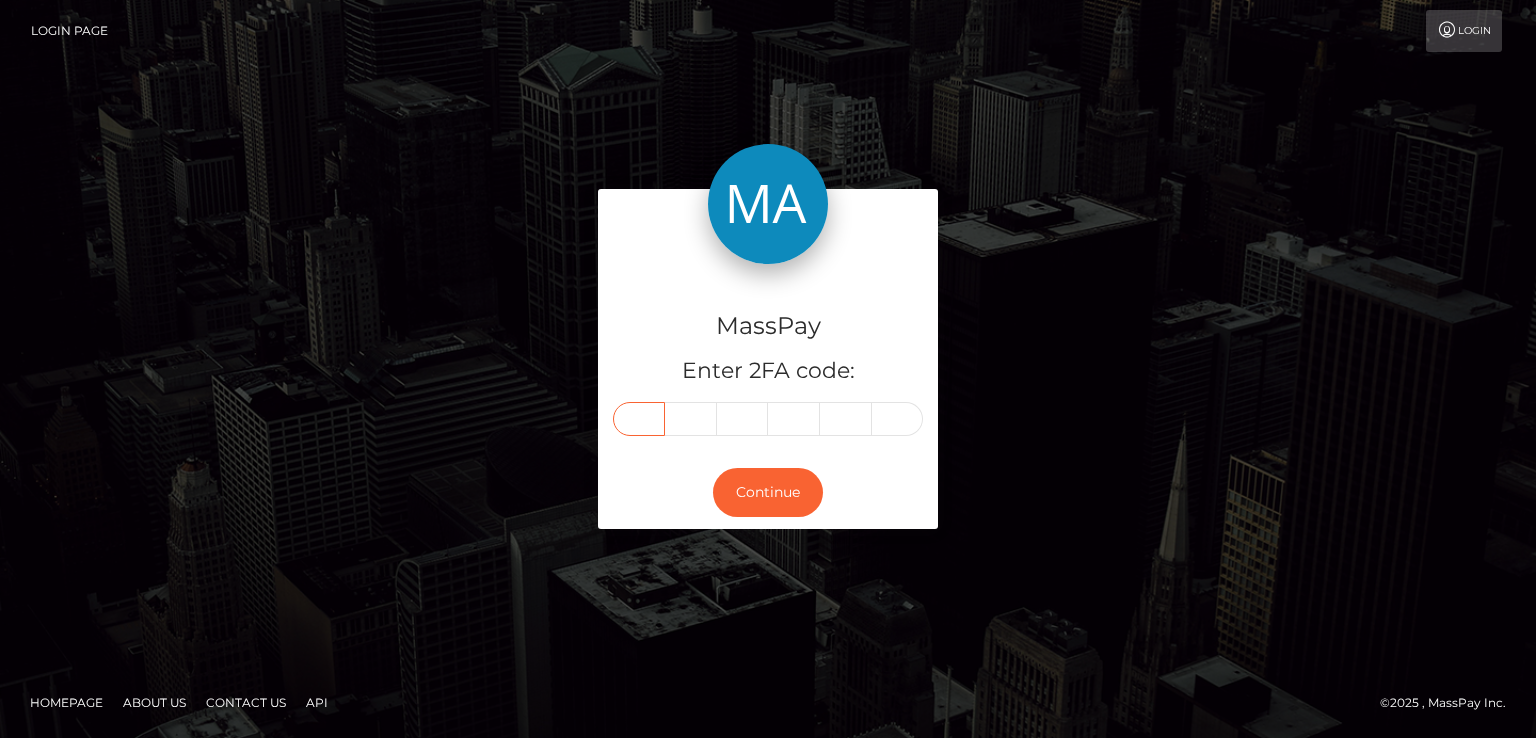 click at bounding box center (639, 419) 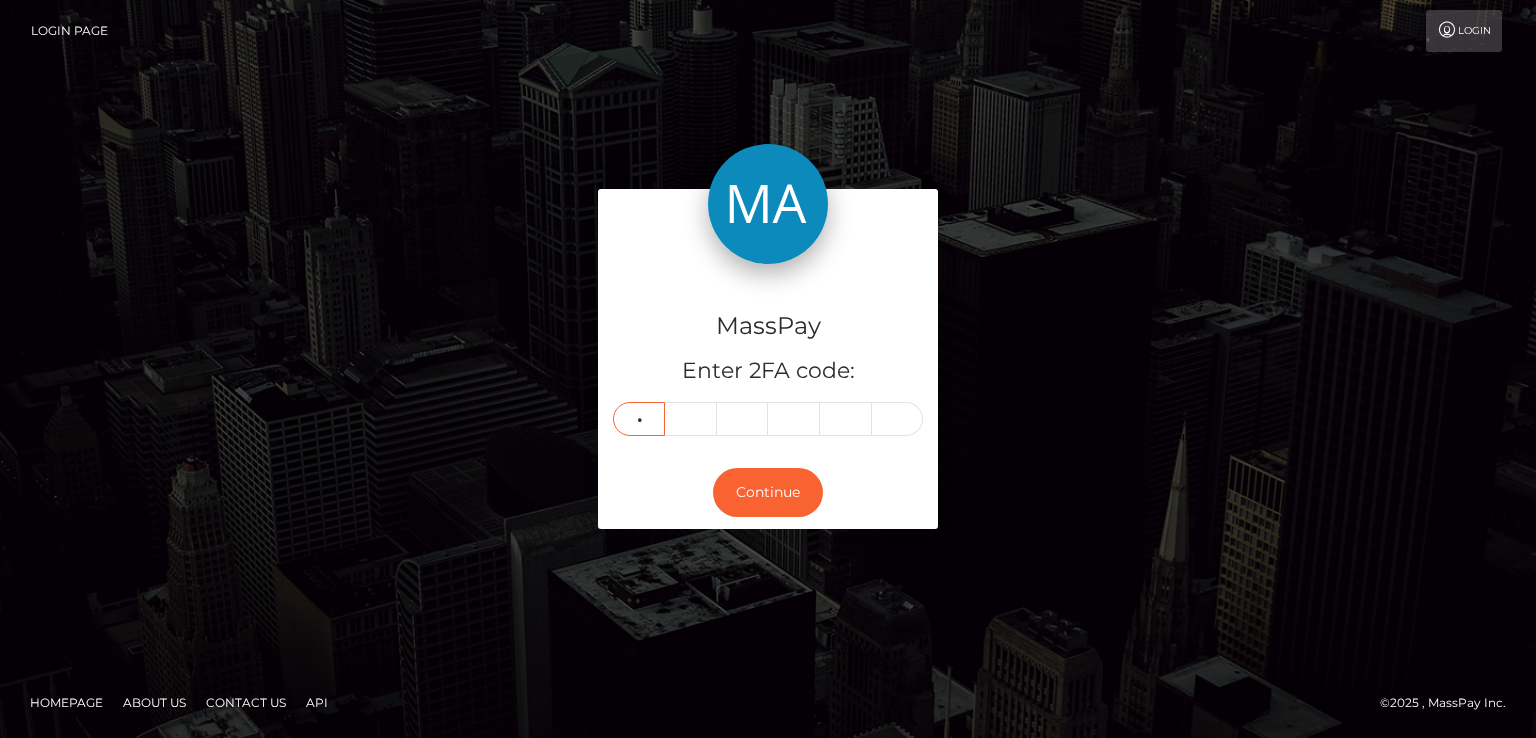 type on "8" 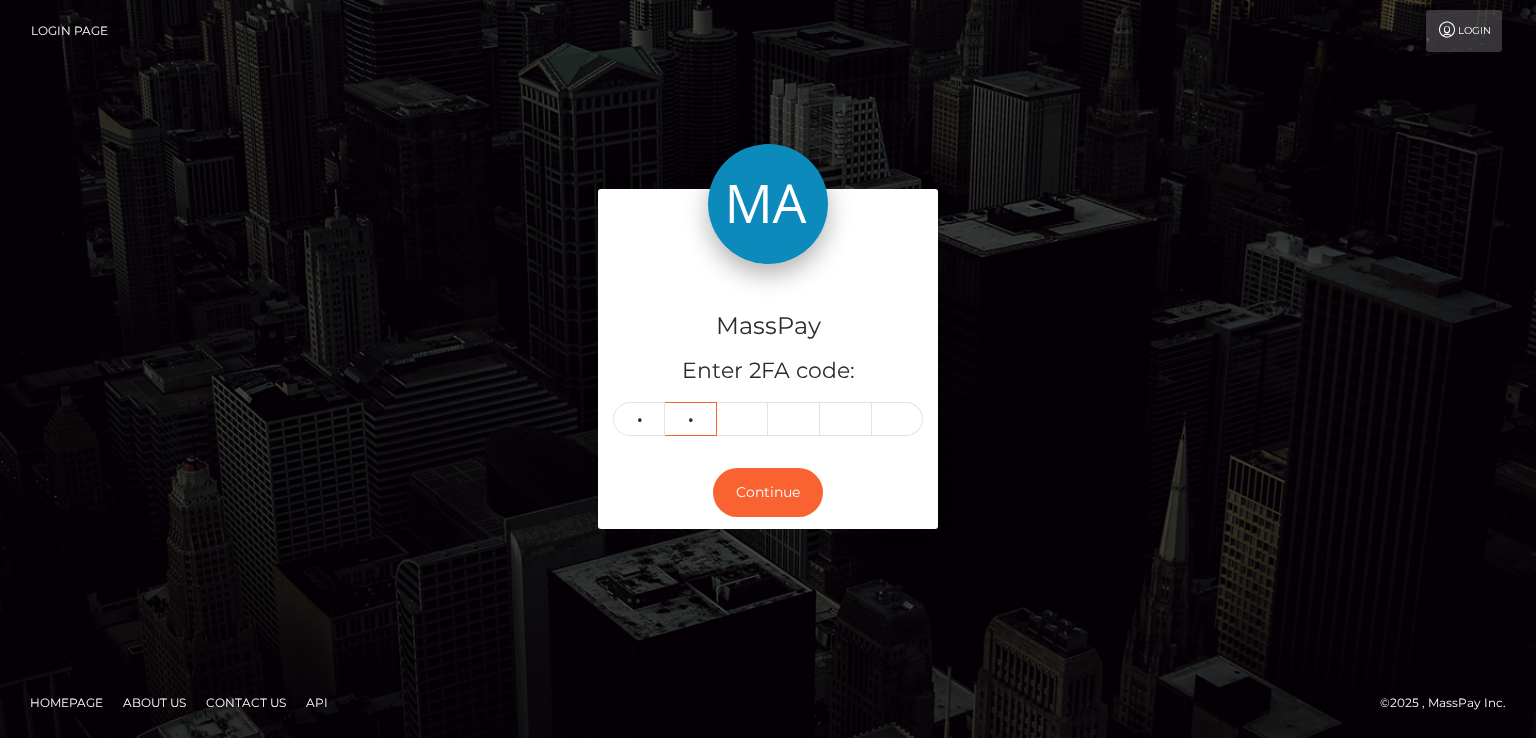 type on "4" 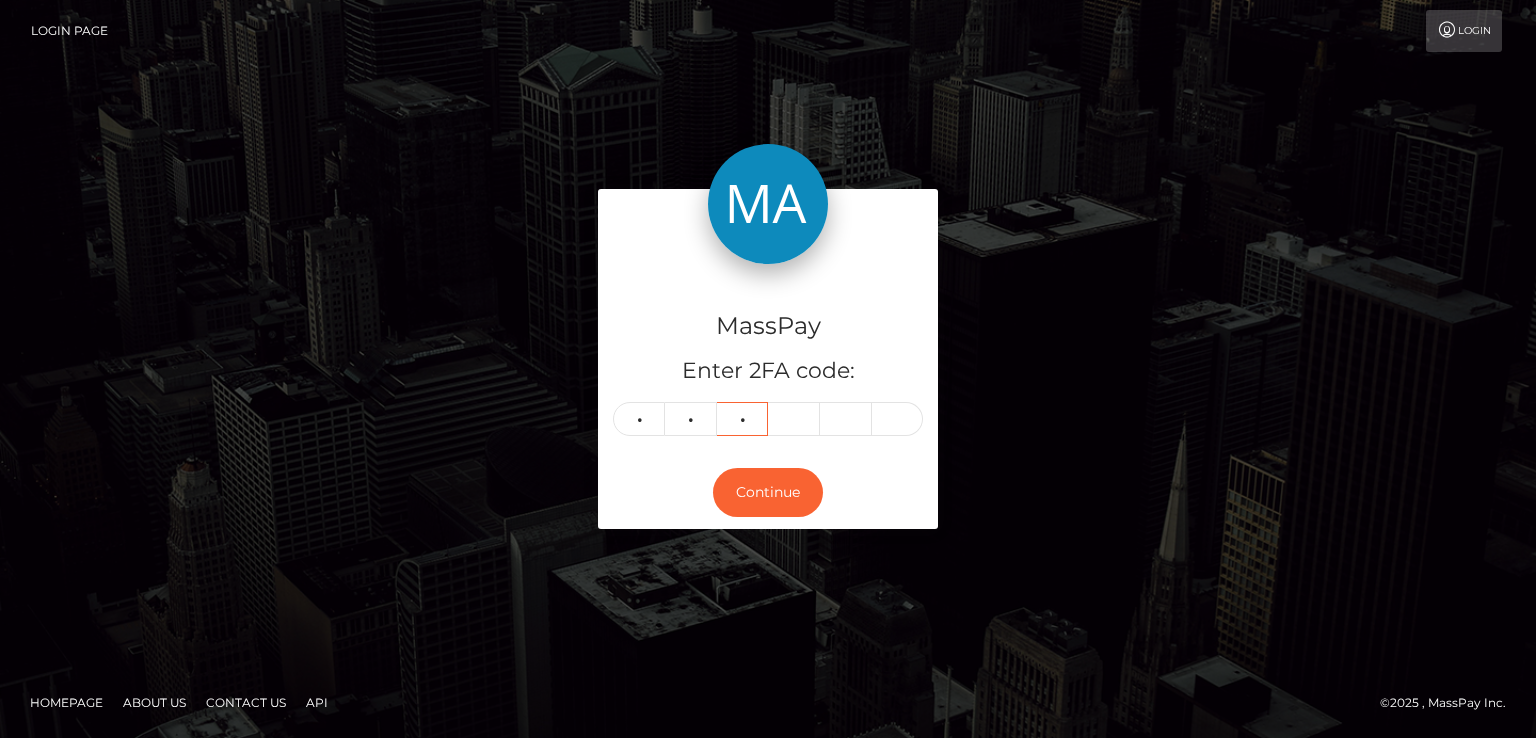 type on "7" 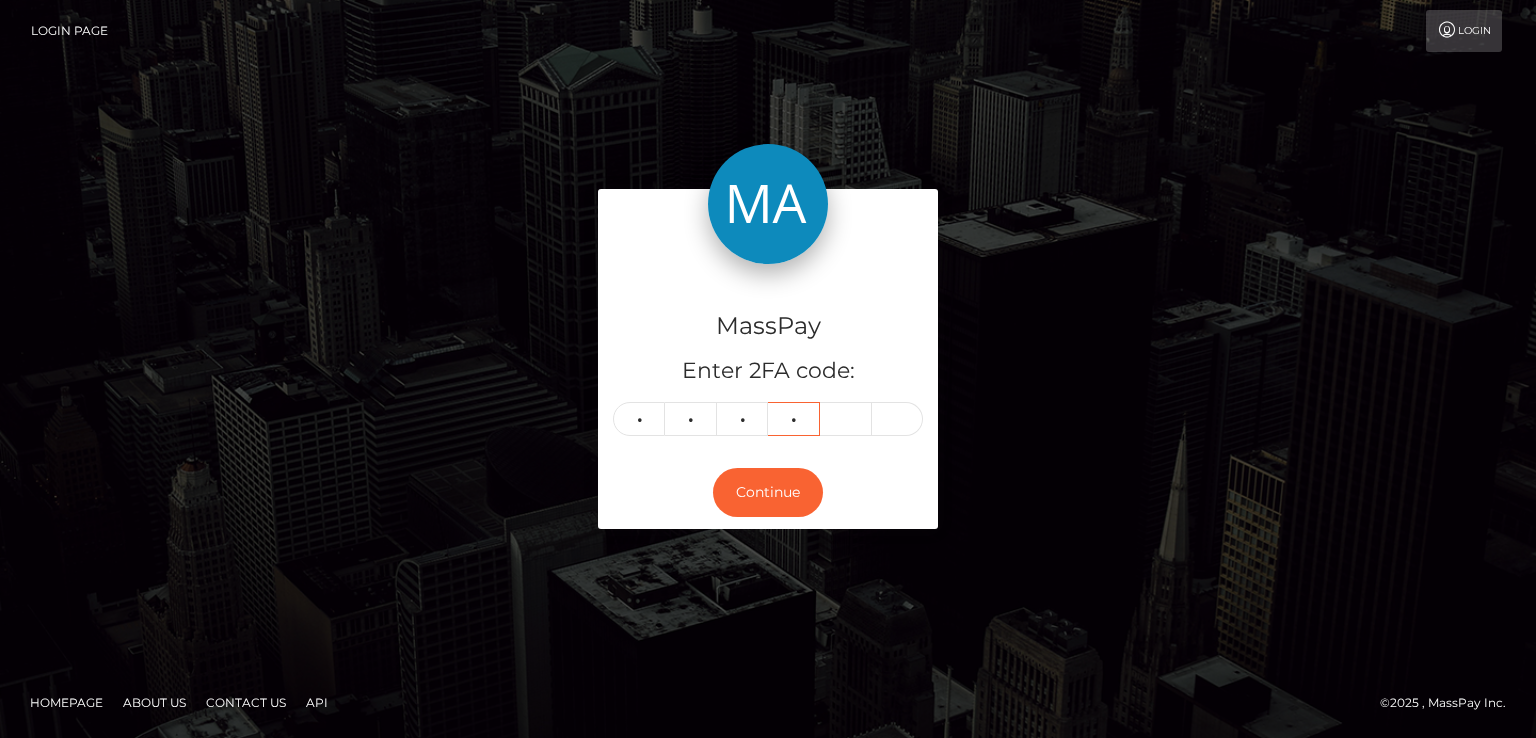 type on "2" 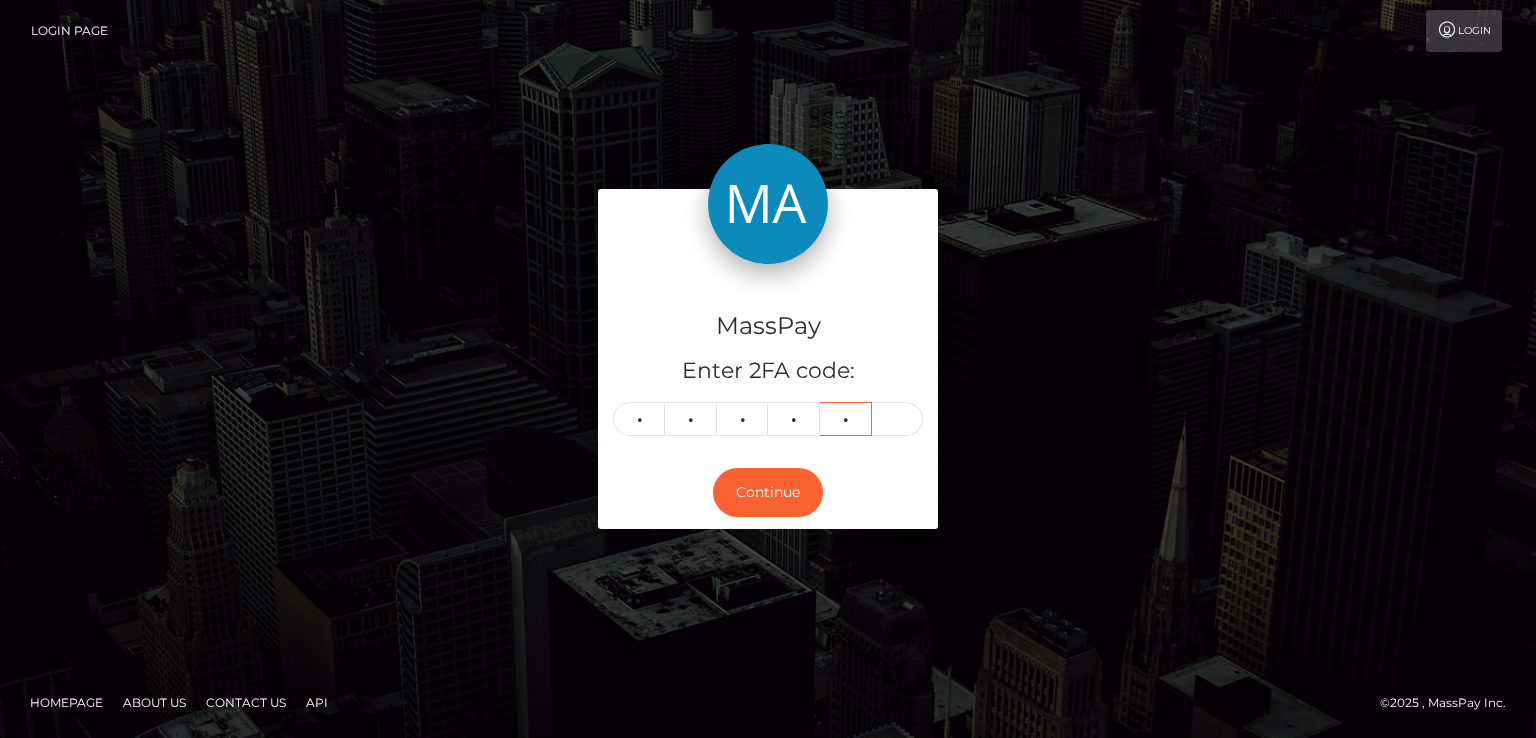 type on "2" 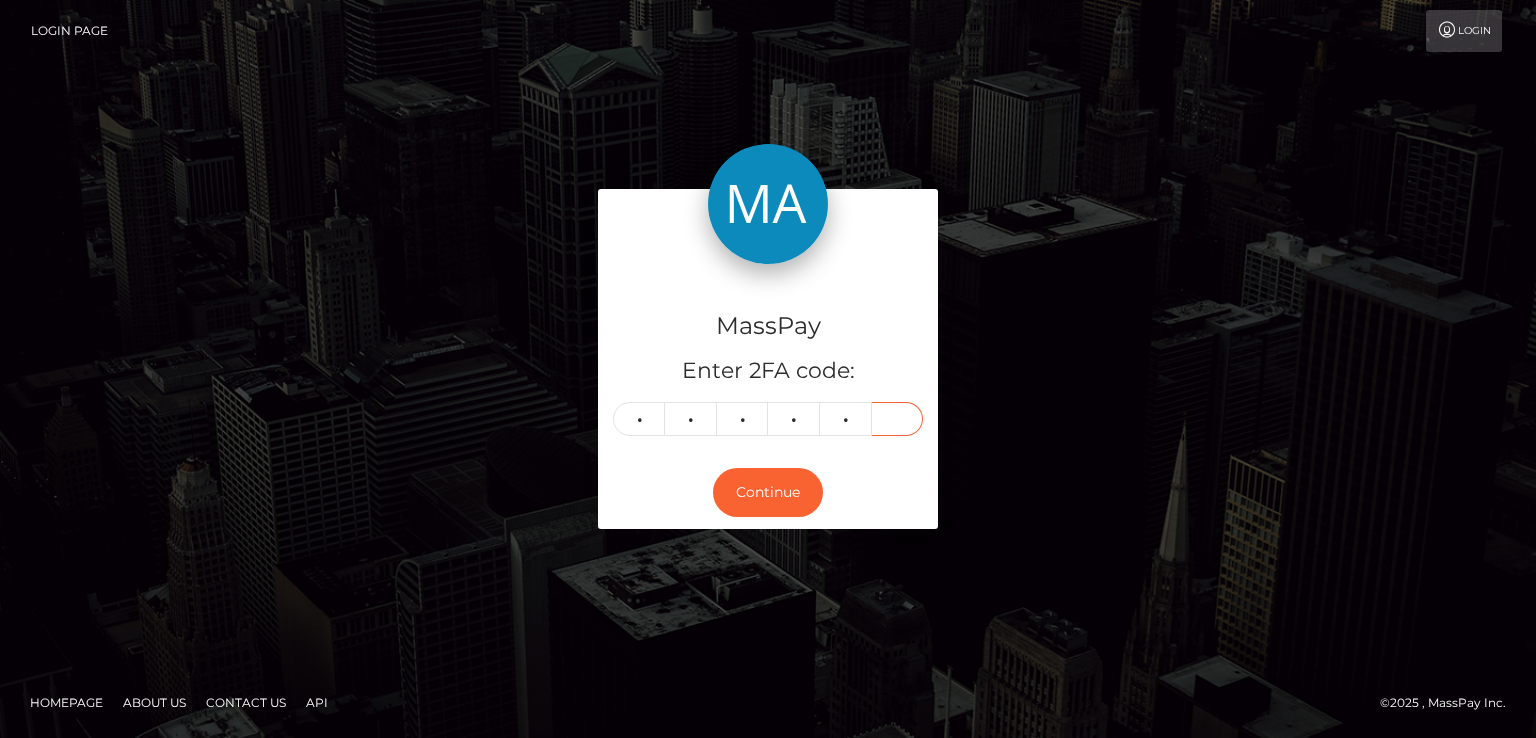 type on "4" 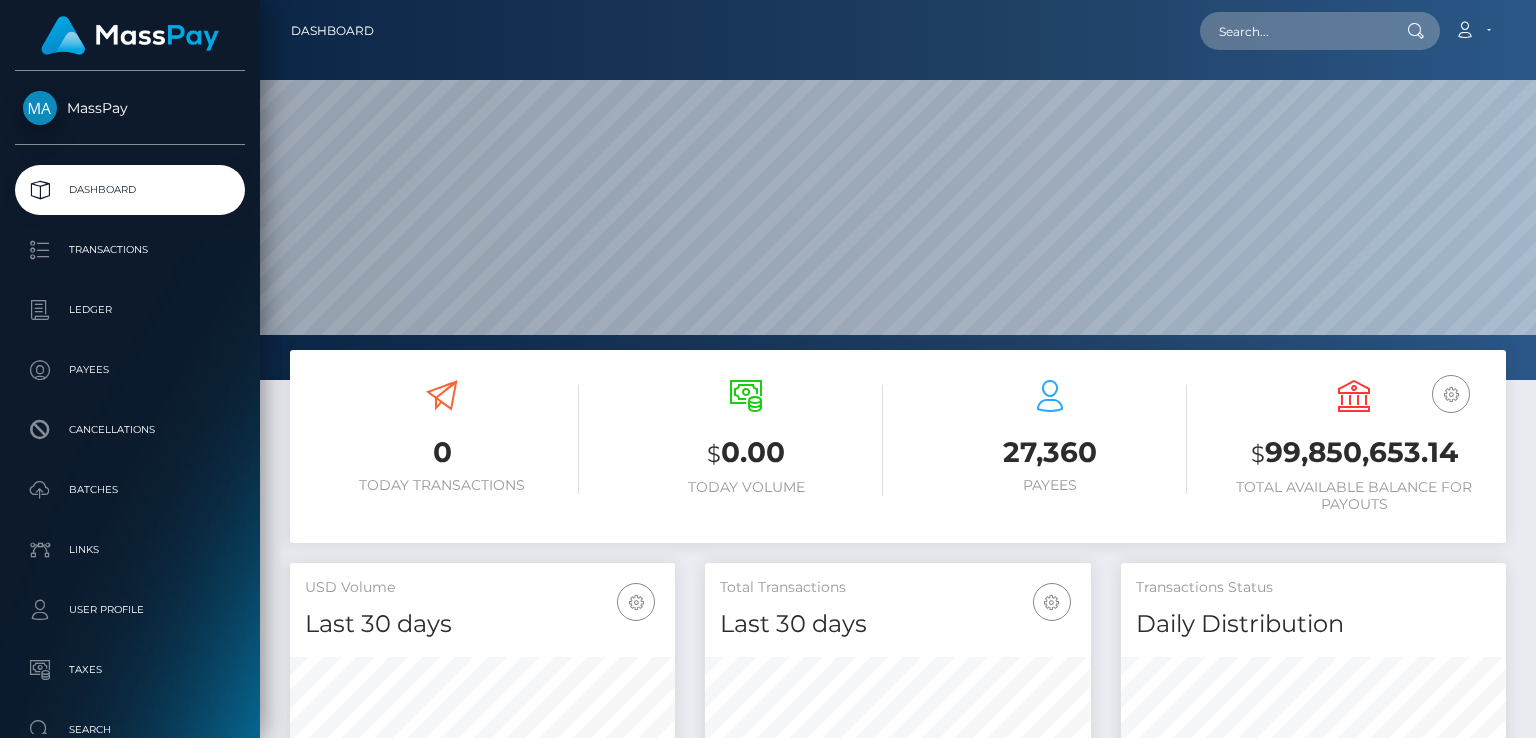 scroll, scrollTop: 0, scrollLeft: 0, axis: both 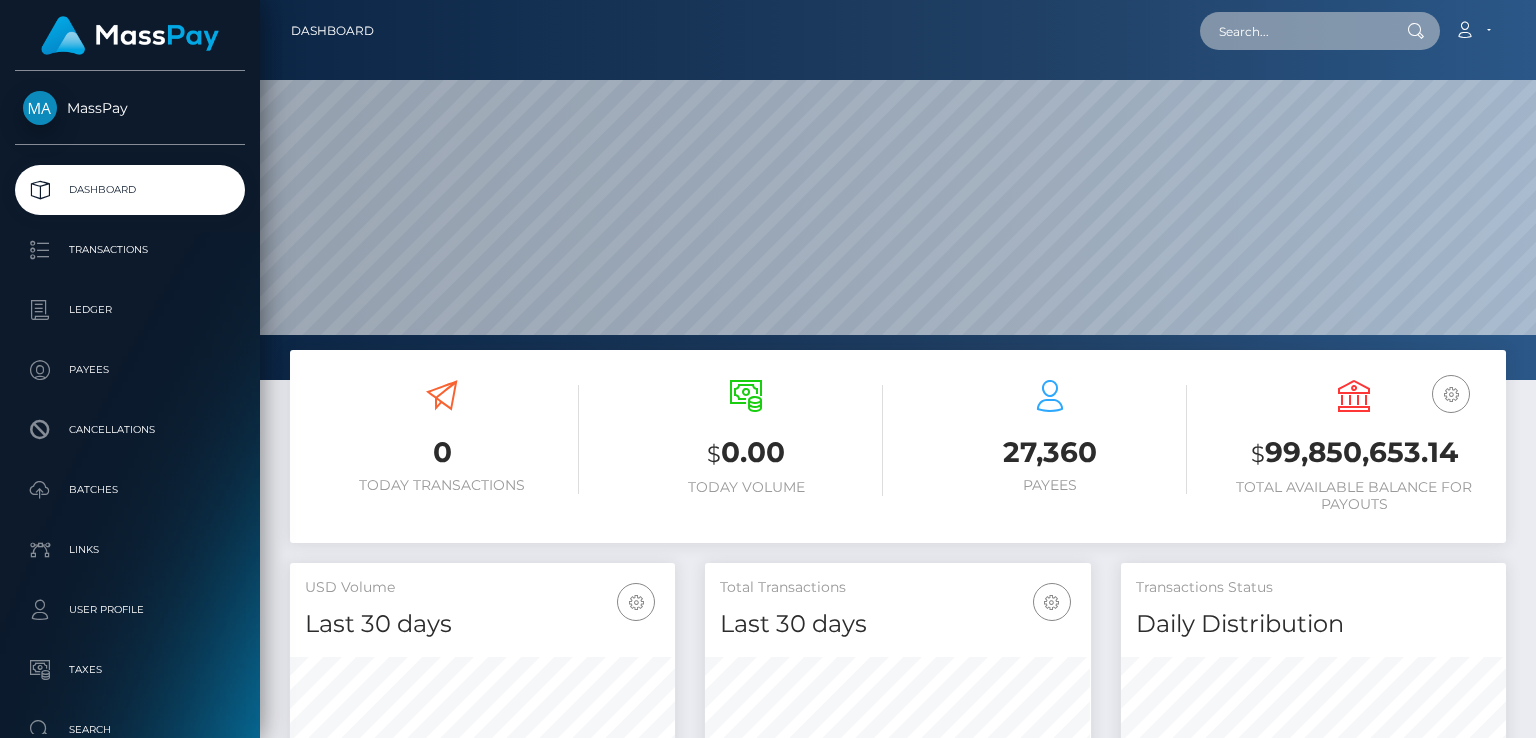 paste on "[USERNAME]@example.com" 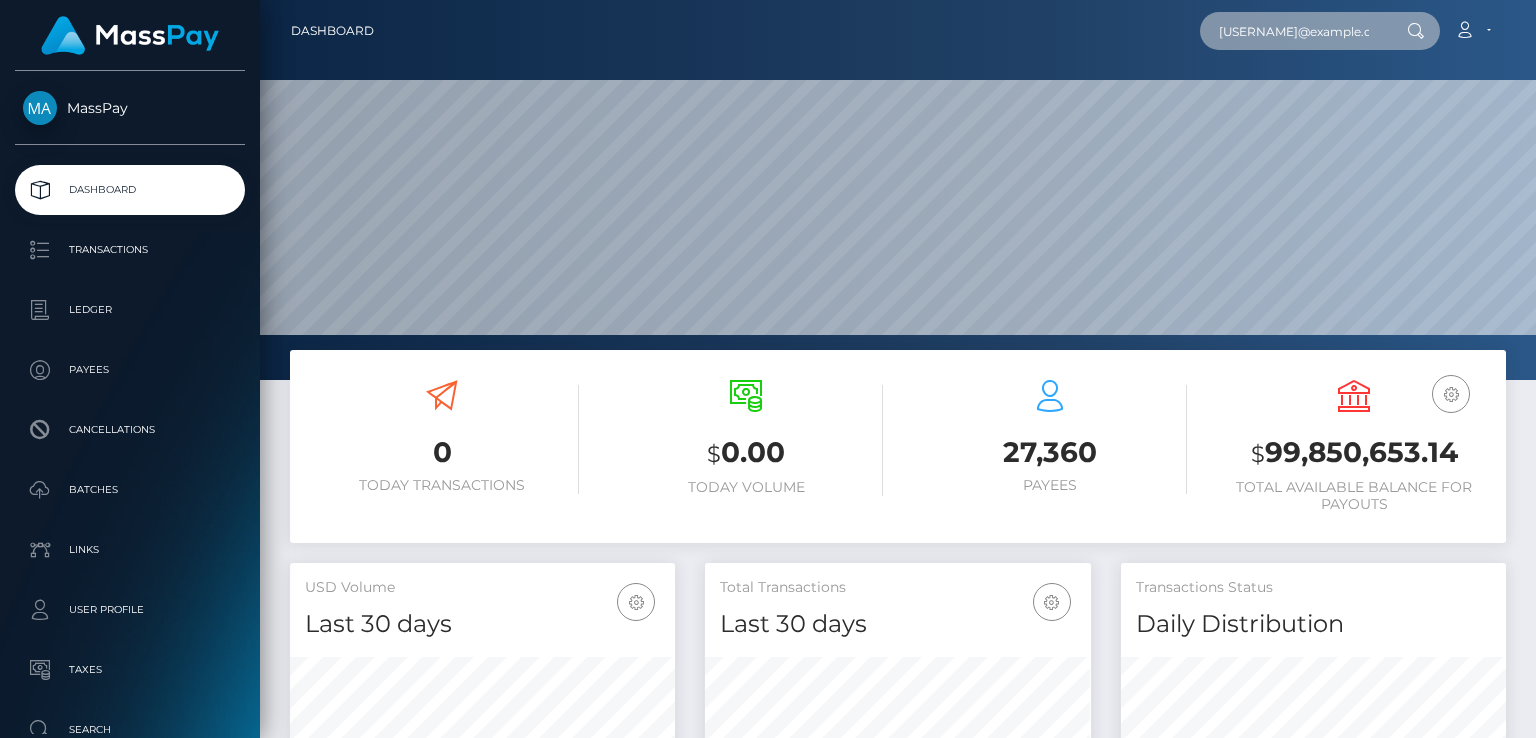 scroll, scrollTop: 0, scrollLeft: 4, axis: horizontal 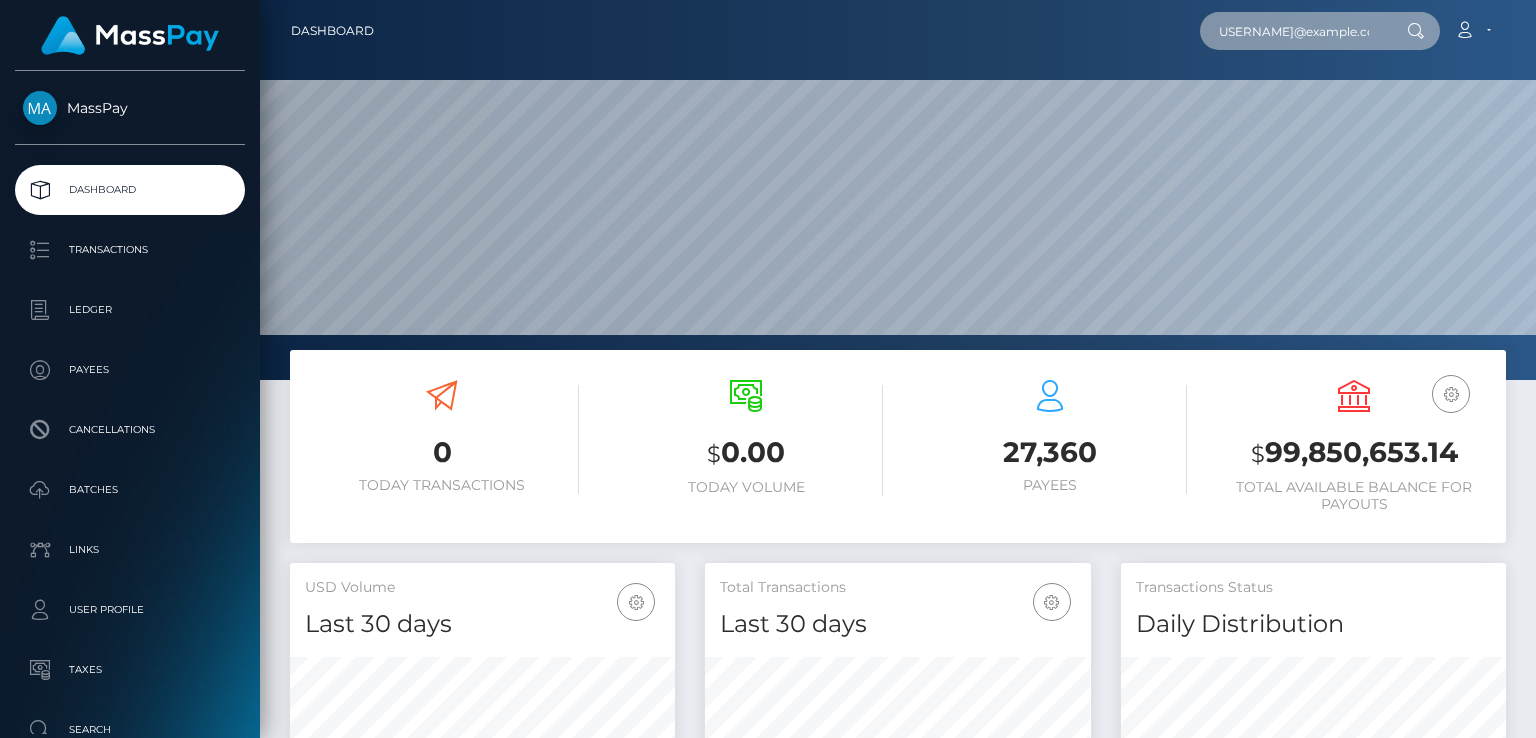 type on "[USERNAME]@example.com" 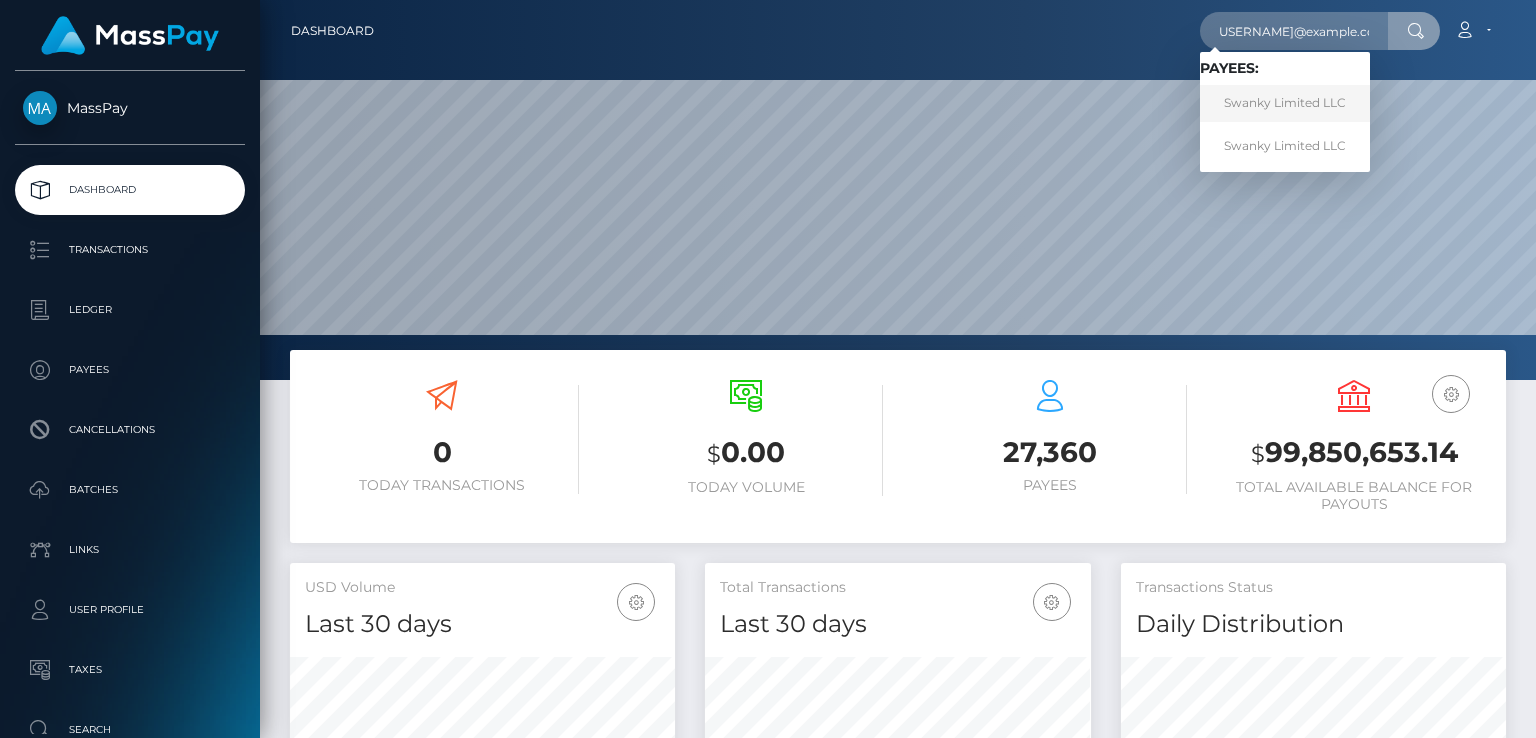 scroll, scrollTop: 0, scrollLeft: 0, axis: both 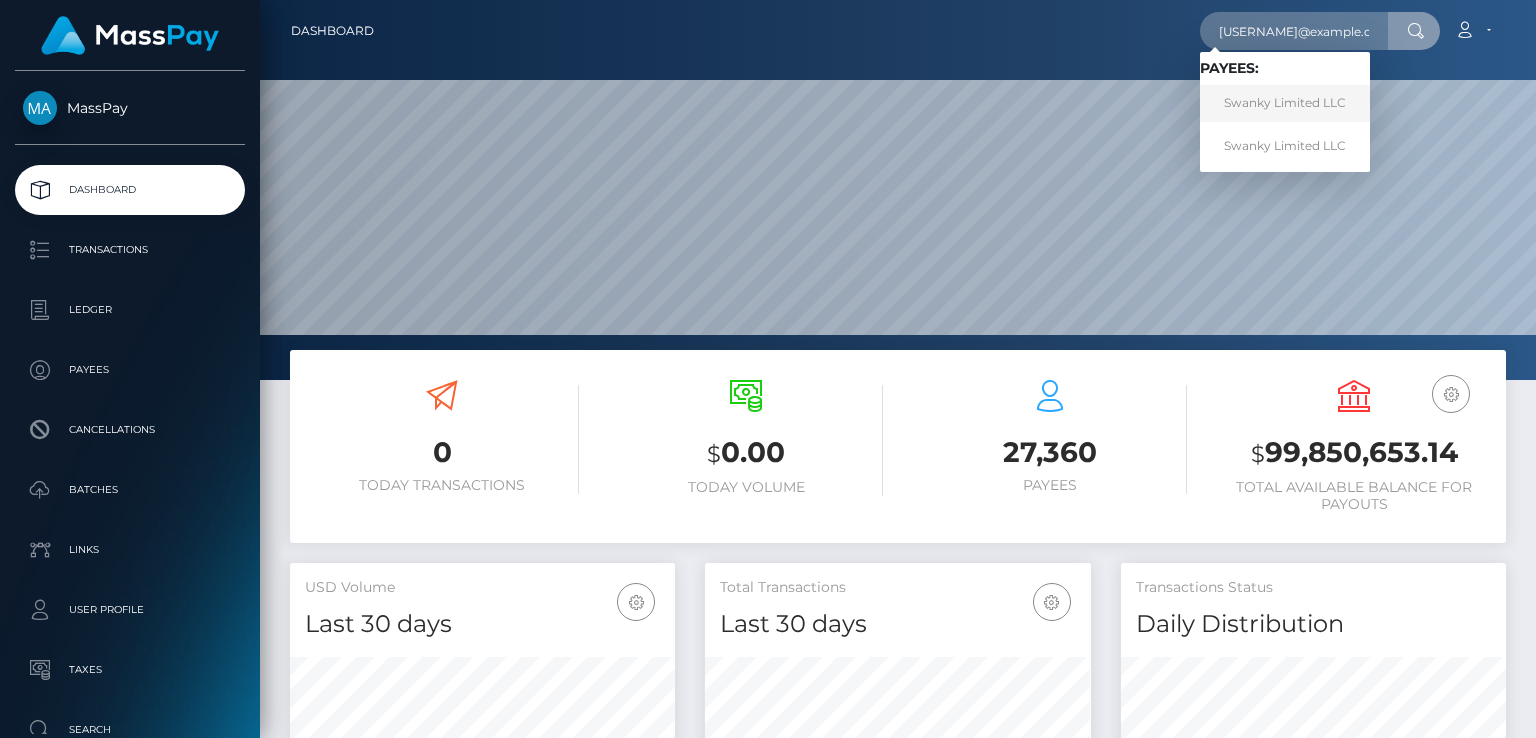click on "Swanky Limited LLC" at bounding box center [1285, 103] 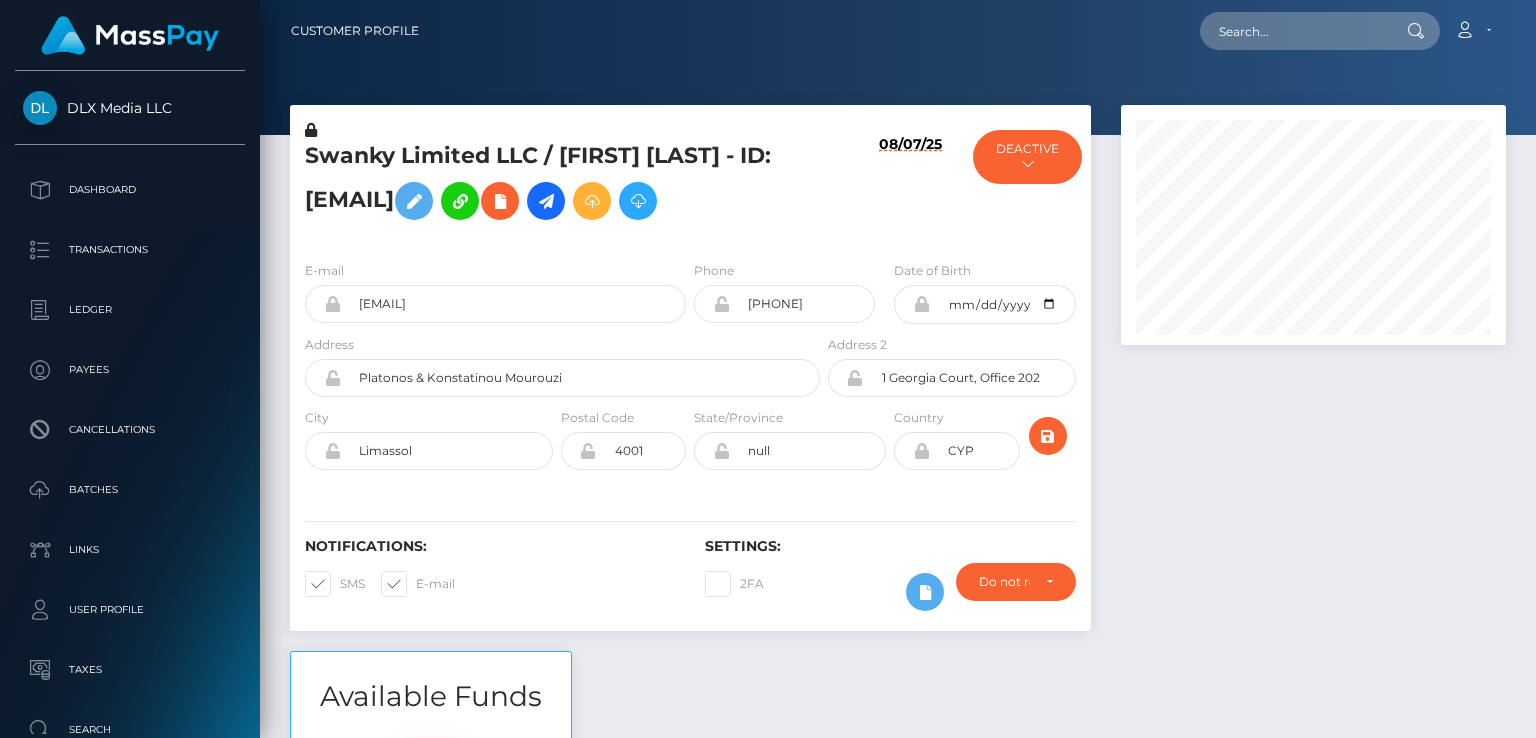 scroll, scrollTop: 0, scrollLeft: 0, axis: both 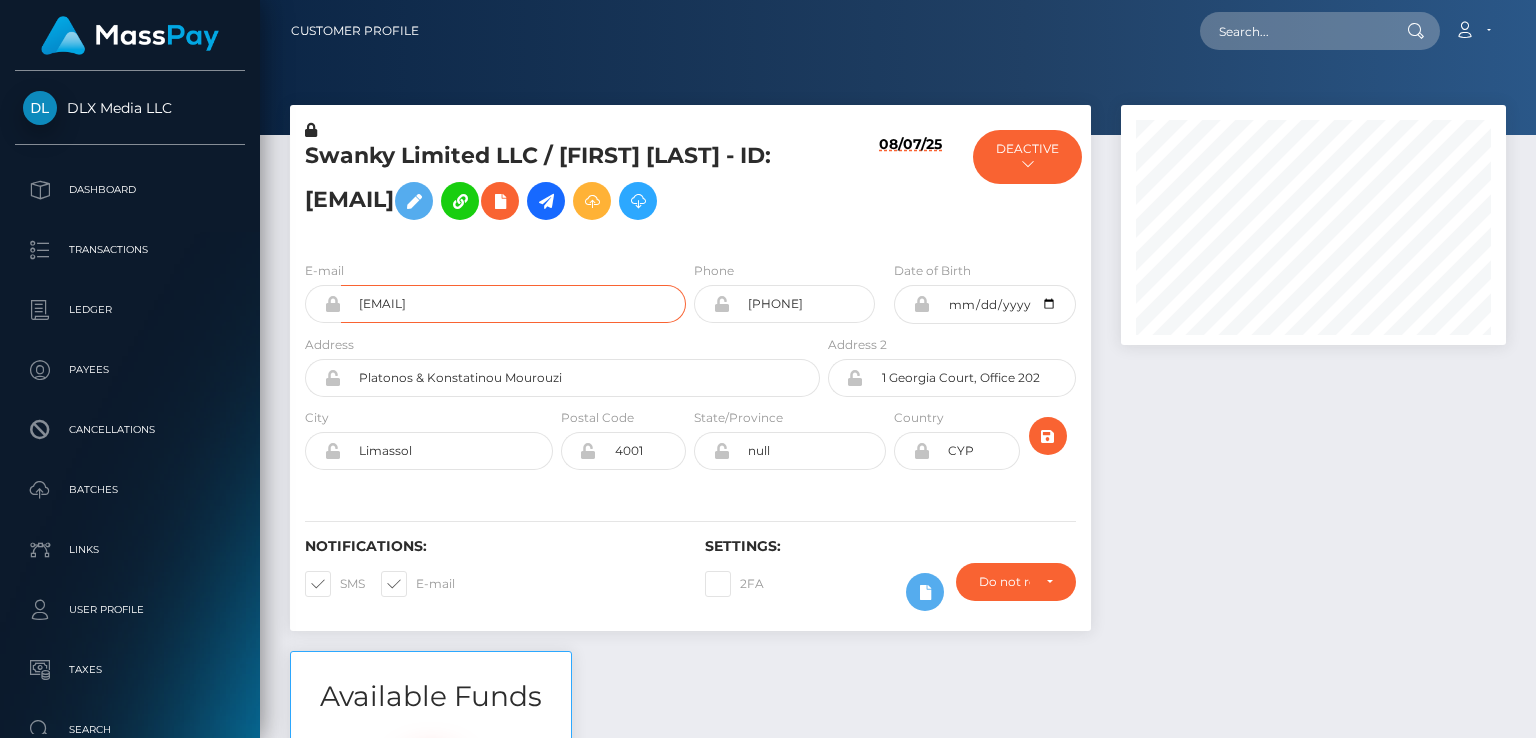 click on "[EMAIL]" at bounding box center [513, 304] 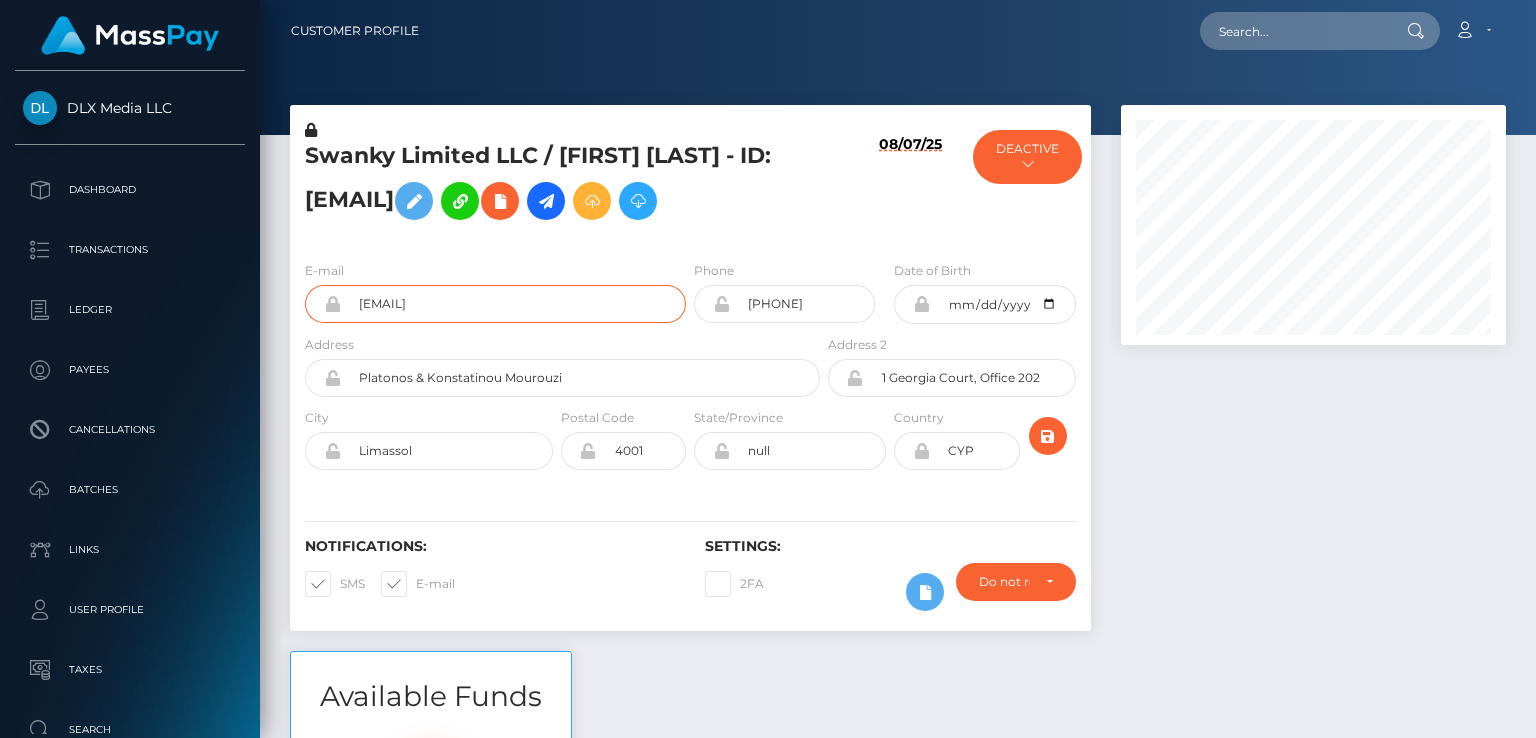 click on "[EMAIL]" at bounding box center [513, 304] 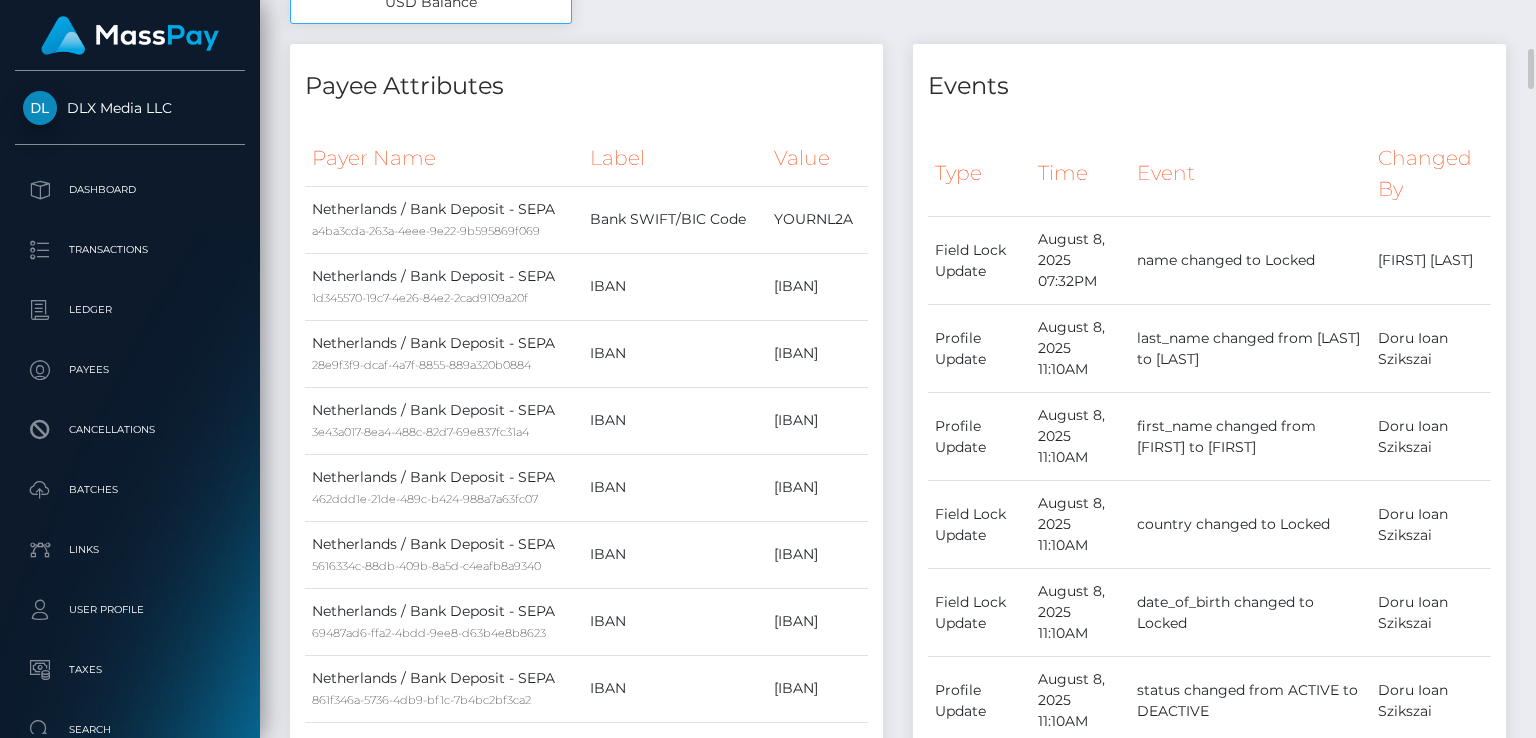 scroll, scrollTop: 0, scrollLeft: 0, axis: both 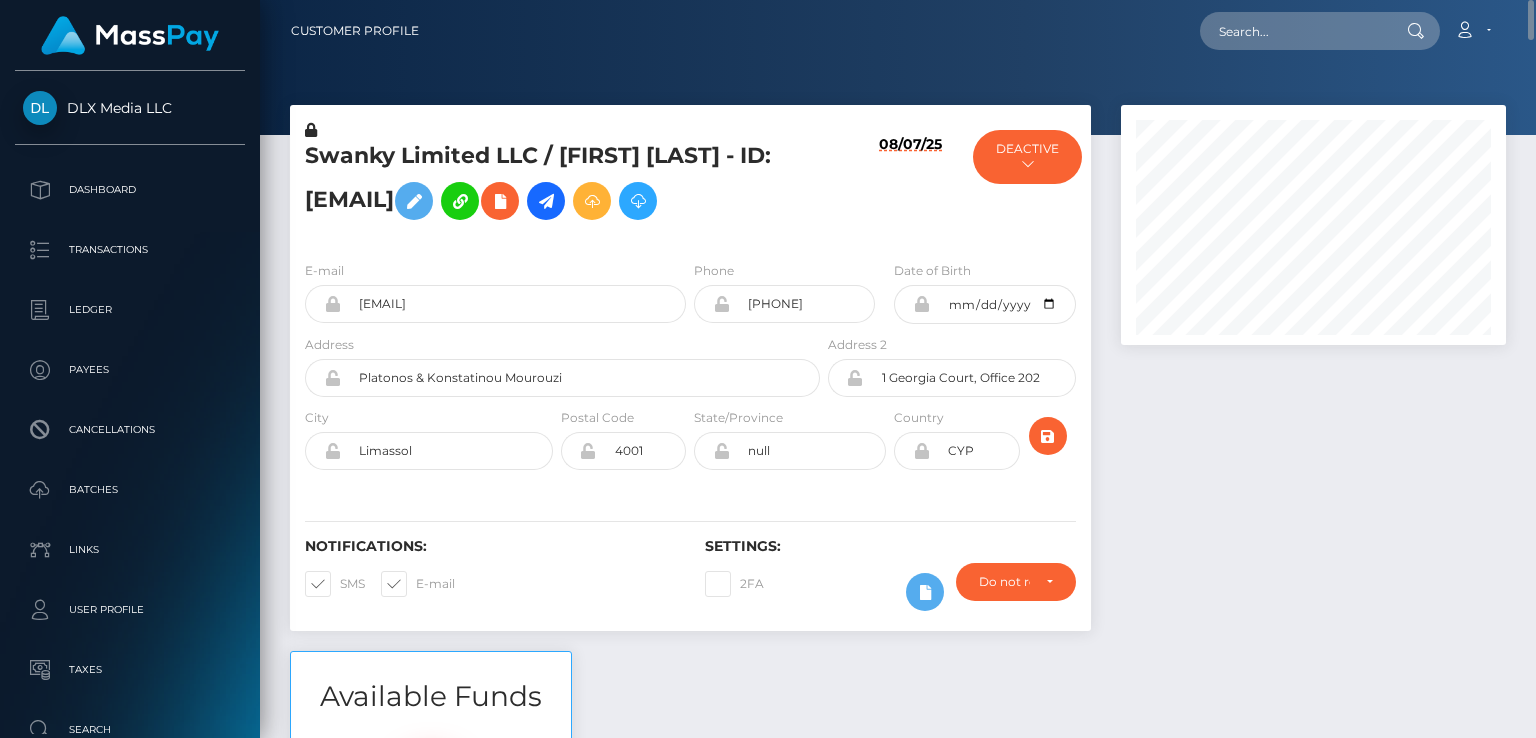 click on "Swanky Limited LLC / [FIRST] [LAST]
- ID: [EMAIL]" at bounding box center (557, 185) 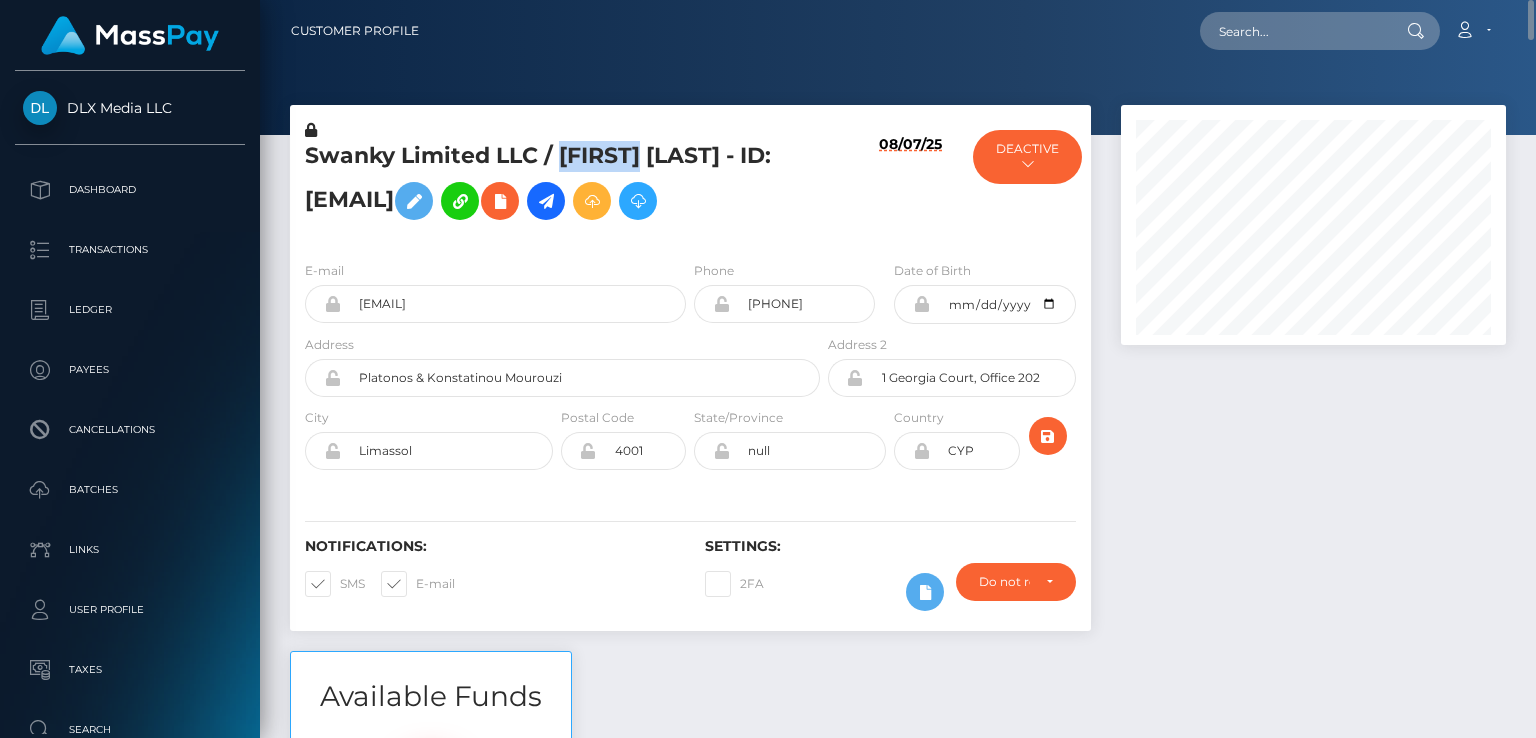 click on "Swanky Limited LLC / [FIRST] [LAST]
- ID: [EMAIL]" at bounding box center (557, 185) 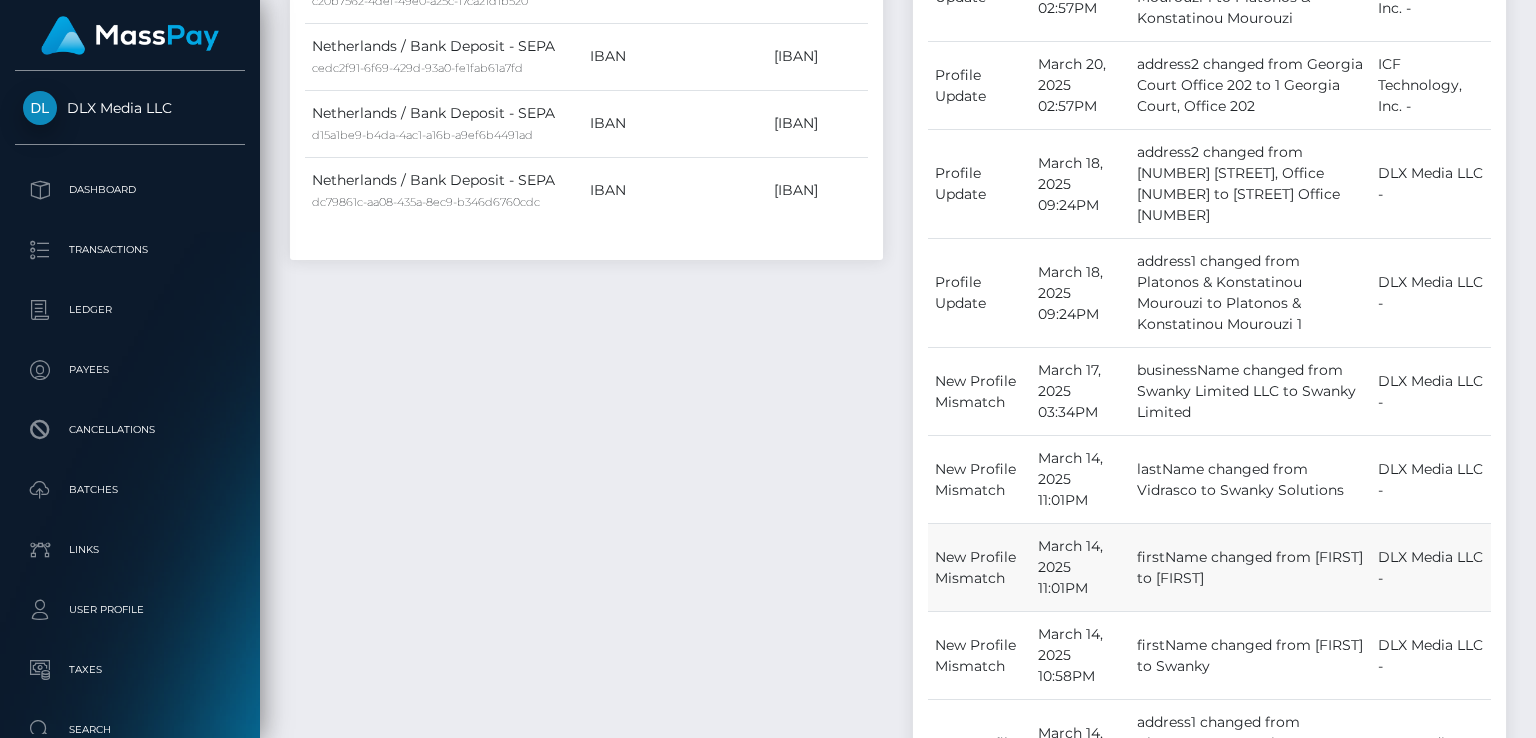 scroll, scrollTop: 2700, scrollLeft: 0, axis: vertical 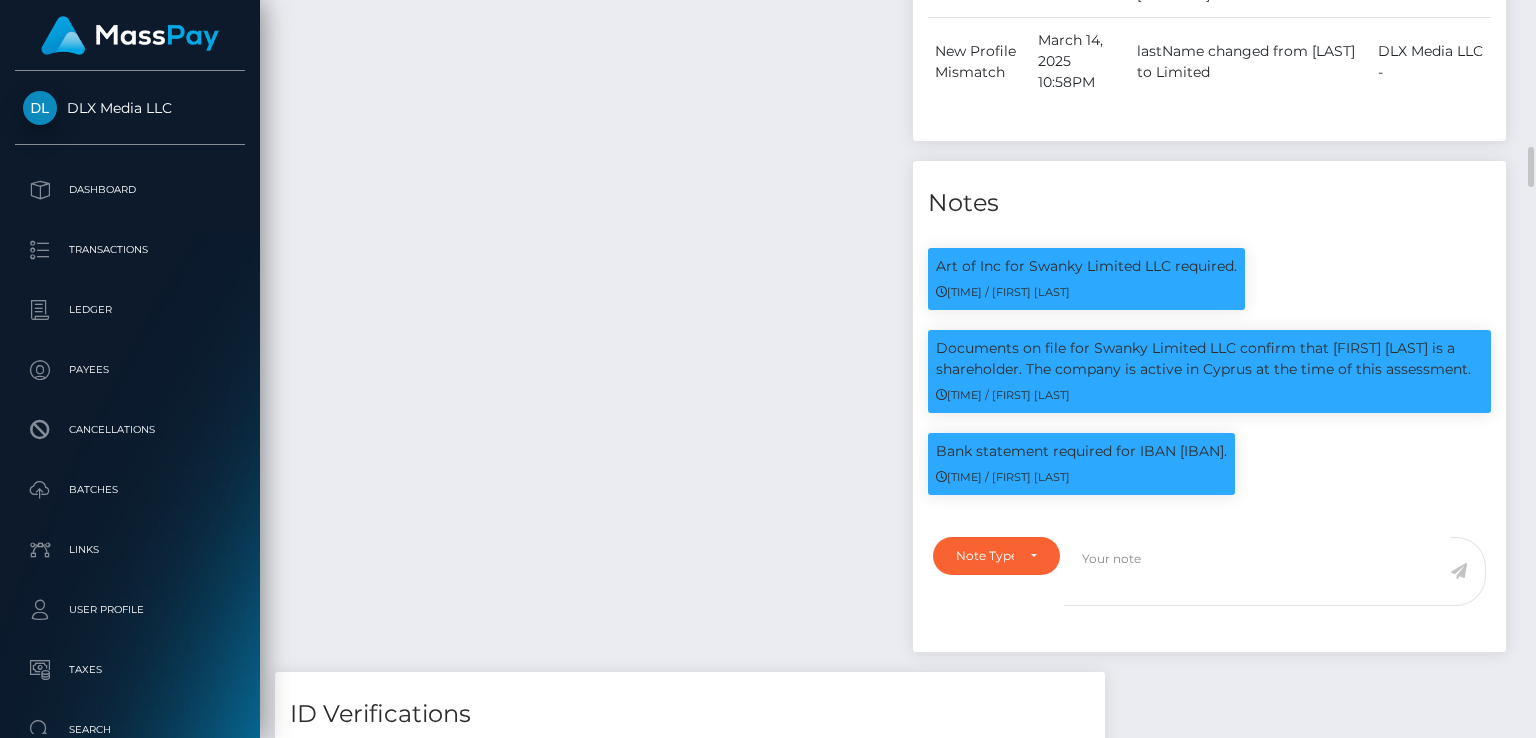 click on "DLX Media LLC
Dashboard
Transactions
Ledger
Payees
Cancellations" at bounding box center (768, 369) 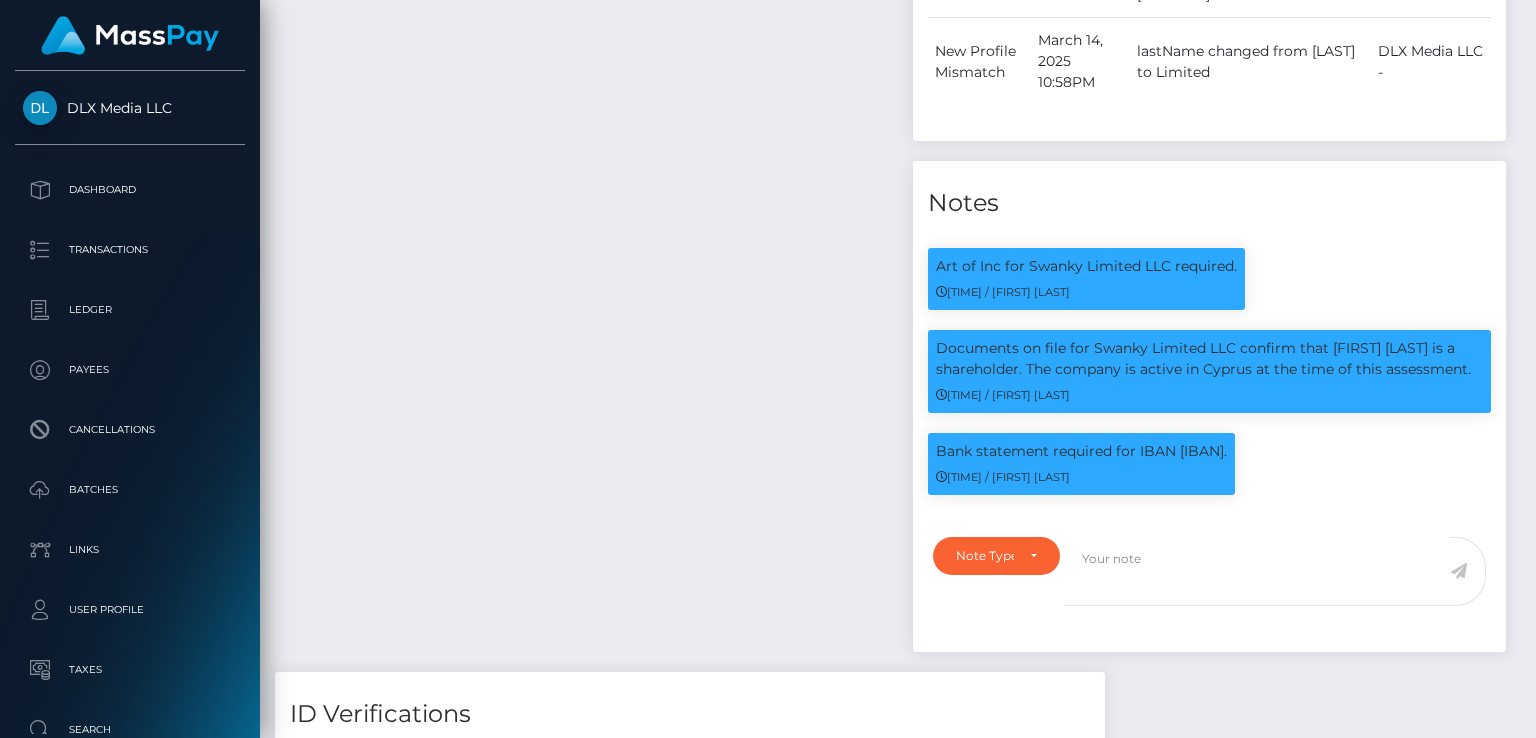 click on "COMPLIANCE" at bounding box center [1198, 440] 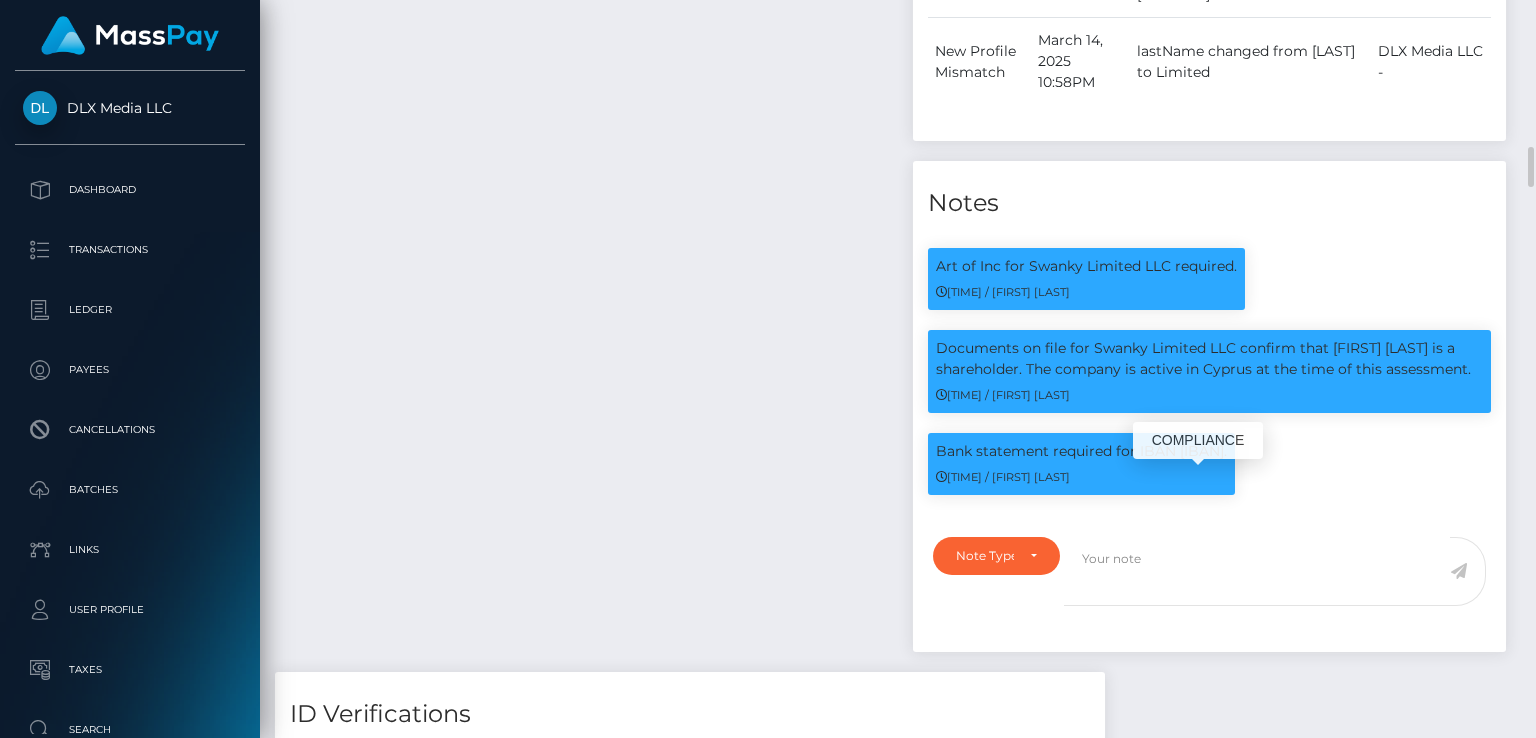 scroll, scrollTop: 240, scrollLeft: 384, axis: both 